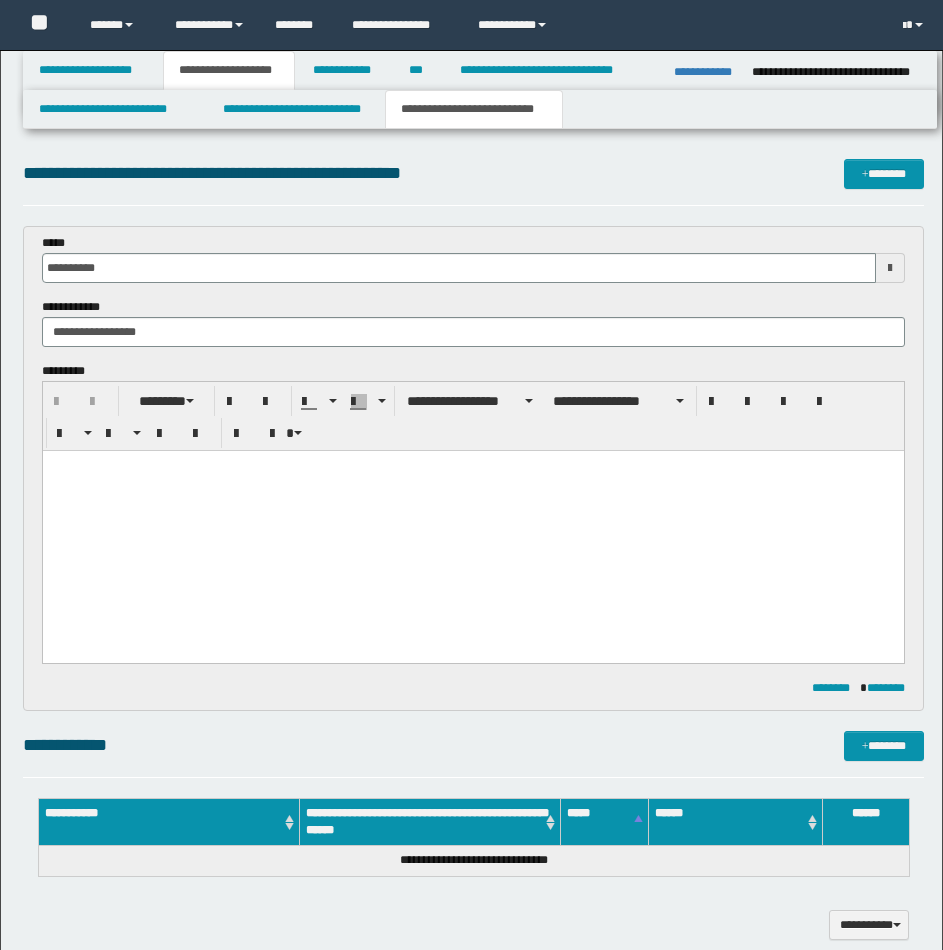 scroll, scrollTop: 0, scrollLeft: 0, axis: both 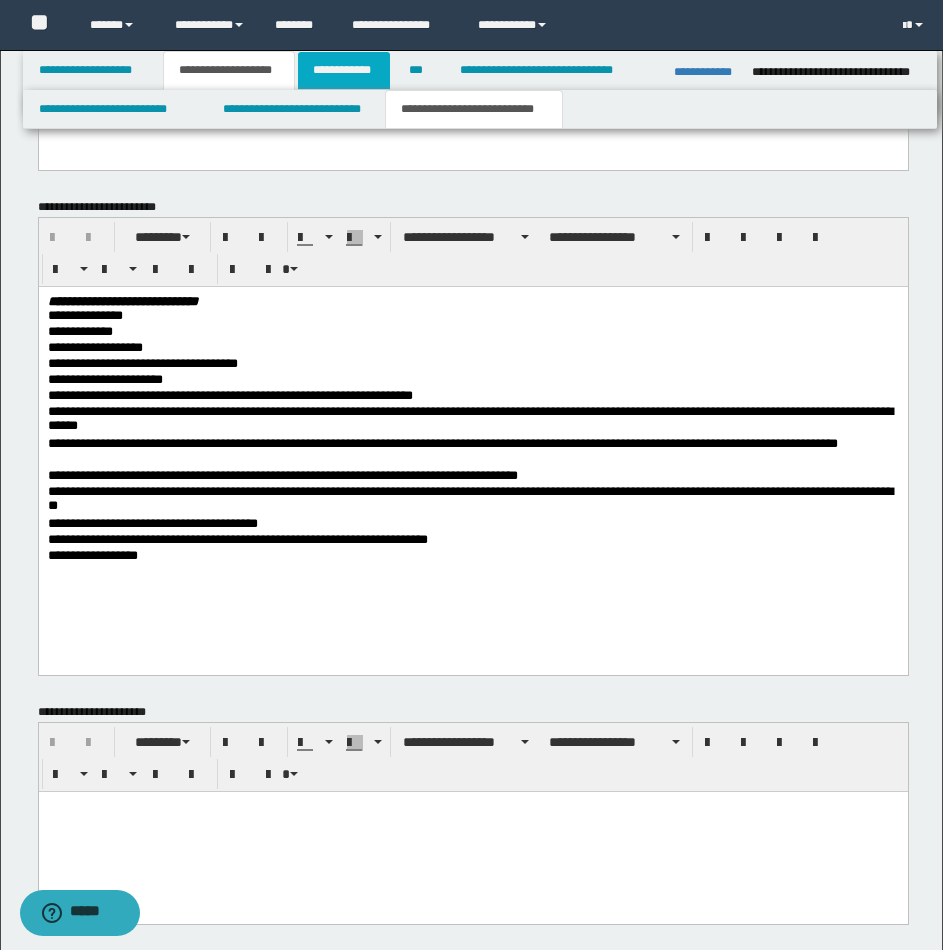 click on "**********" at bounding box center (344, 70) 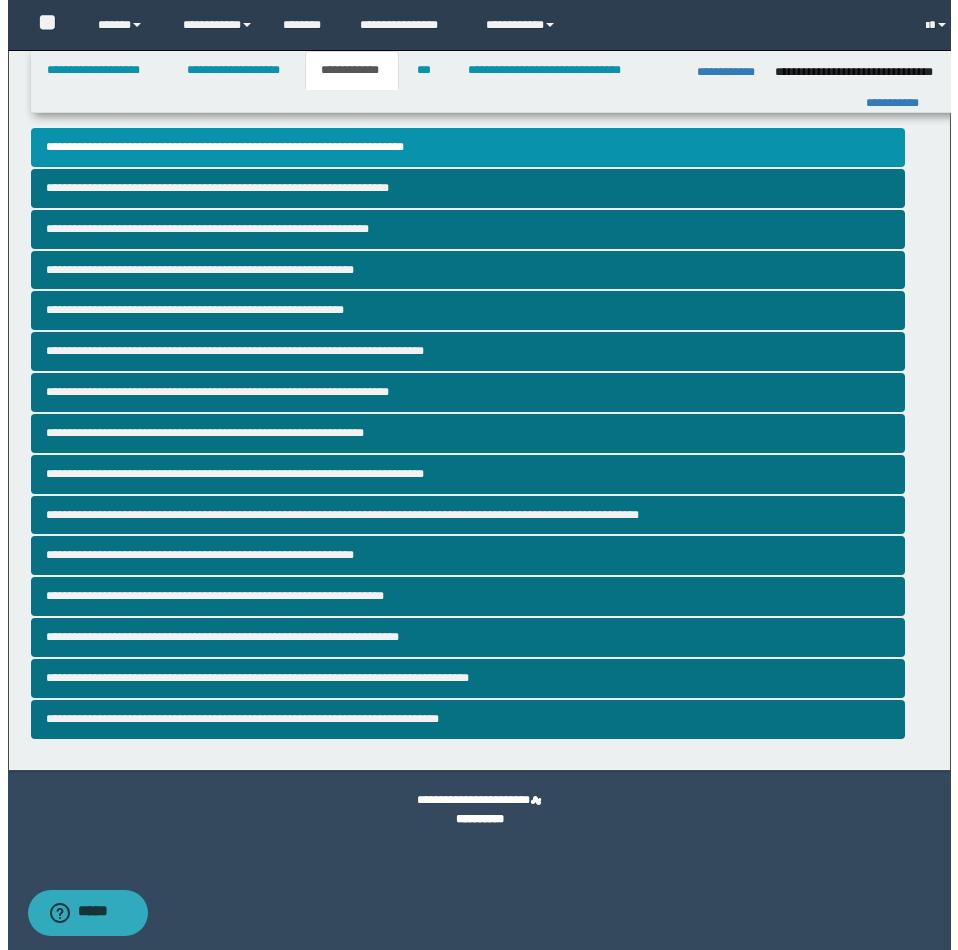 scroll, scrollTop: 0, scrollLeft: 0, axis: both 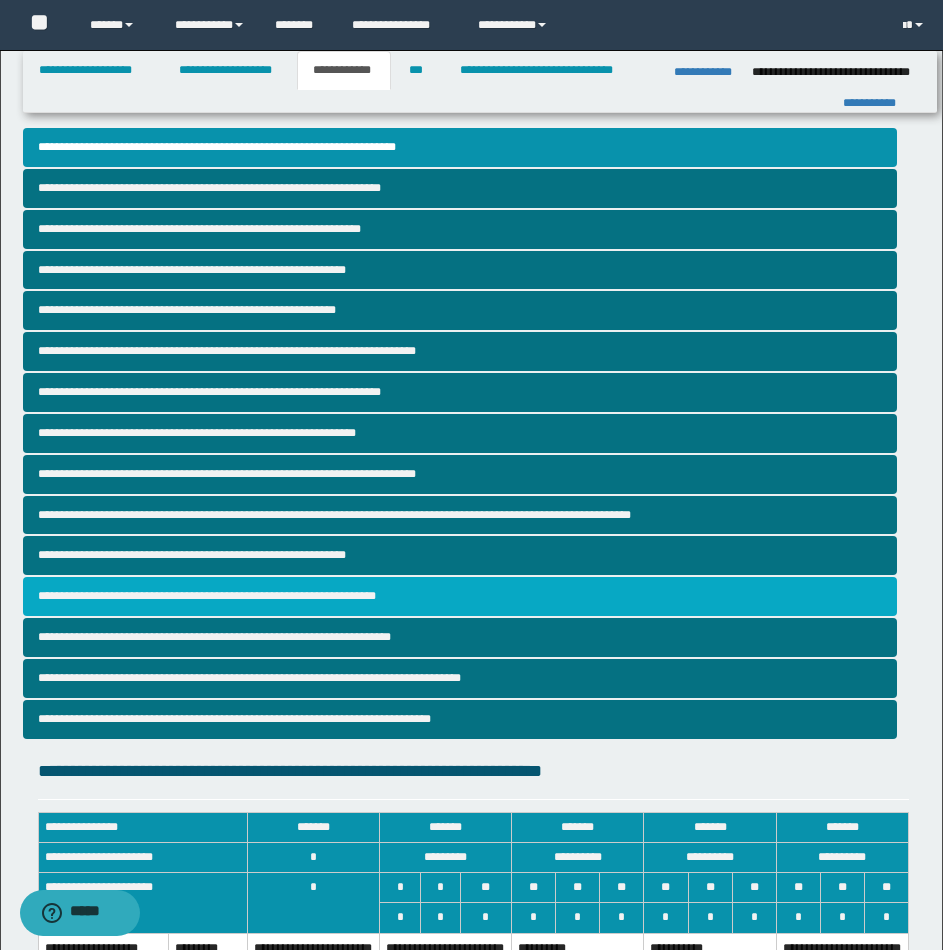 click on "**********" at bounding box center (460, 596) 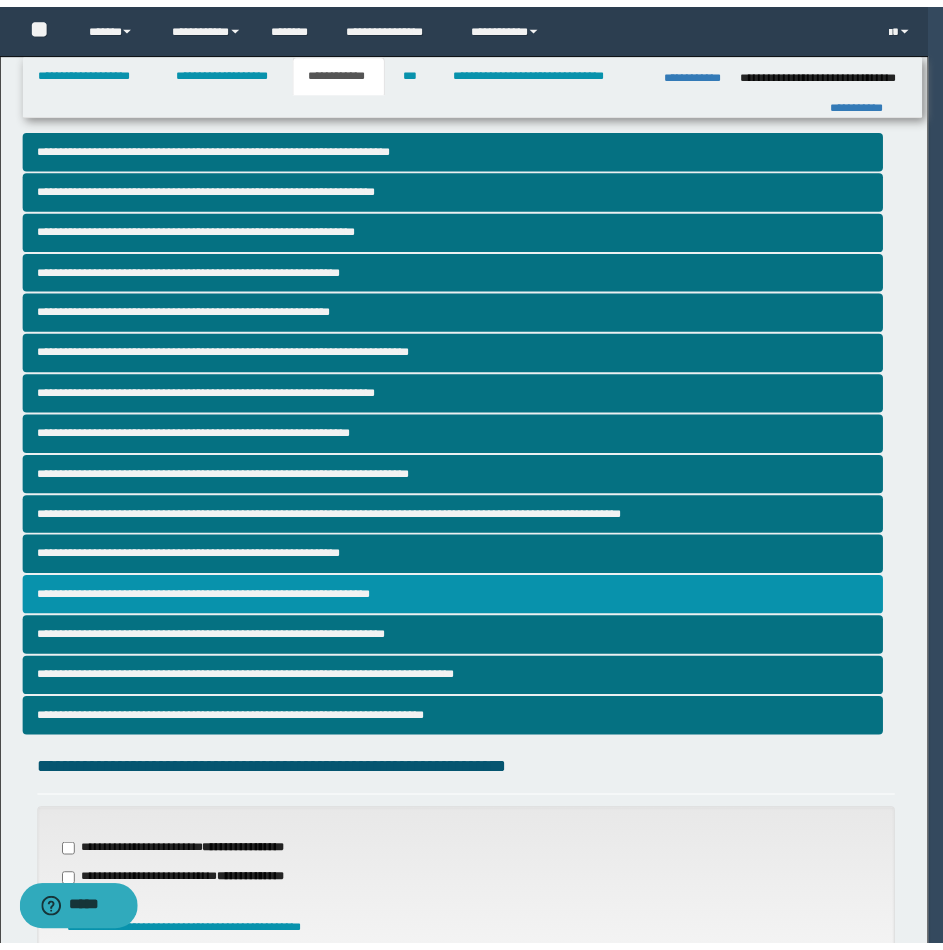 scroll, scrollTop: 408, scrollLeft: 0, axis: vertical 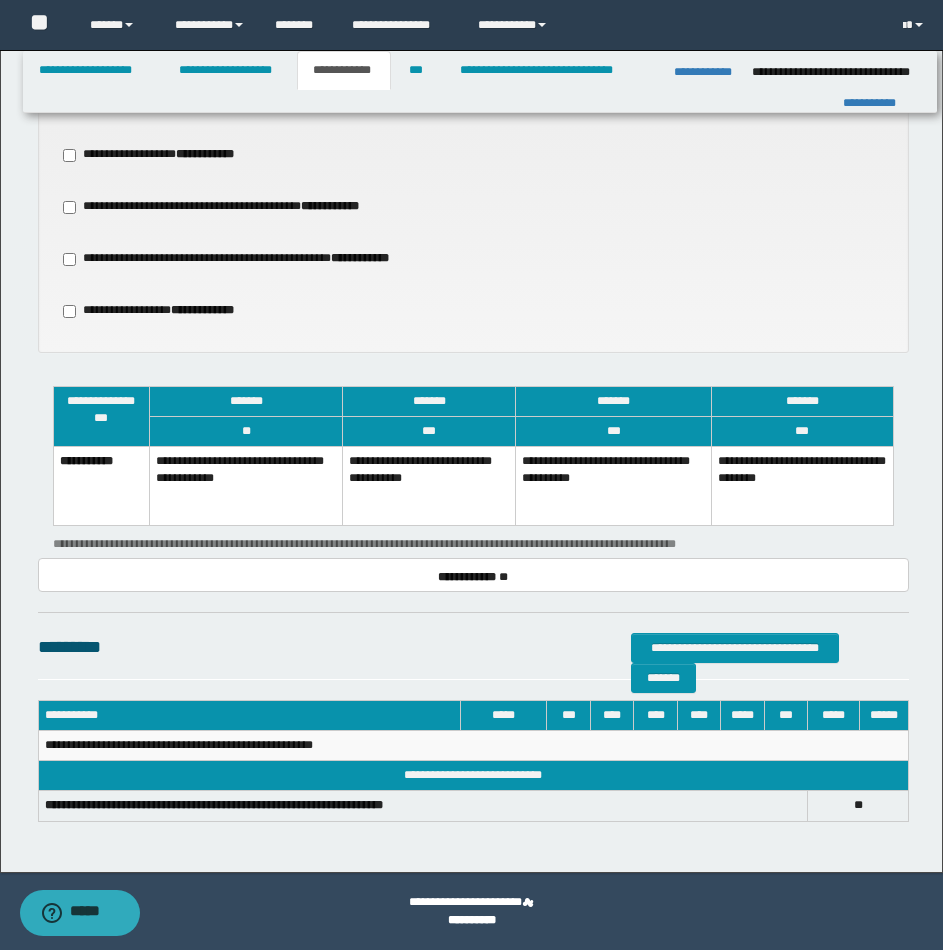 click on "**********" at bounding box center (429, 486) 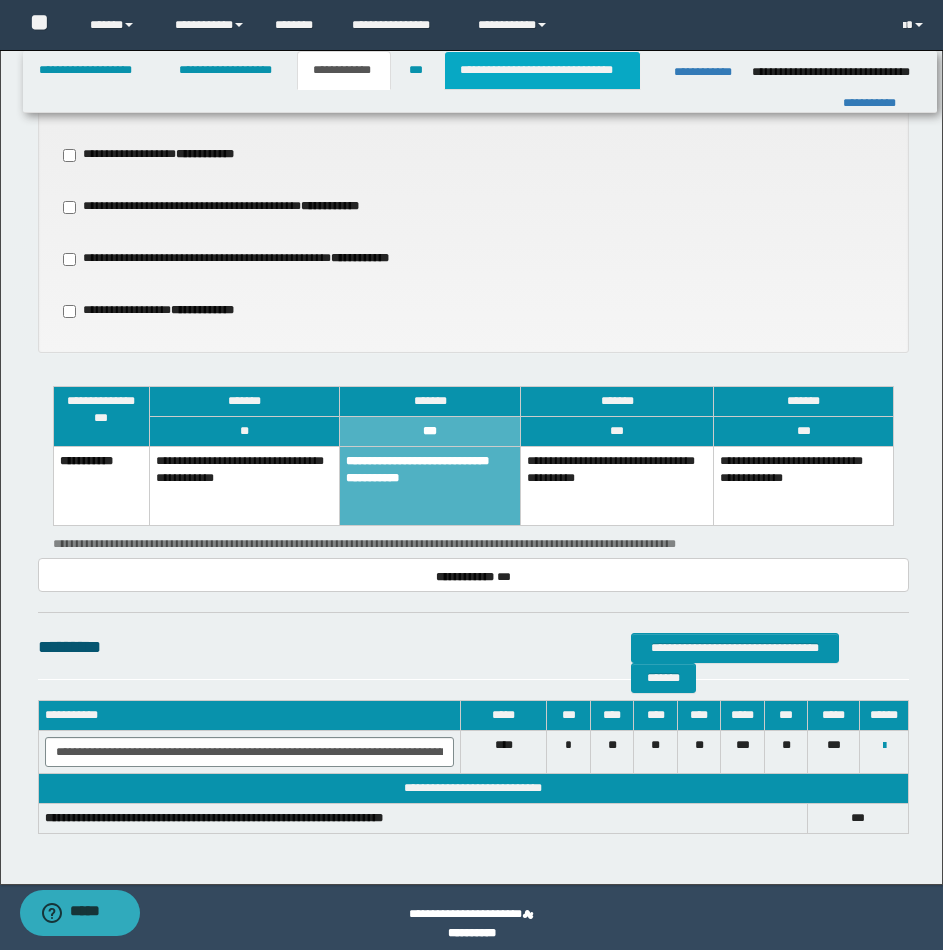 click on "**********" at bounding box center [542, 70] 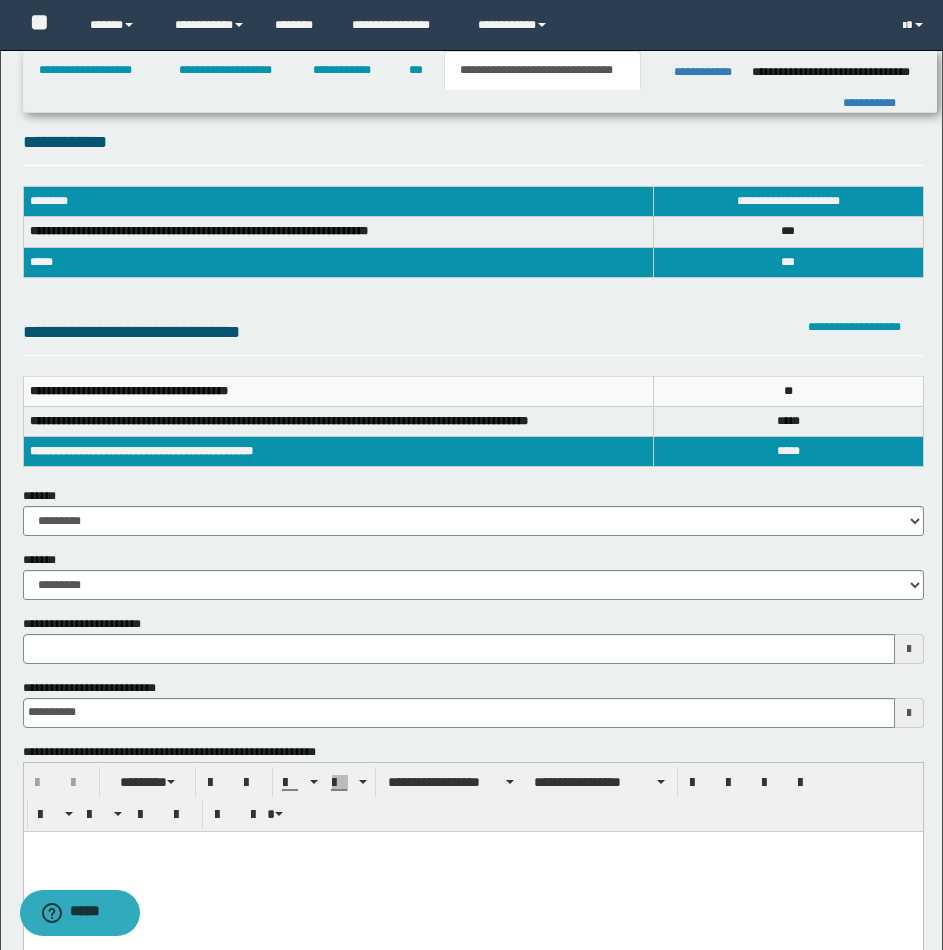 scroll, scrollTop: 0, scrollLeft: 0, axis: both 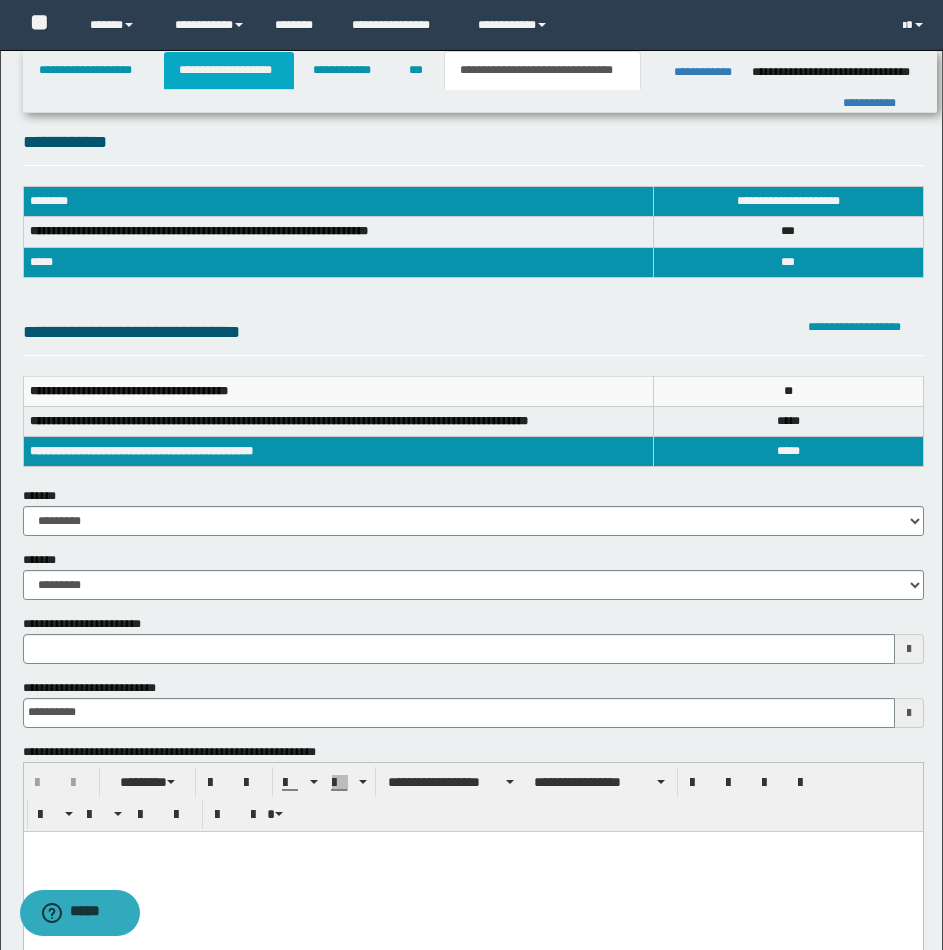 click on "**********" at bounding box center (229, 70) 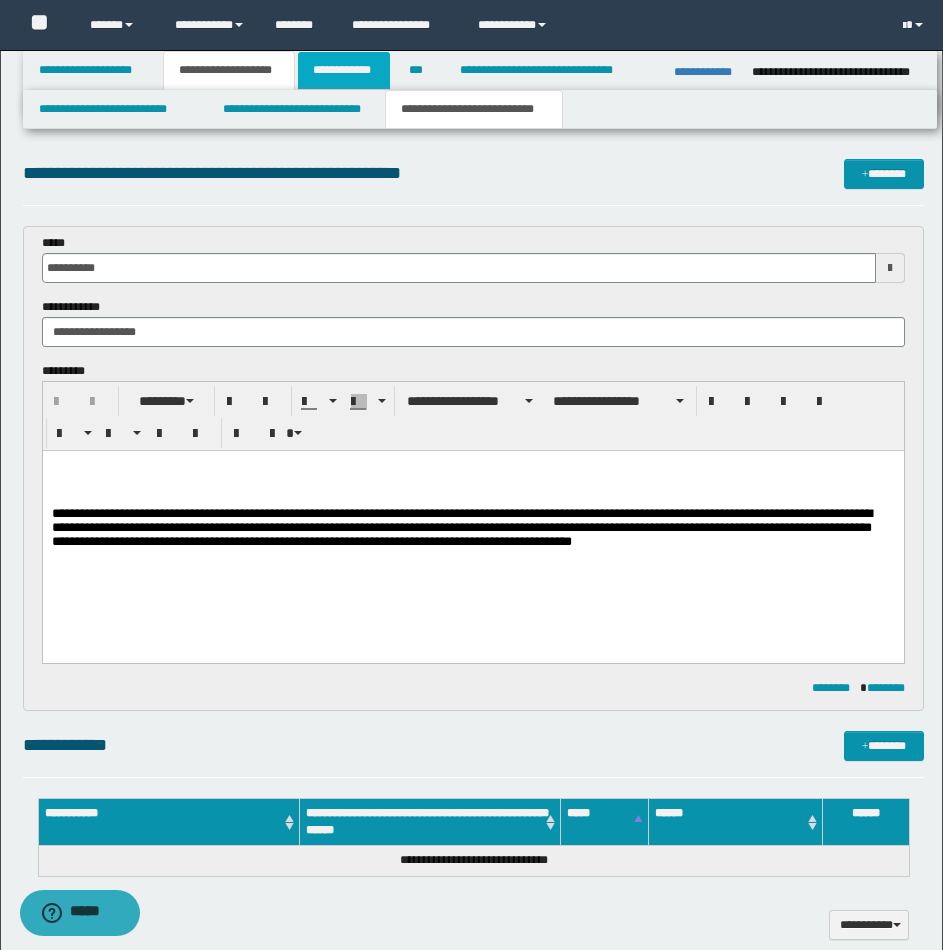 click on "**********" at bounding box center [344, 70] 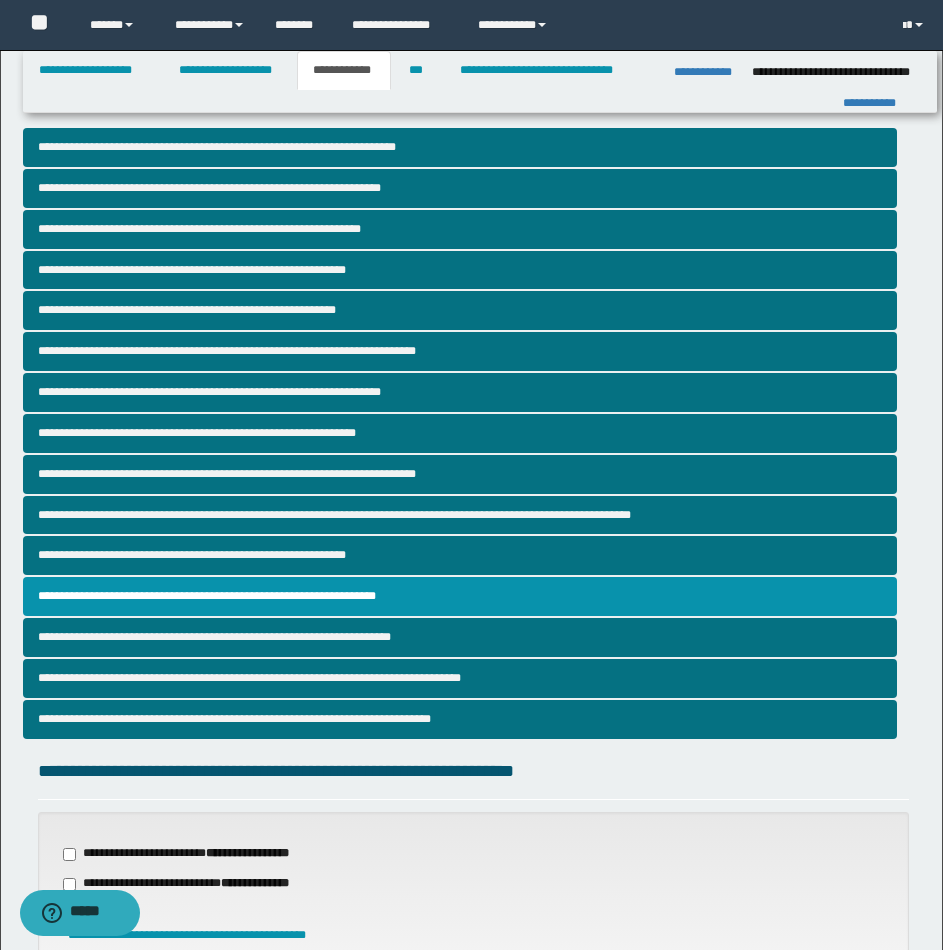 scroll, scrollTop: 831, scrollLeft: 0, axis: vertical 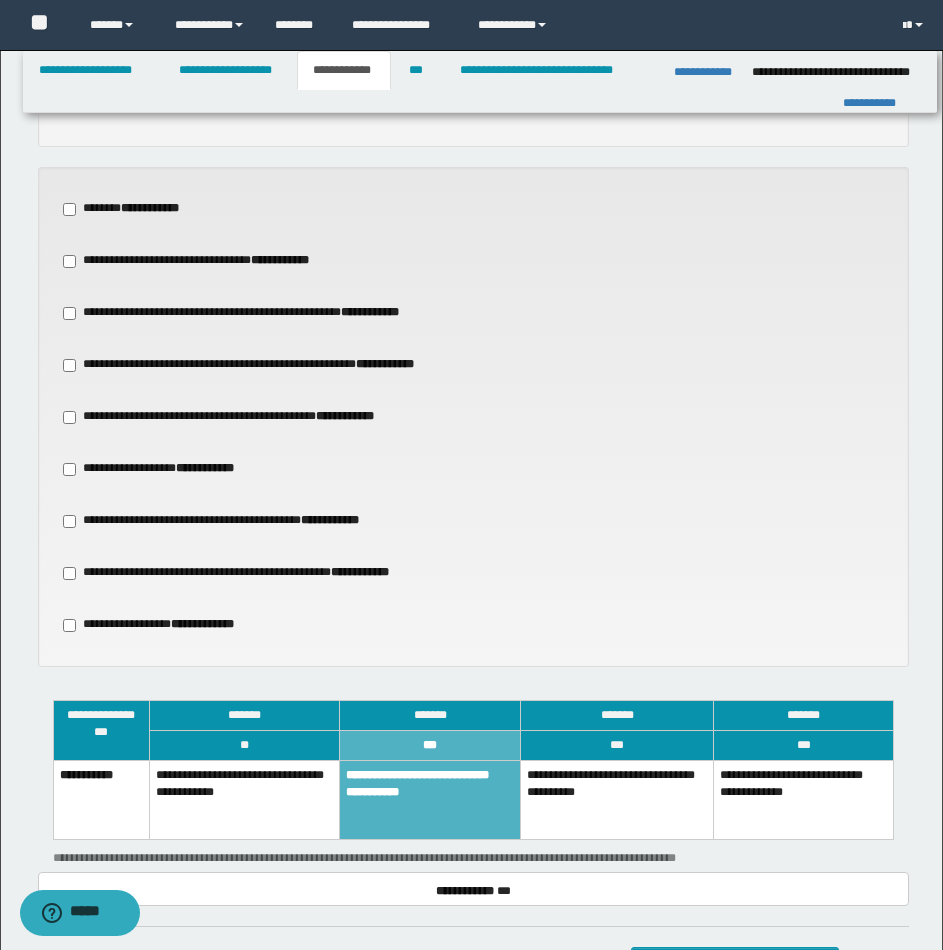 click on "**********" at bounding box center (617, 800) 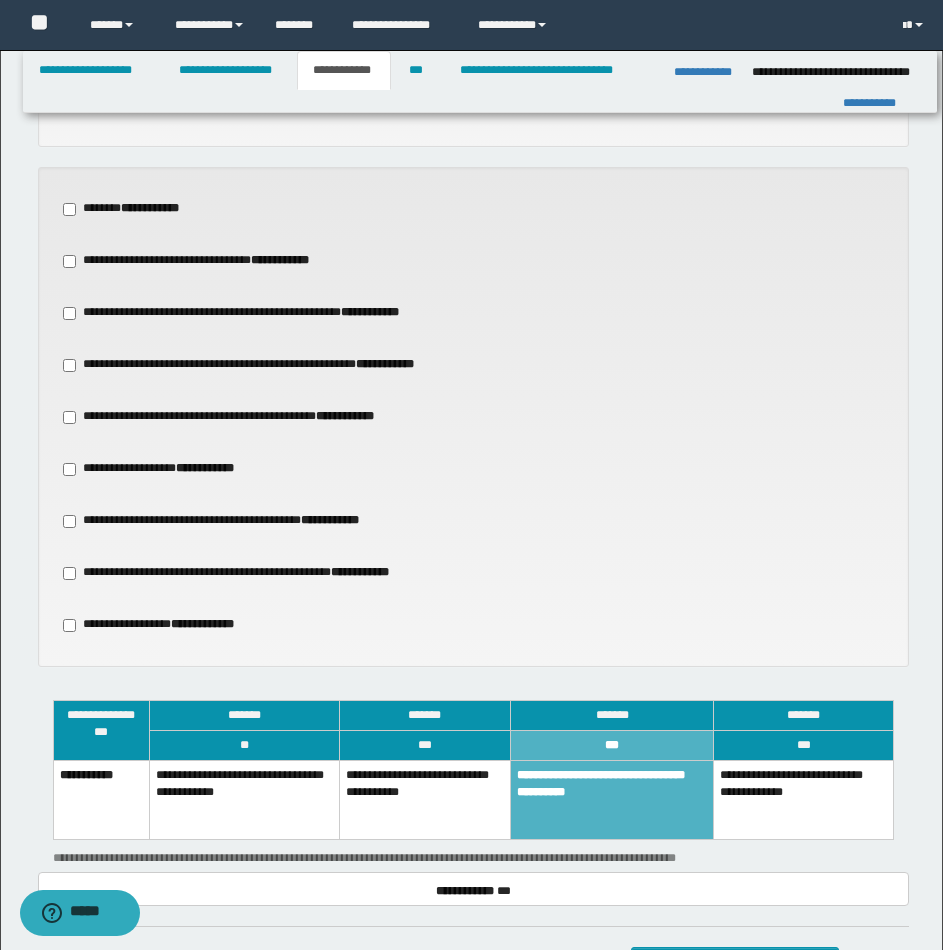 scroll, scrollTop: 0, scrollLeft: 0, axis: both 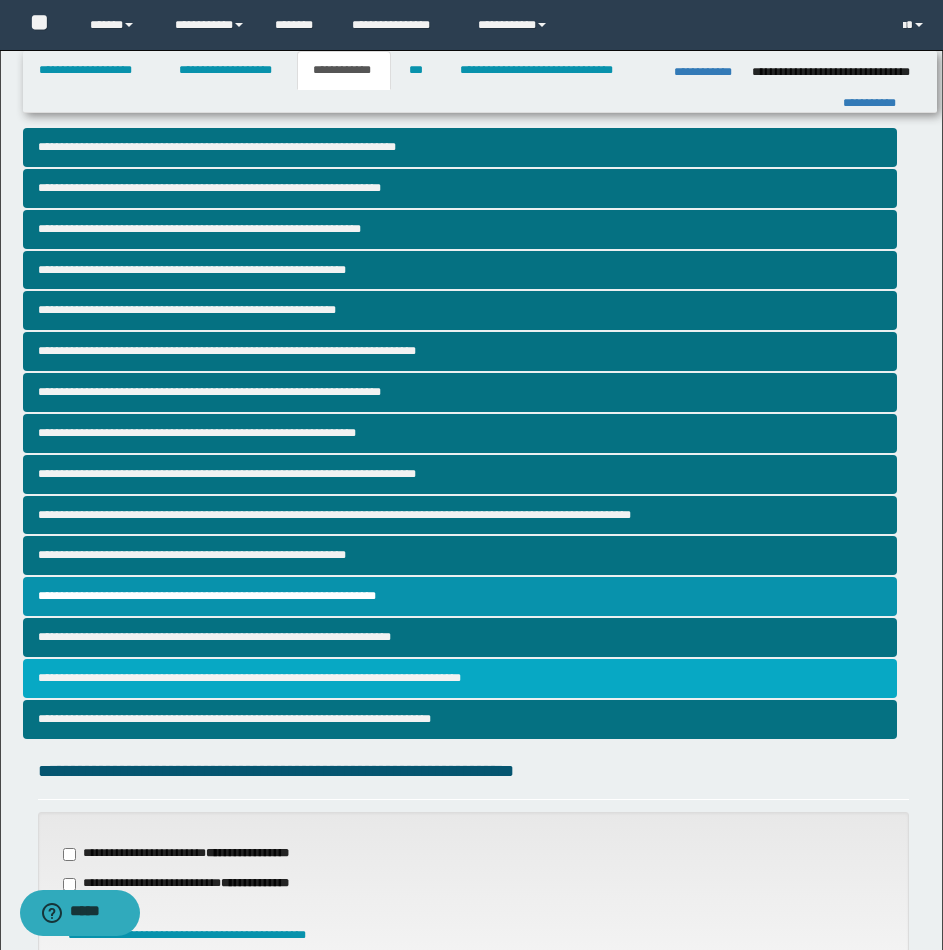 click on "**********" at bounding box center [460, 678] 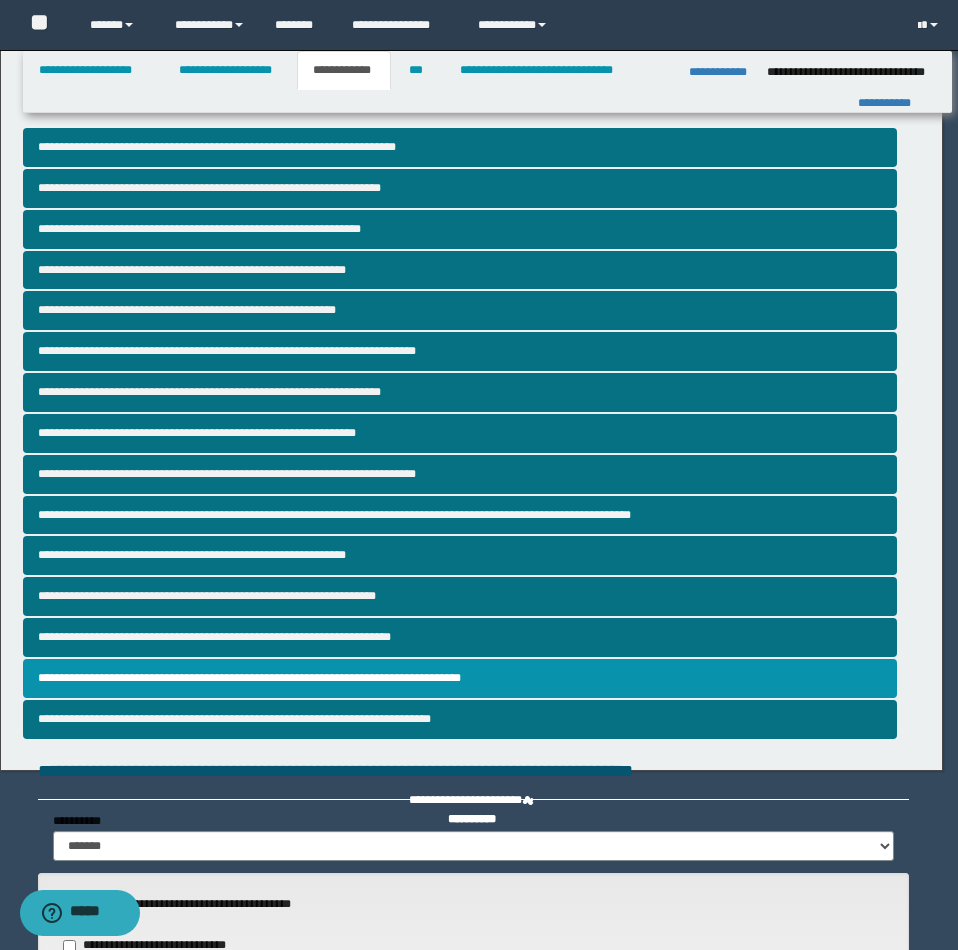 click on "**********" at bounding box center [471, 475] 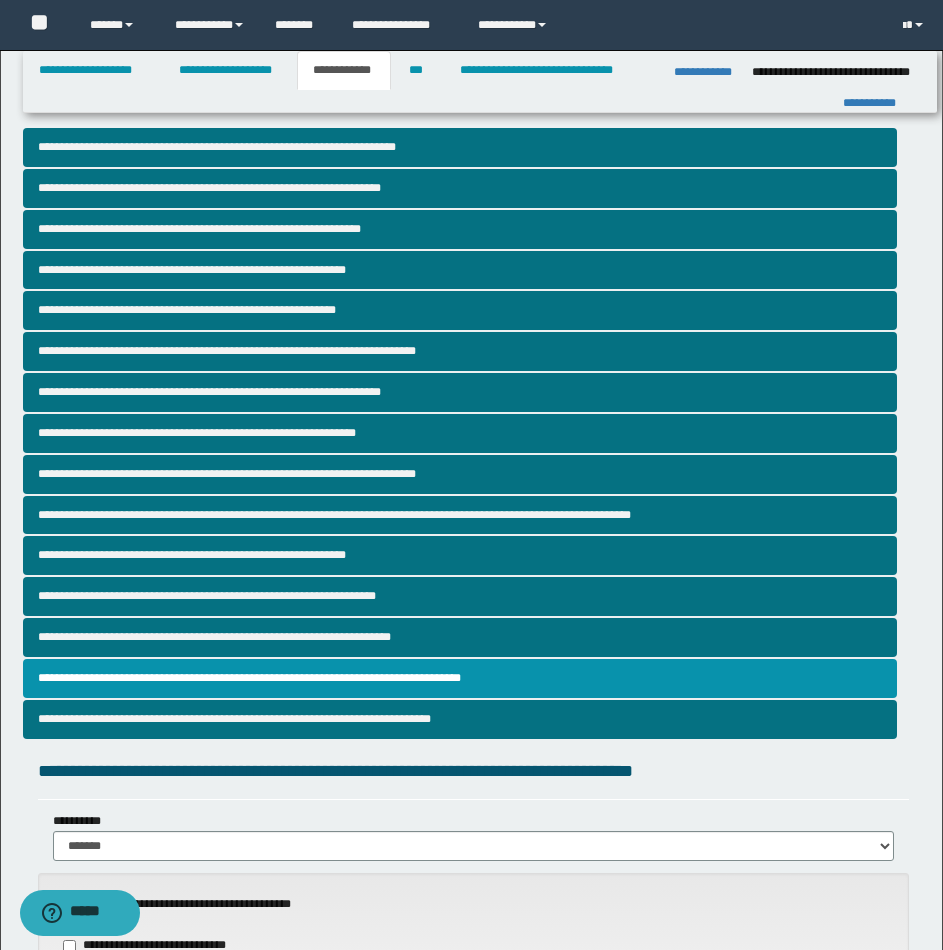 scroll, scrollTop: 831, scrollLeft: 0, axis: vertical 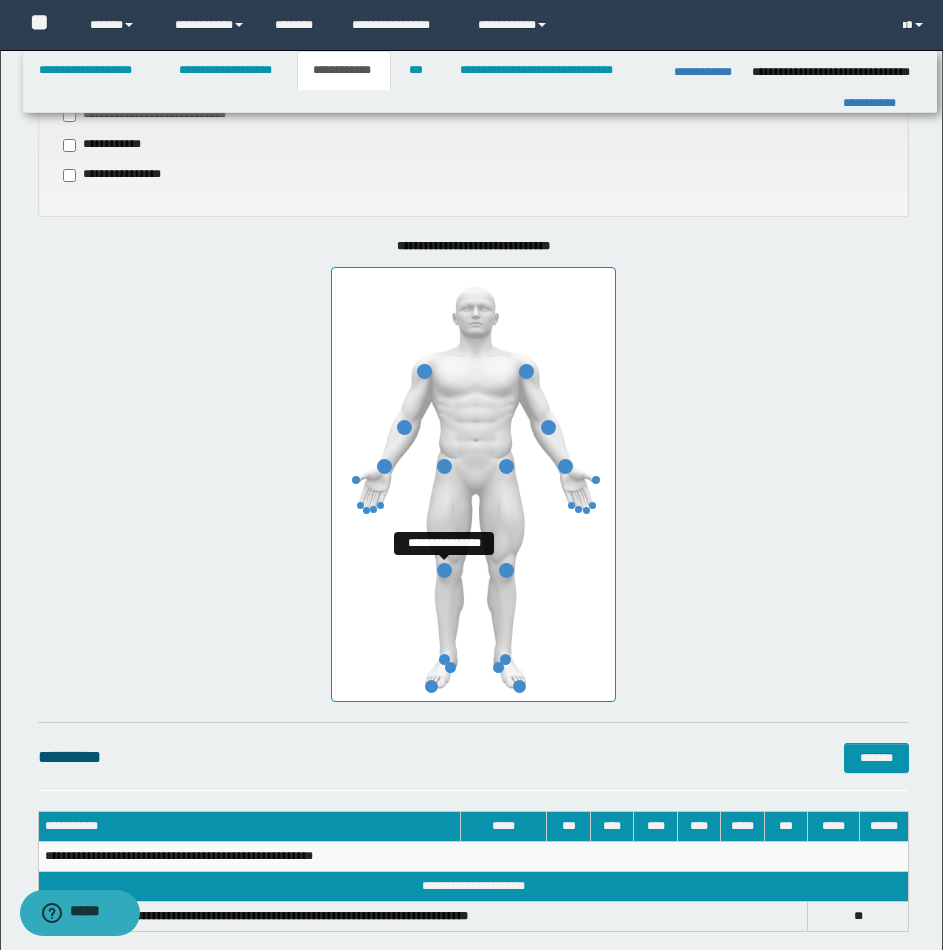 click at bounding box center [444, 570] 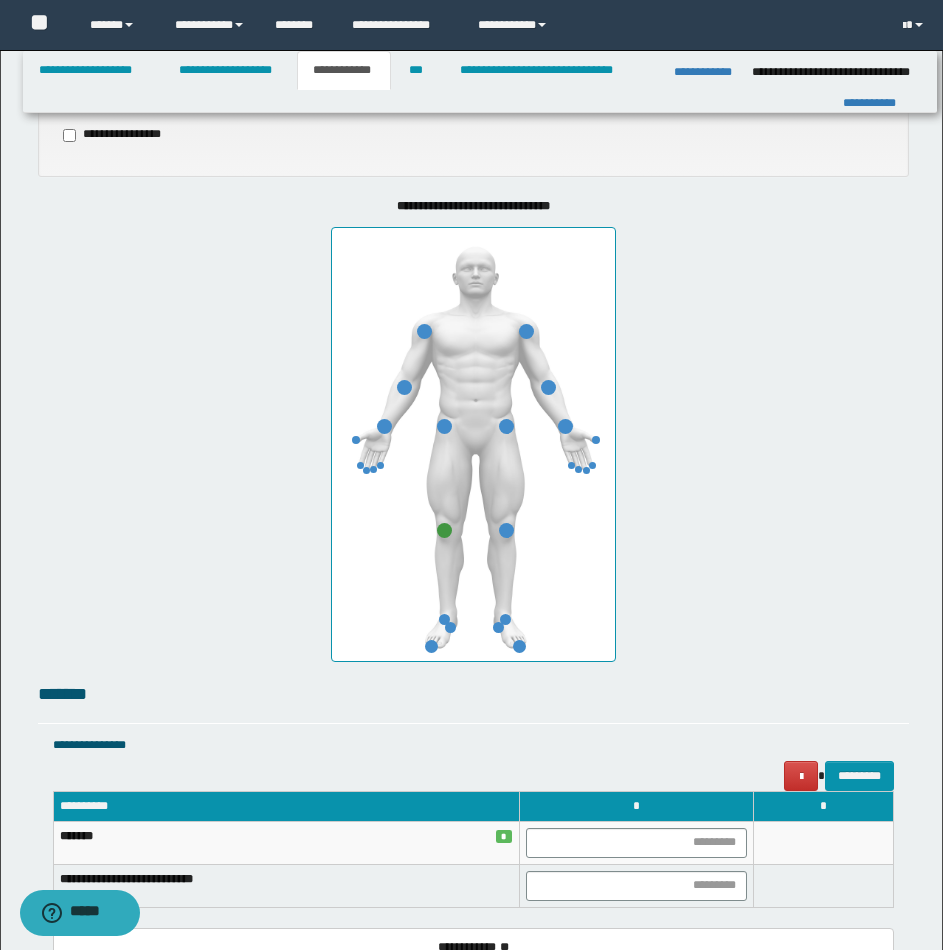 scroll, scrollTop: 1046, scrollLeft: 0, axis: vertical 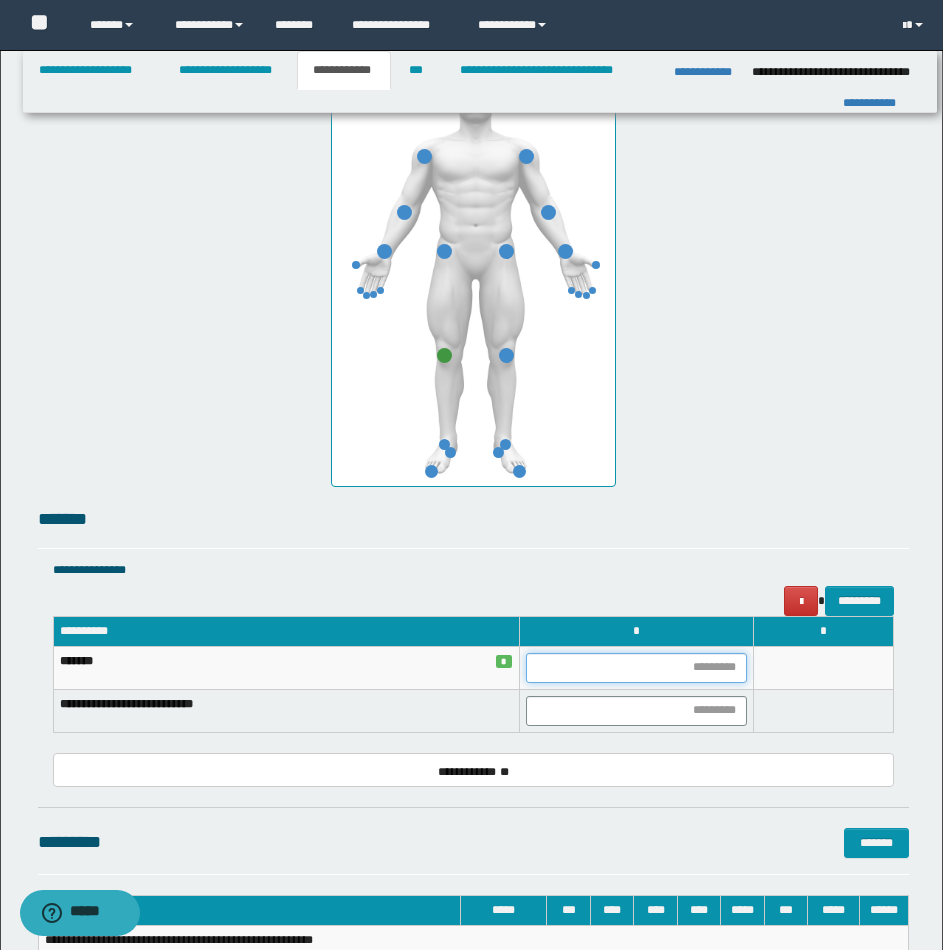 click at bounding box center [636, 668] 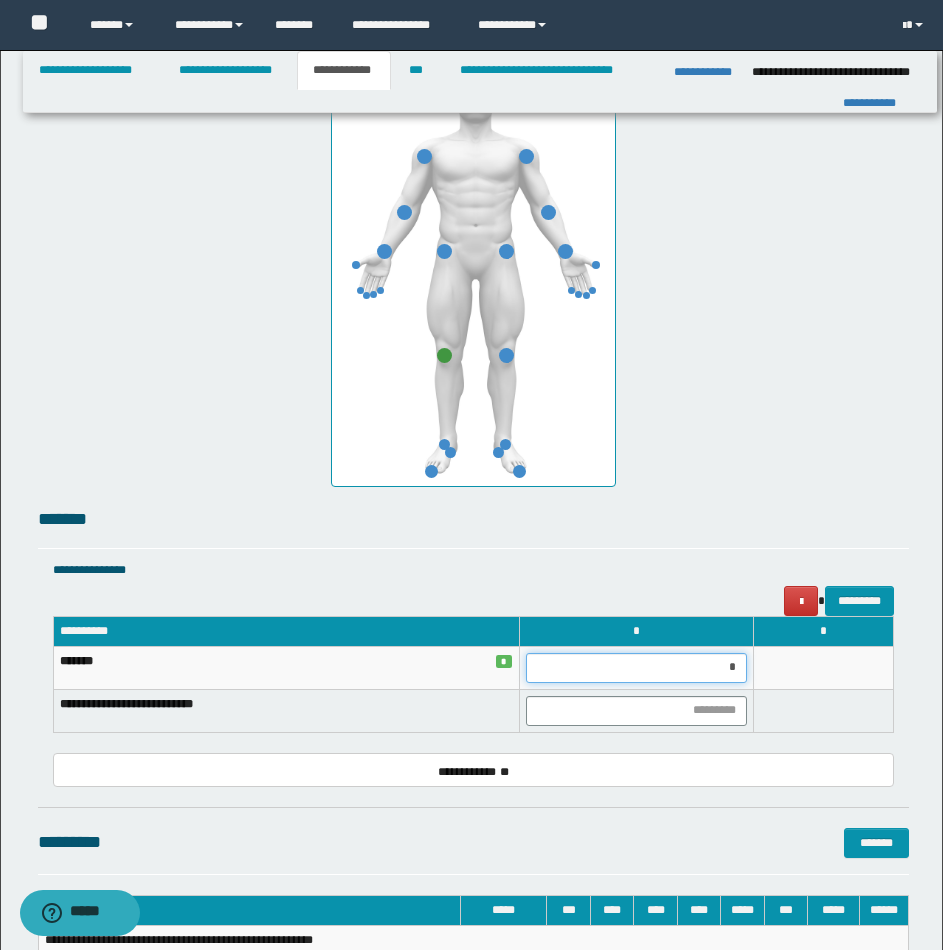 type on "**" 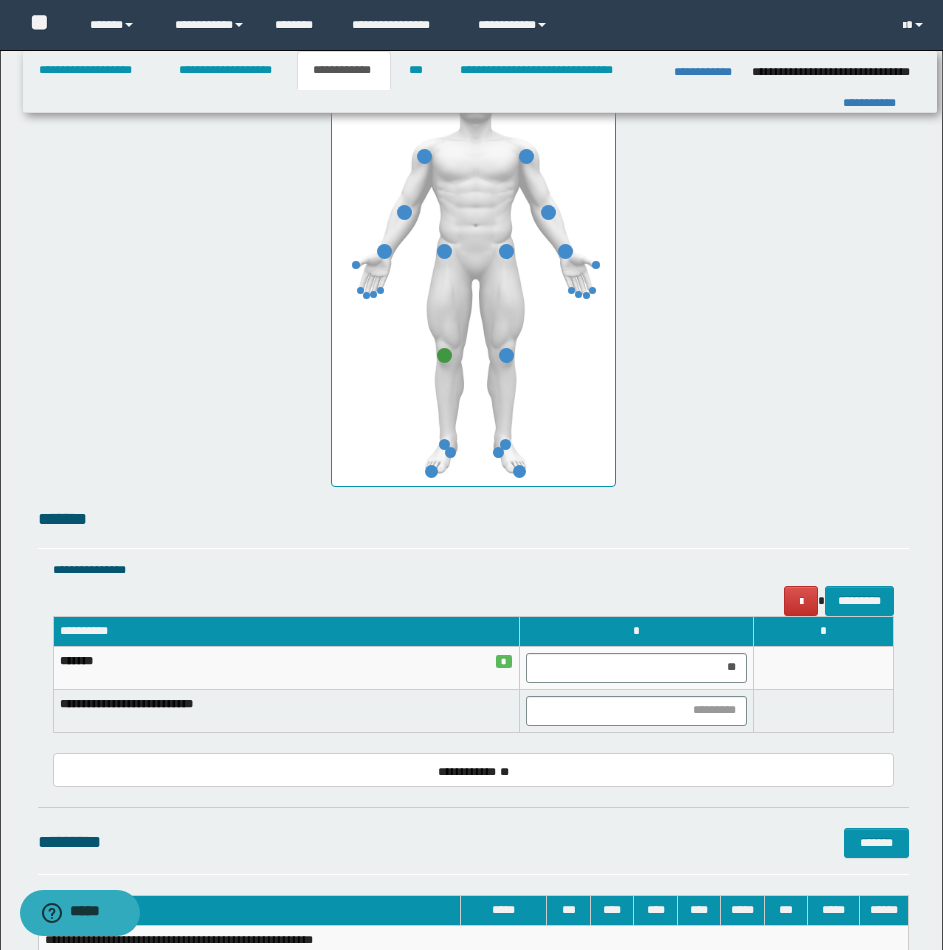 click at bounding box center [823, 667] 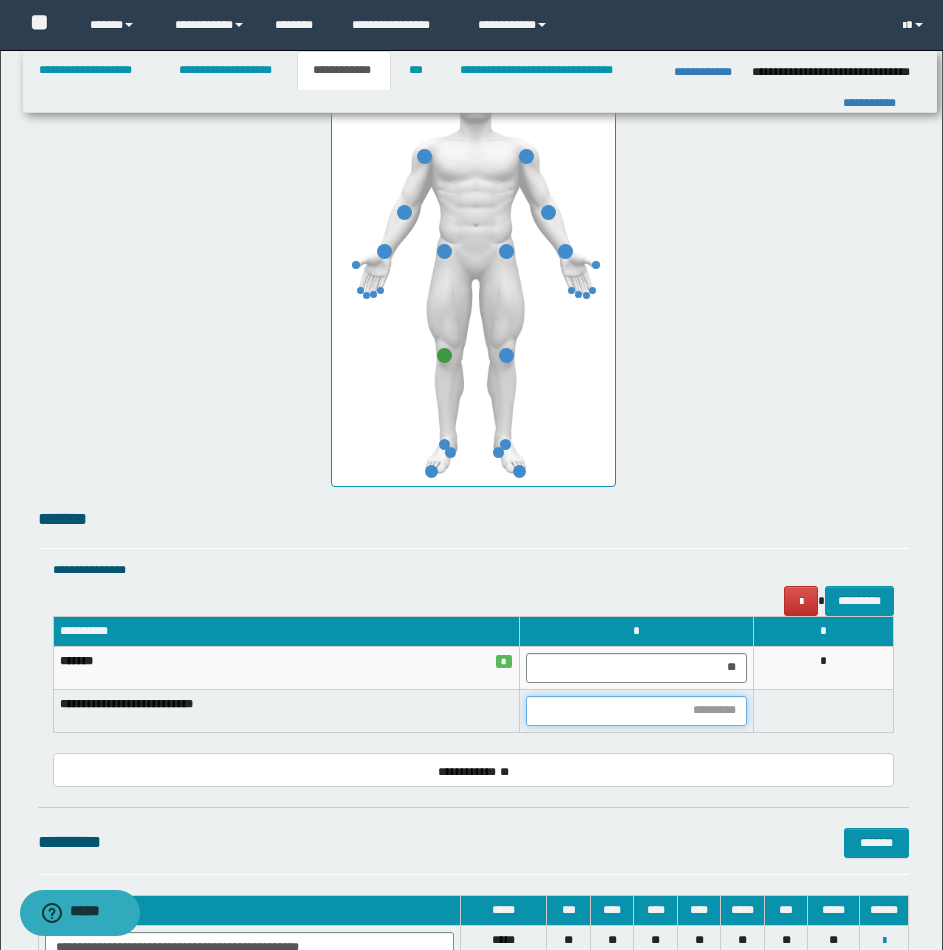 click at bounding box center [636, 711] 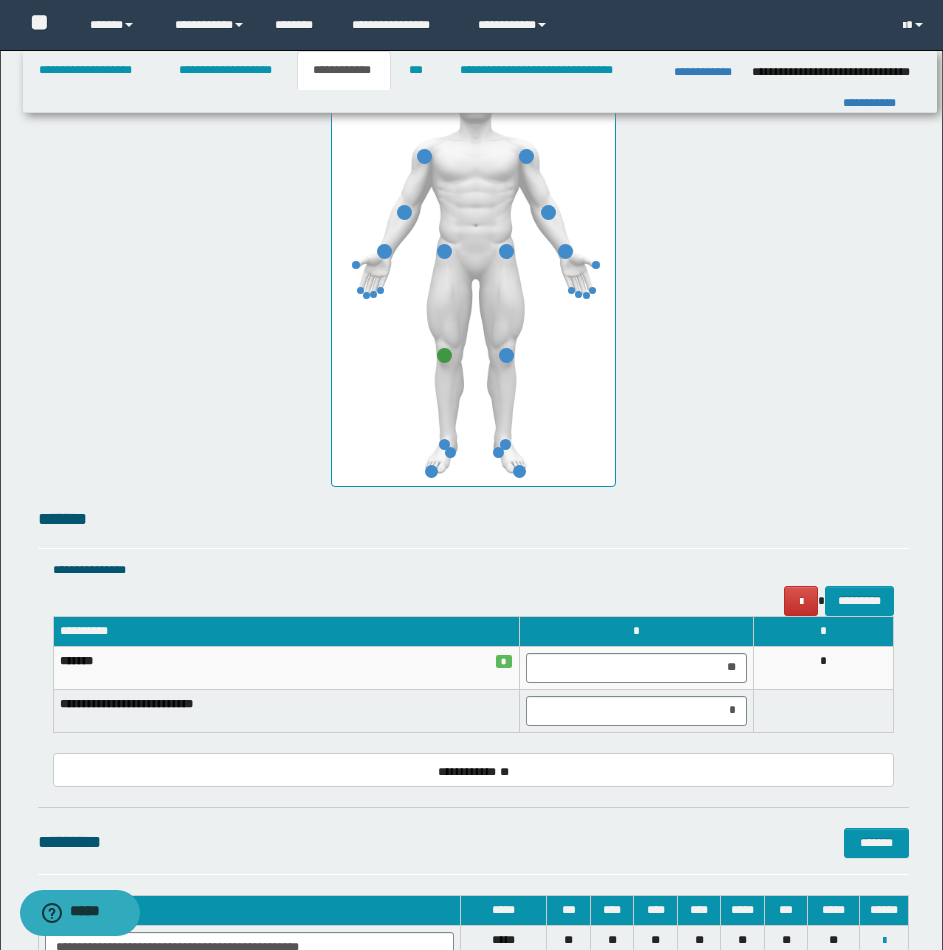 click at bounding box center (823, 710) 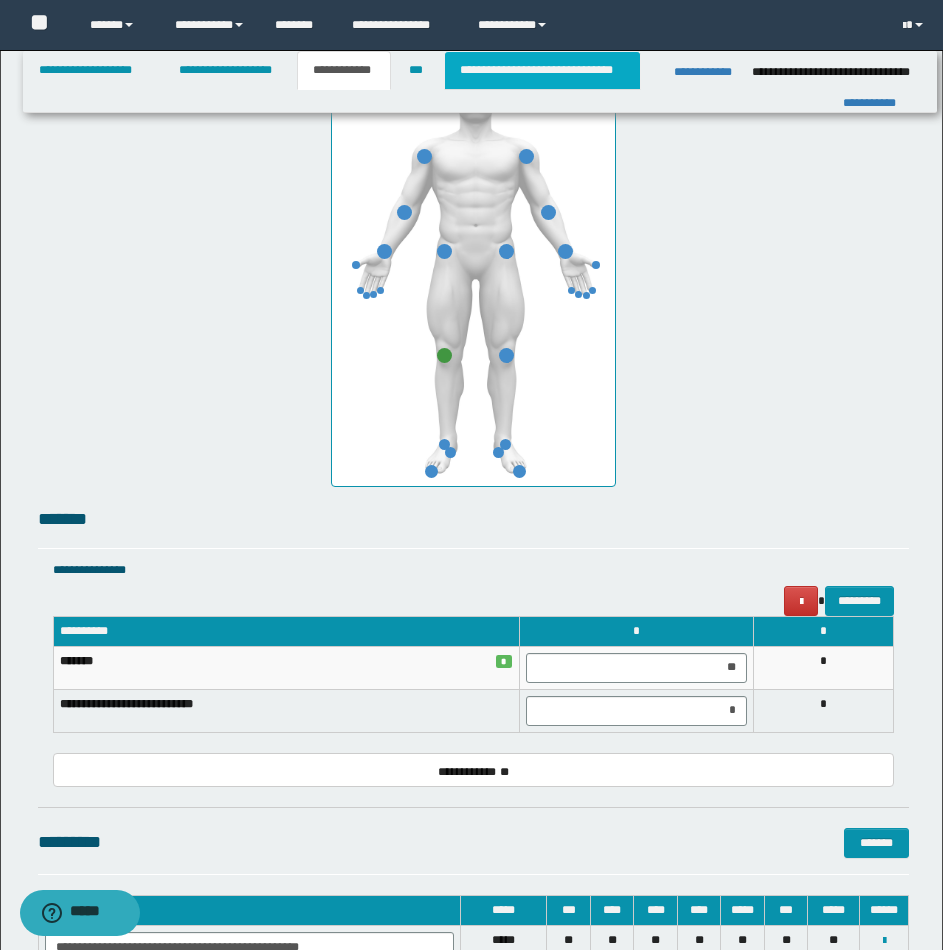 click on "**********" at bounding box center [542, 70] 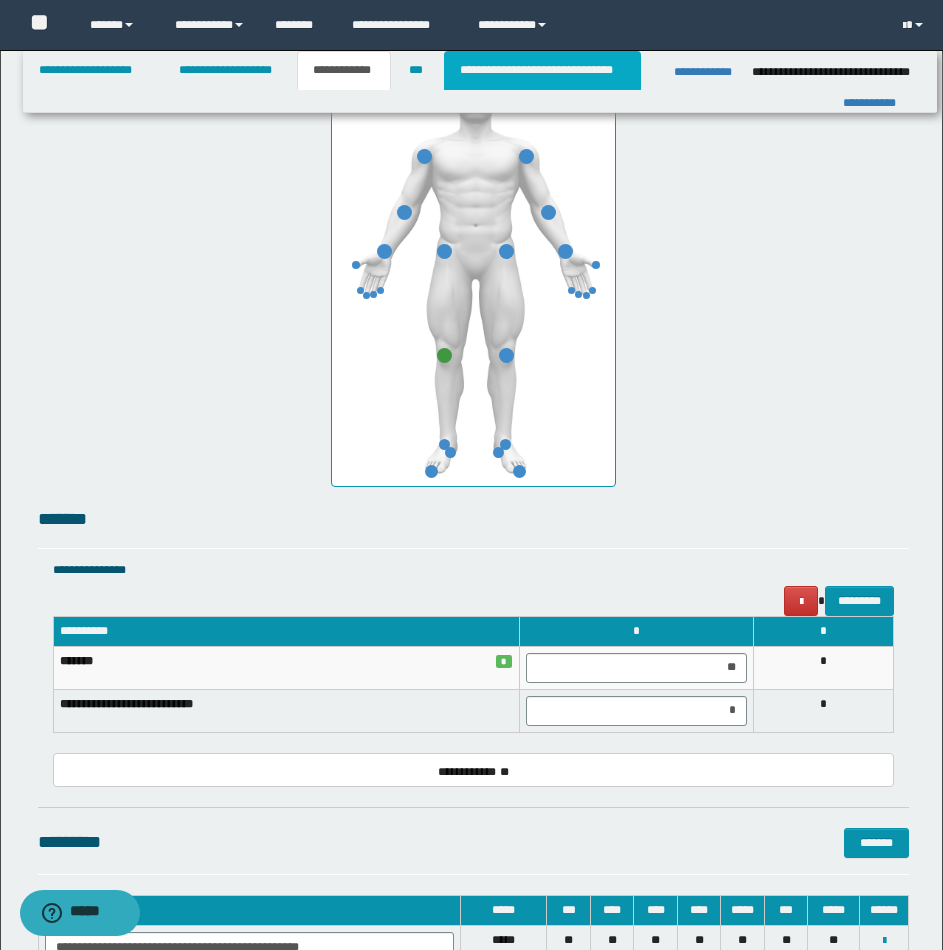 type 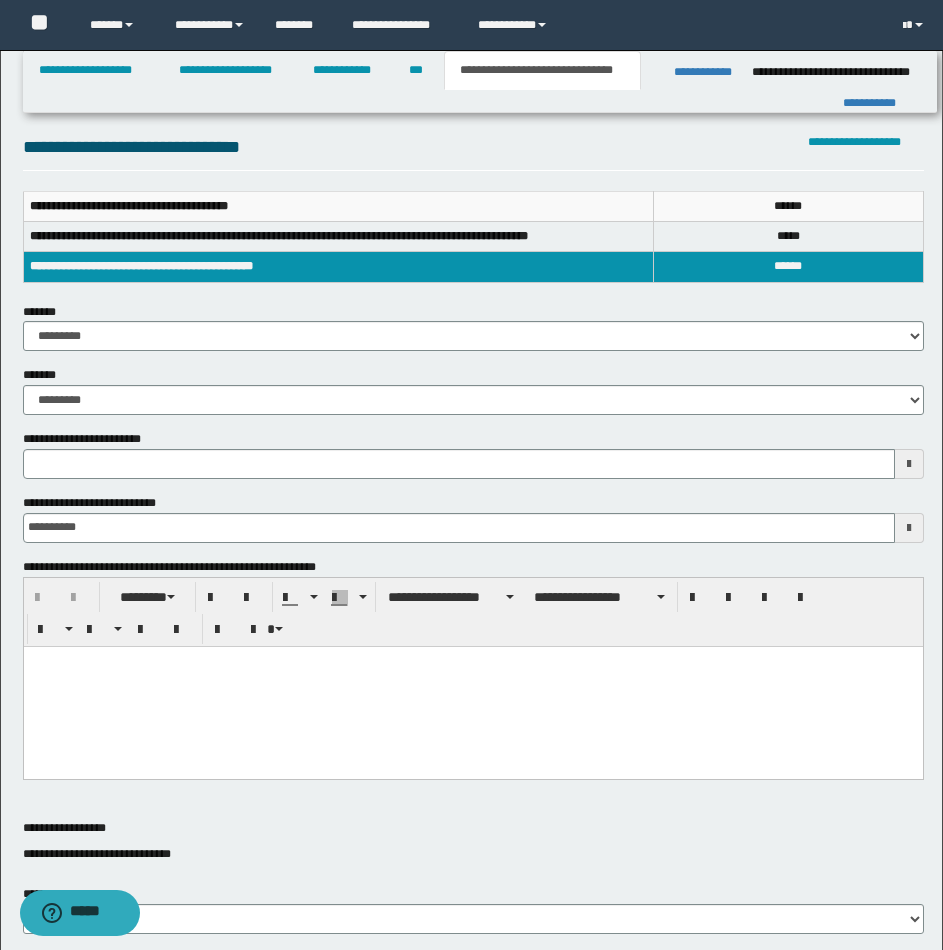 scroll, scrollTop: 0, scrollLeft: 0, axis: both 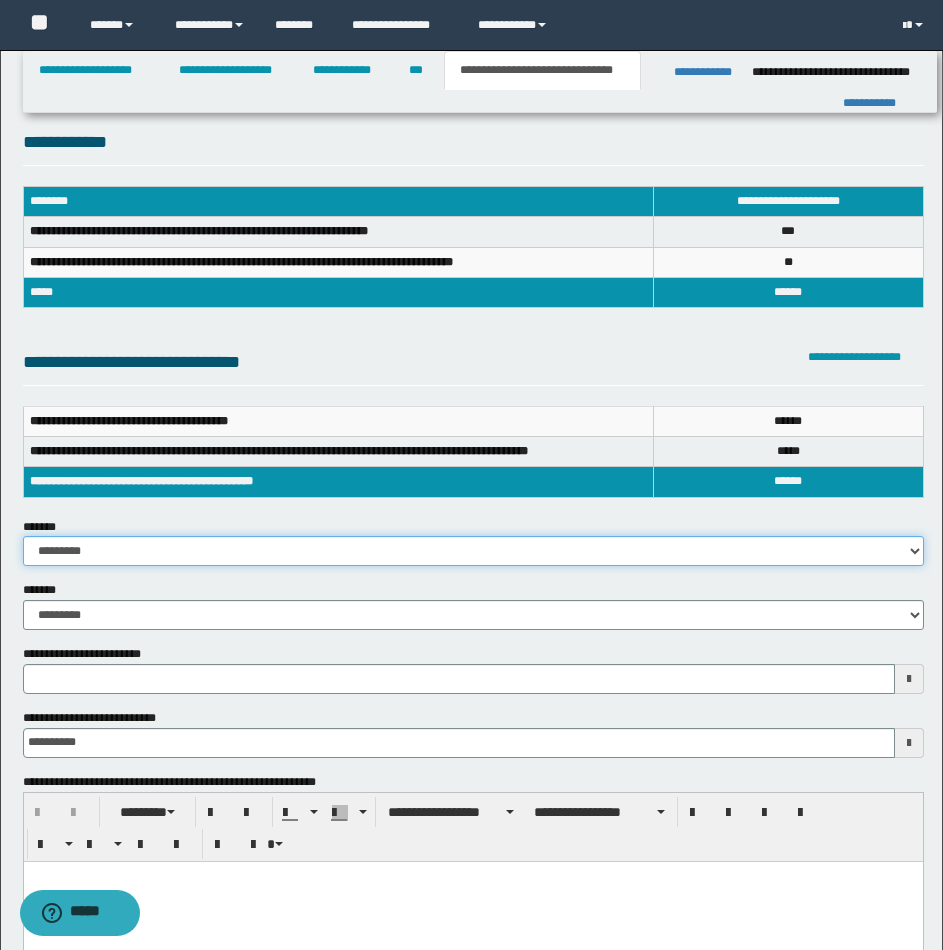 click on "**********" at bounding box center (473, 551) 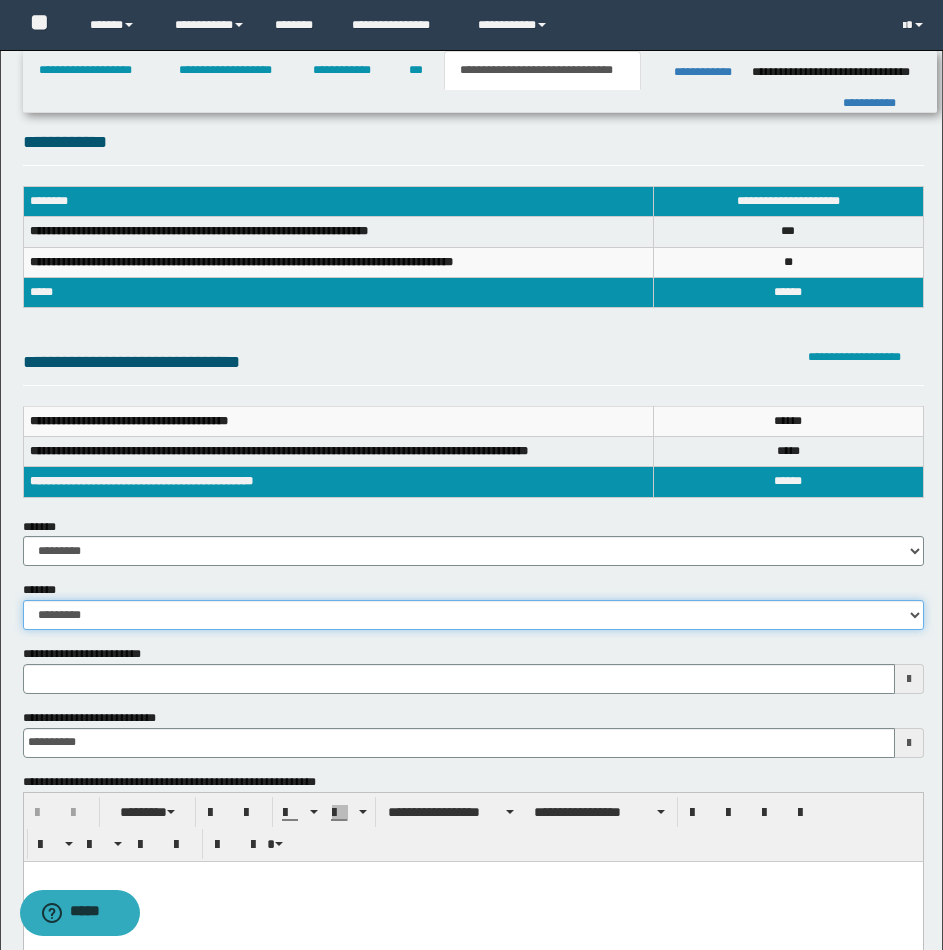 click on "**********" at bounding box center [473, 615] 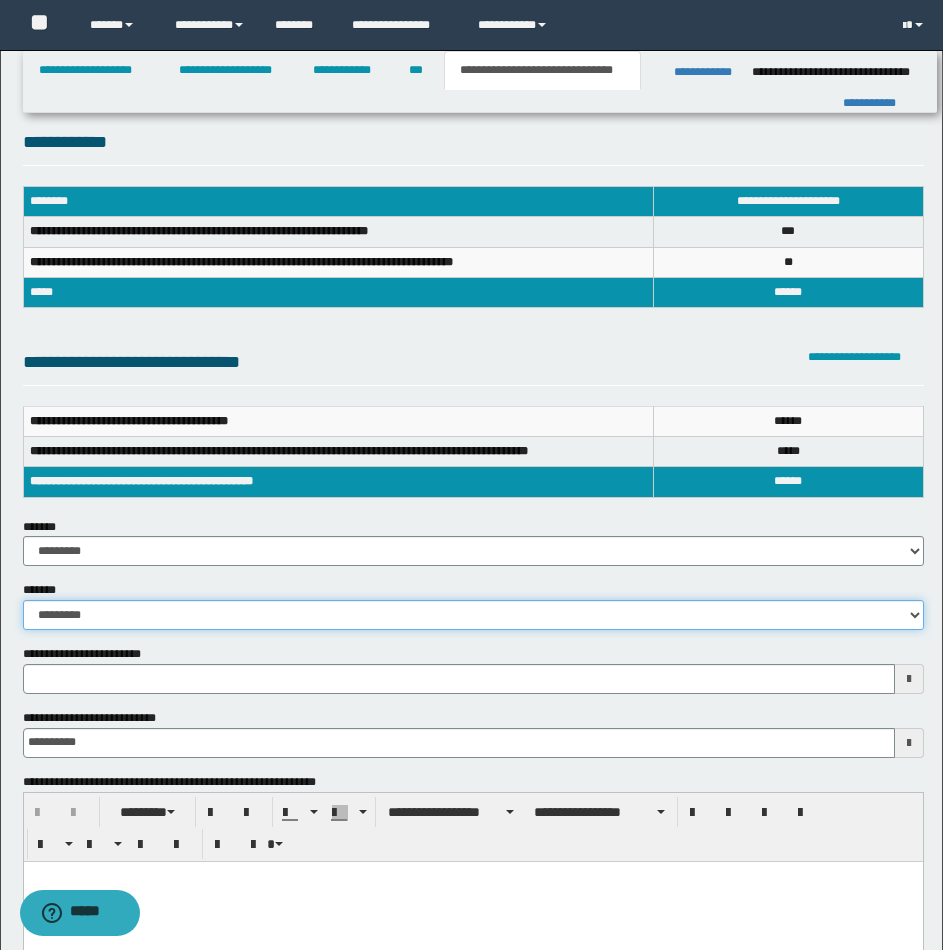 type 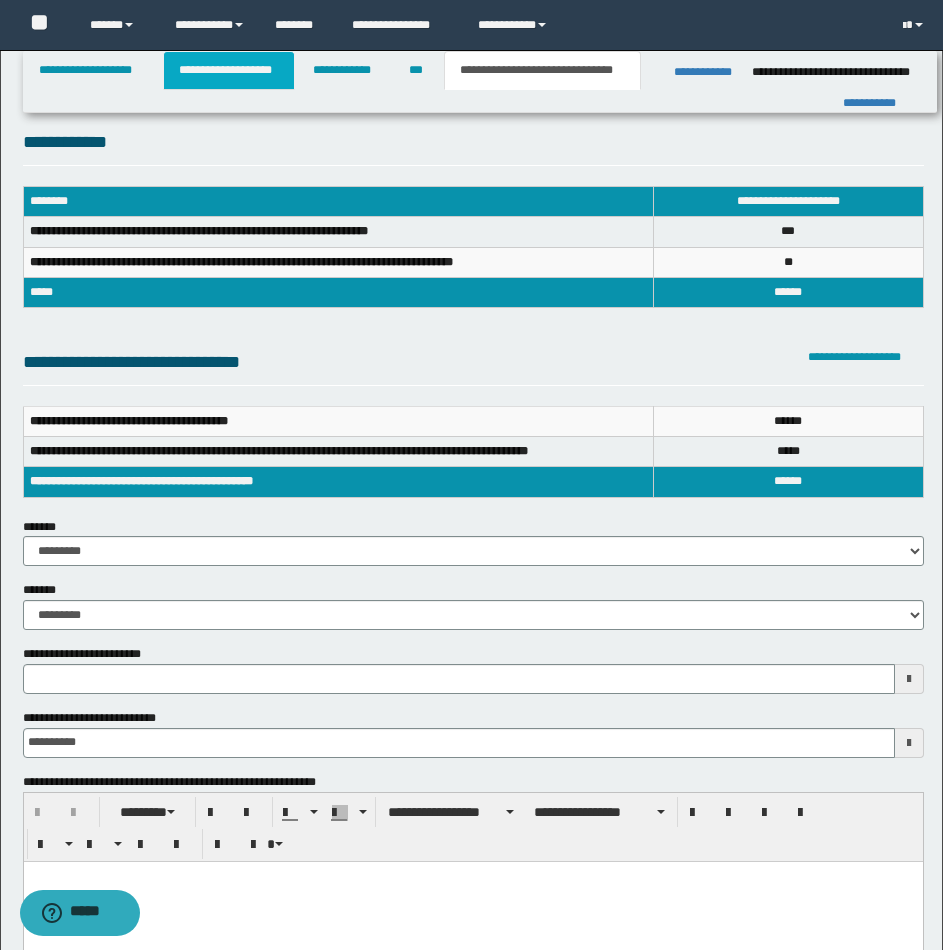 click on "**********" at bounding box center (229, 70) 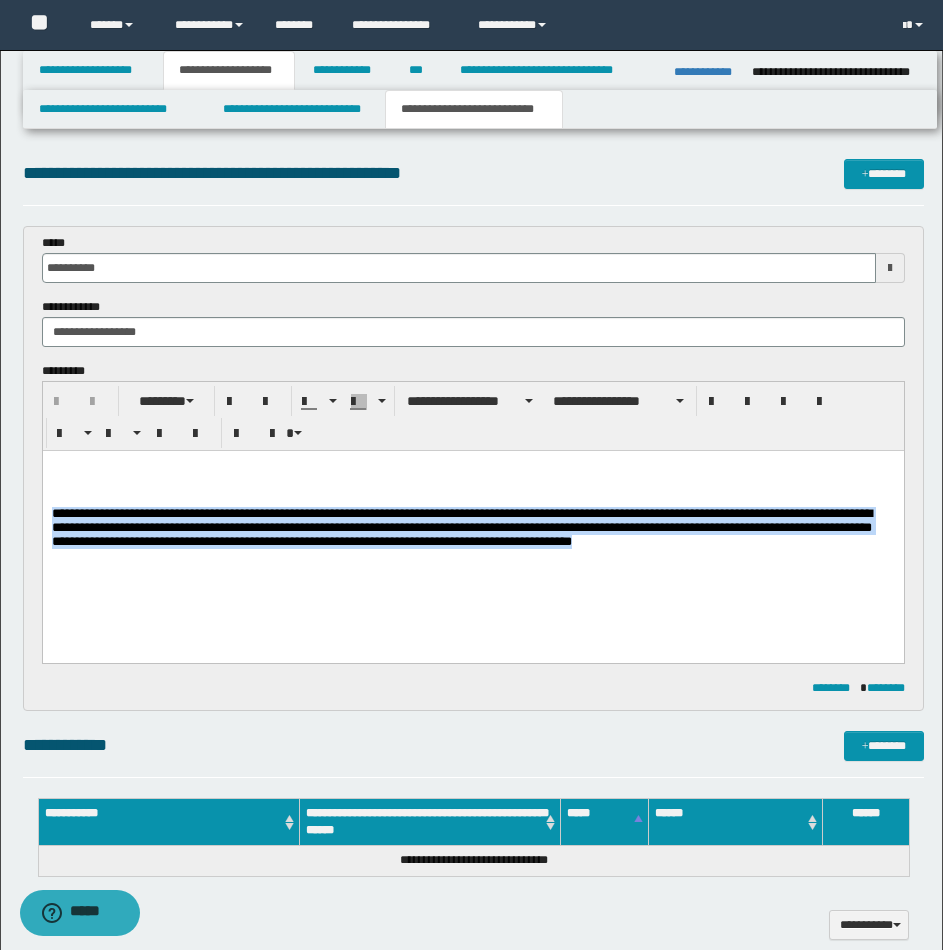 drag, startPoint x: 50, startPoint y: 511, endPoint x: 968, endPoint y: 1019, distance: 1049.1844 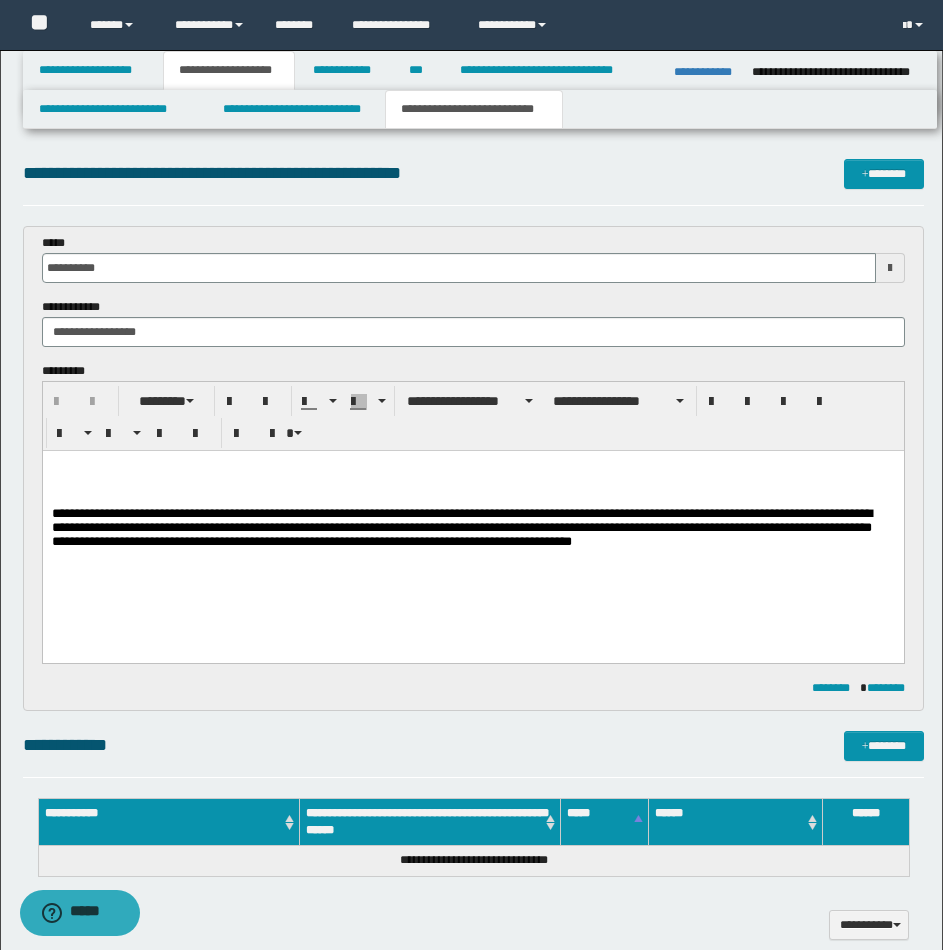 paste 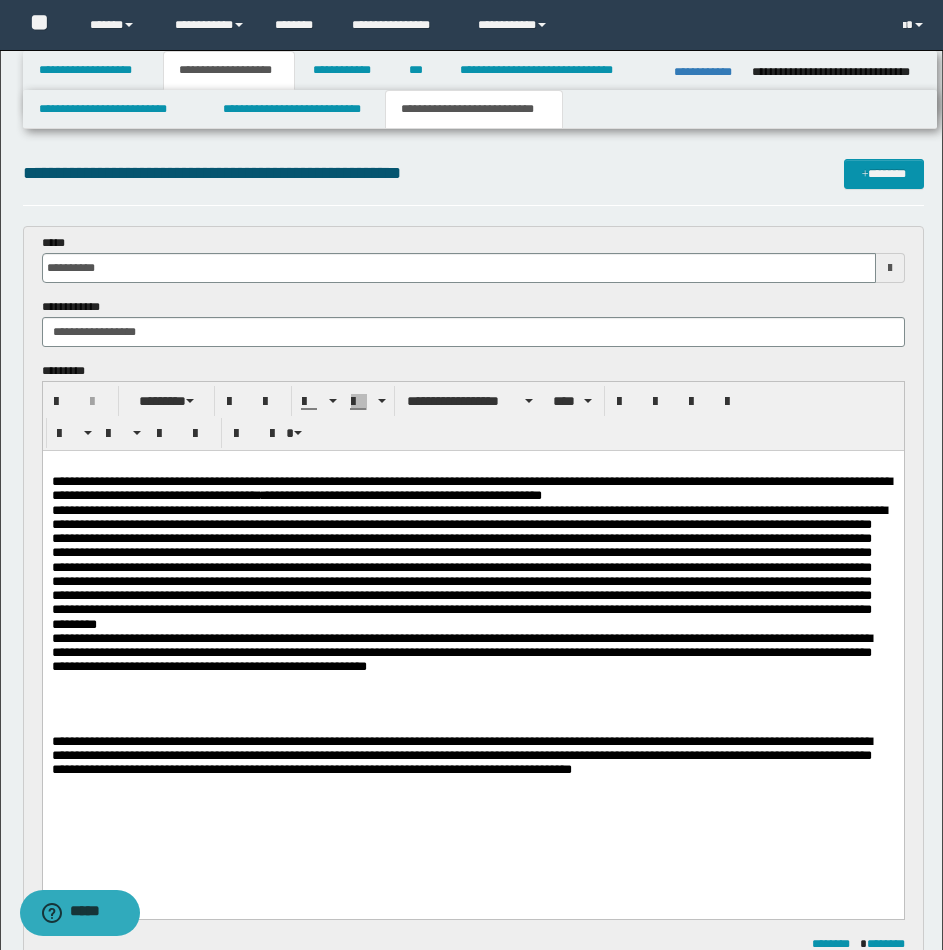click at bounding box center [472, 467] 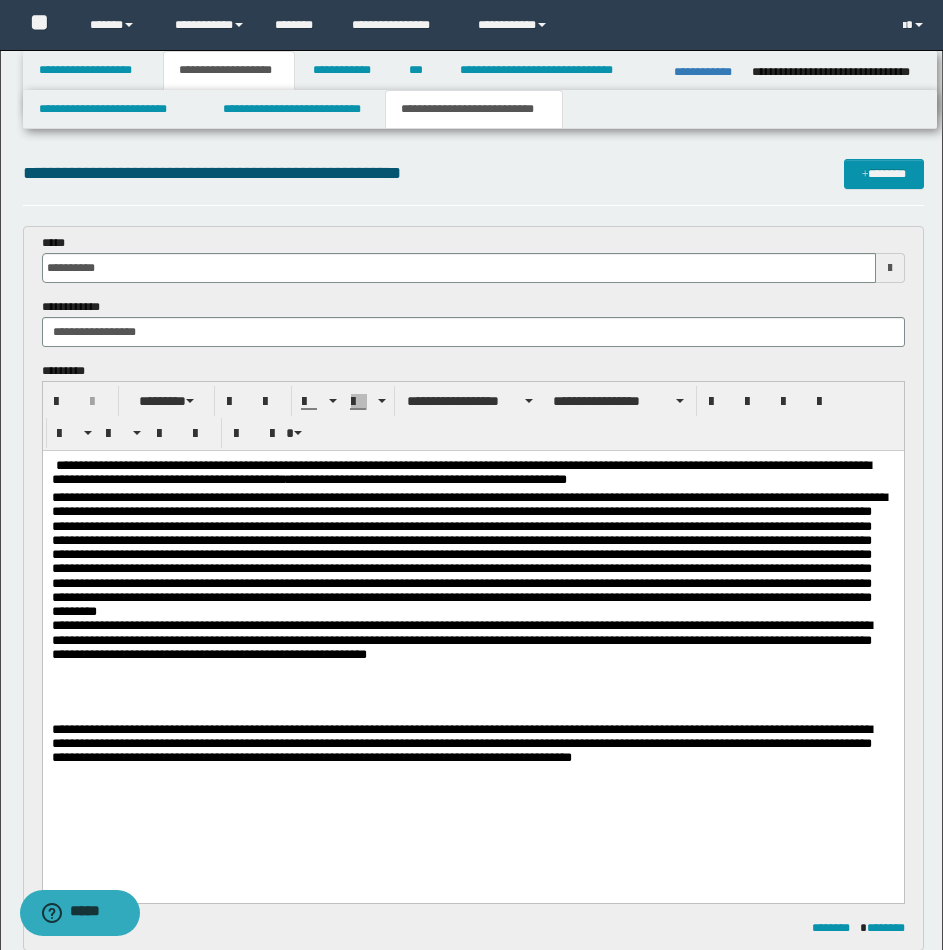 click on "**********" at bounding box center (472, 747) 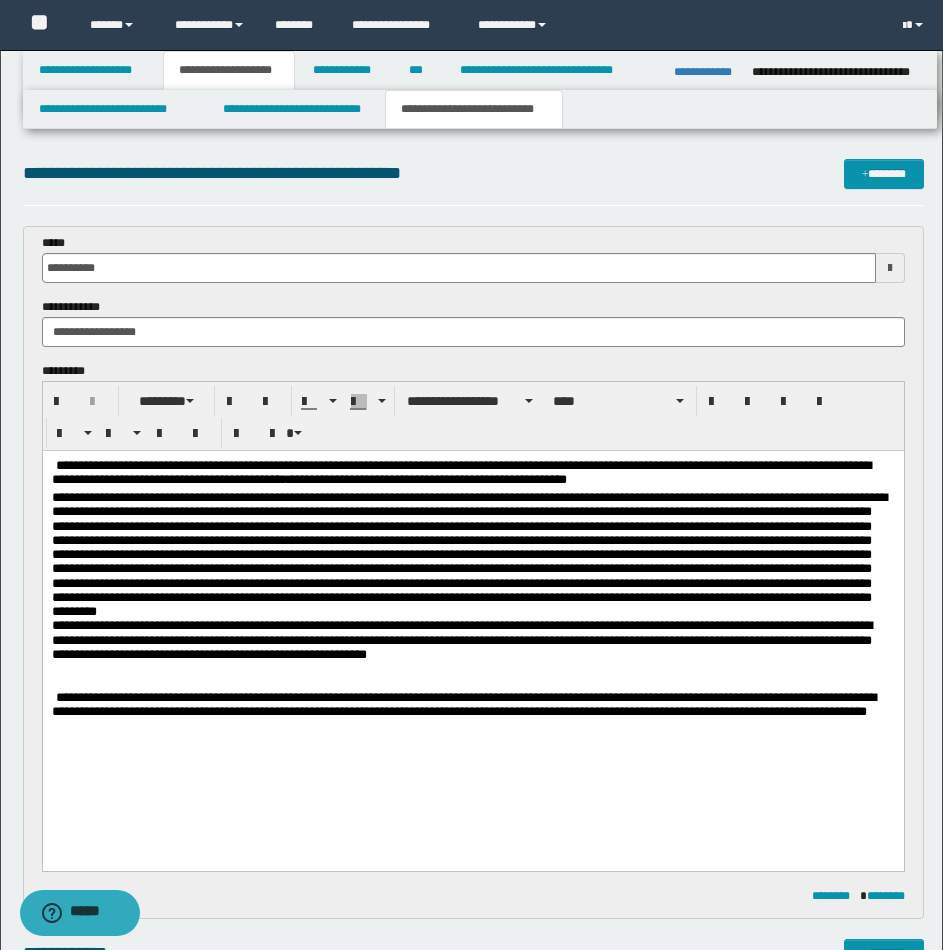 click on "**********" at bounding box center [472, 640] 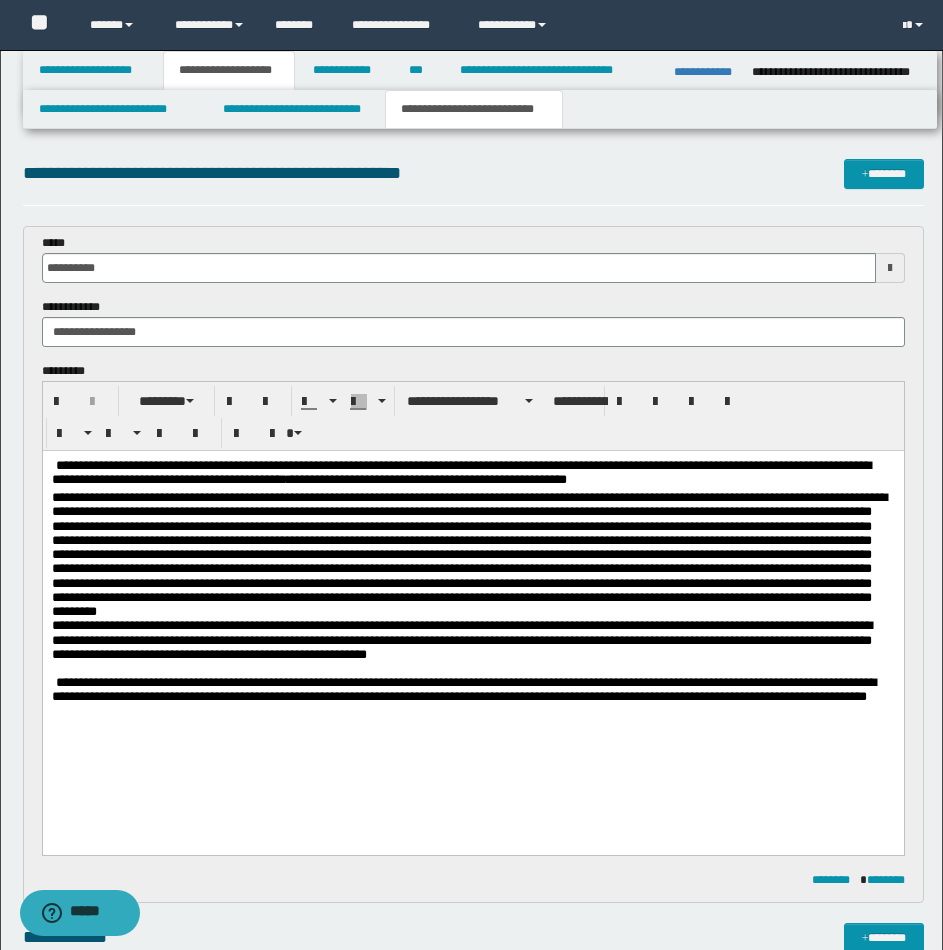 click on "**********" at bounding box center [472, 700] 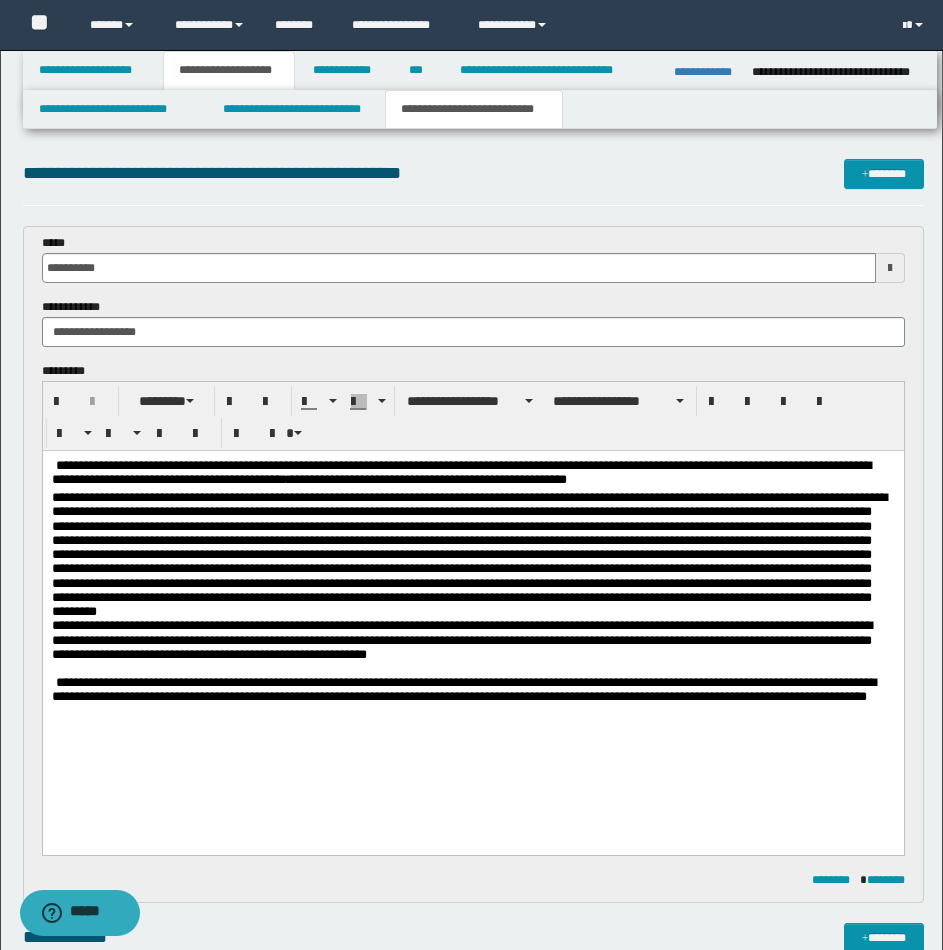 click on "**********" at bounding box center (472, 475) 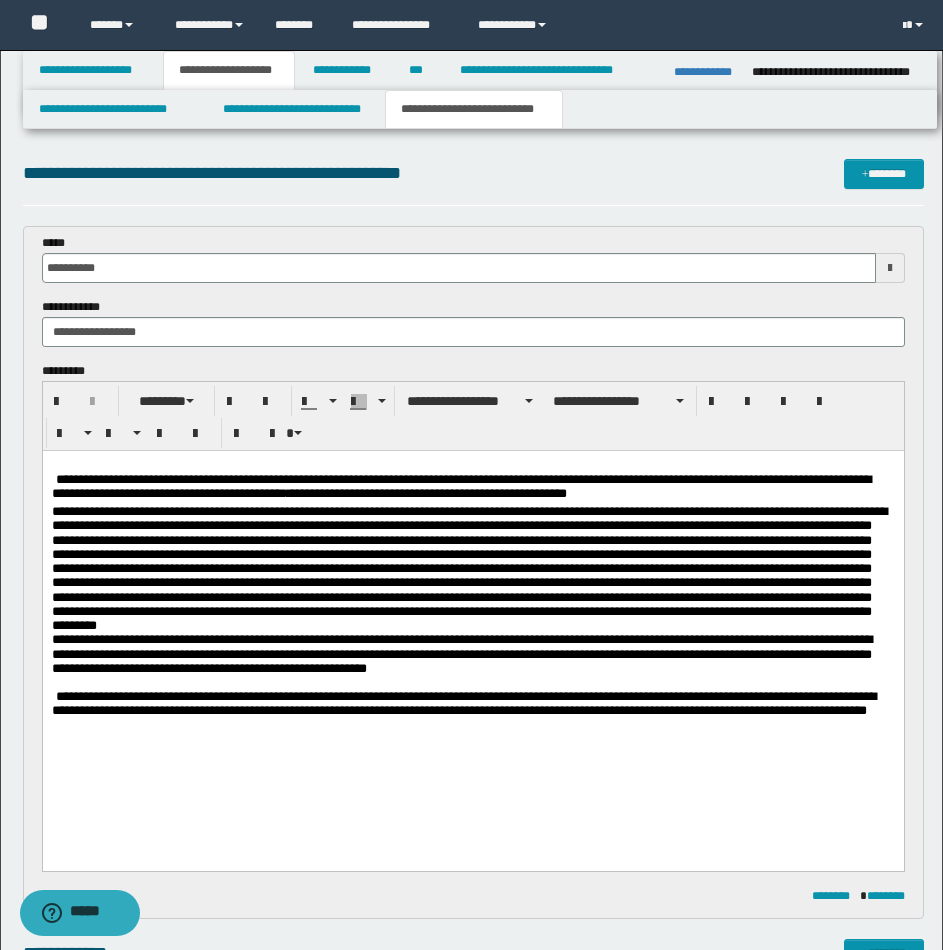 click on "**********" at bounding box center [472, 623] 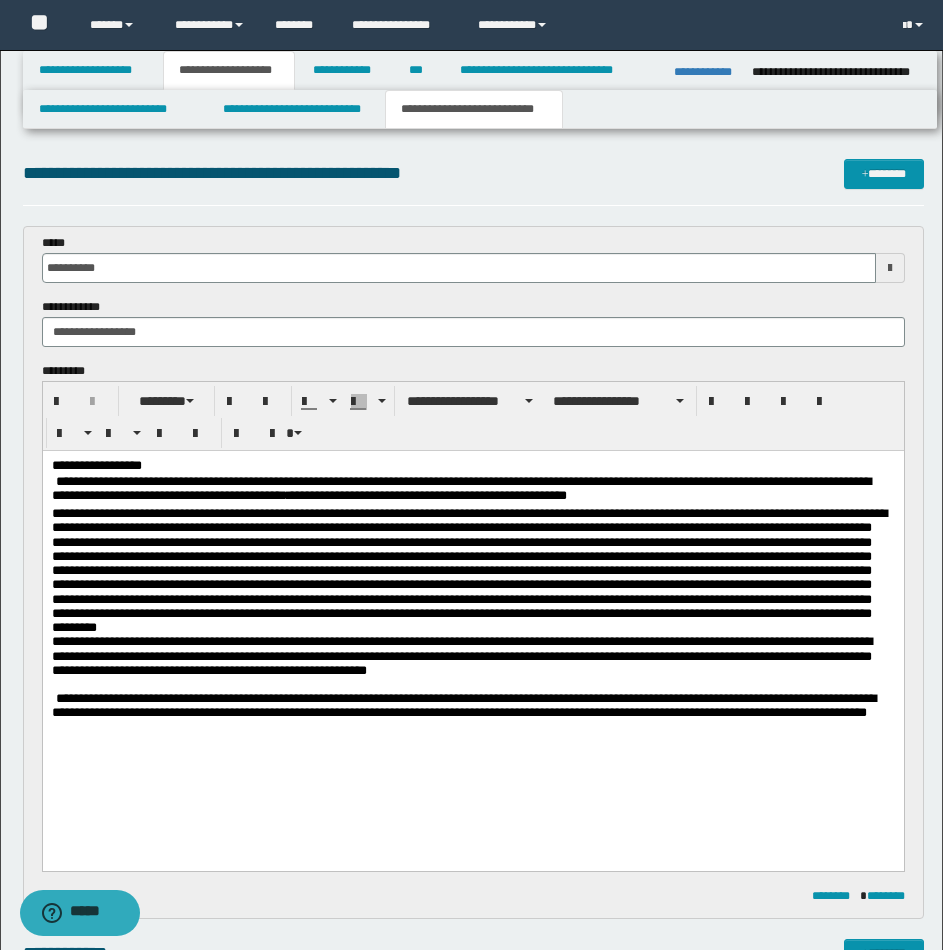 click on "**********" at bounding box center [472, 467] 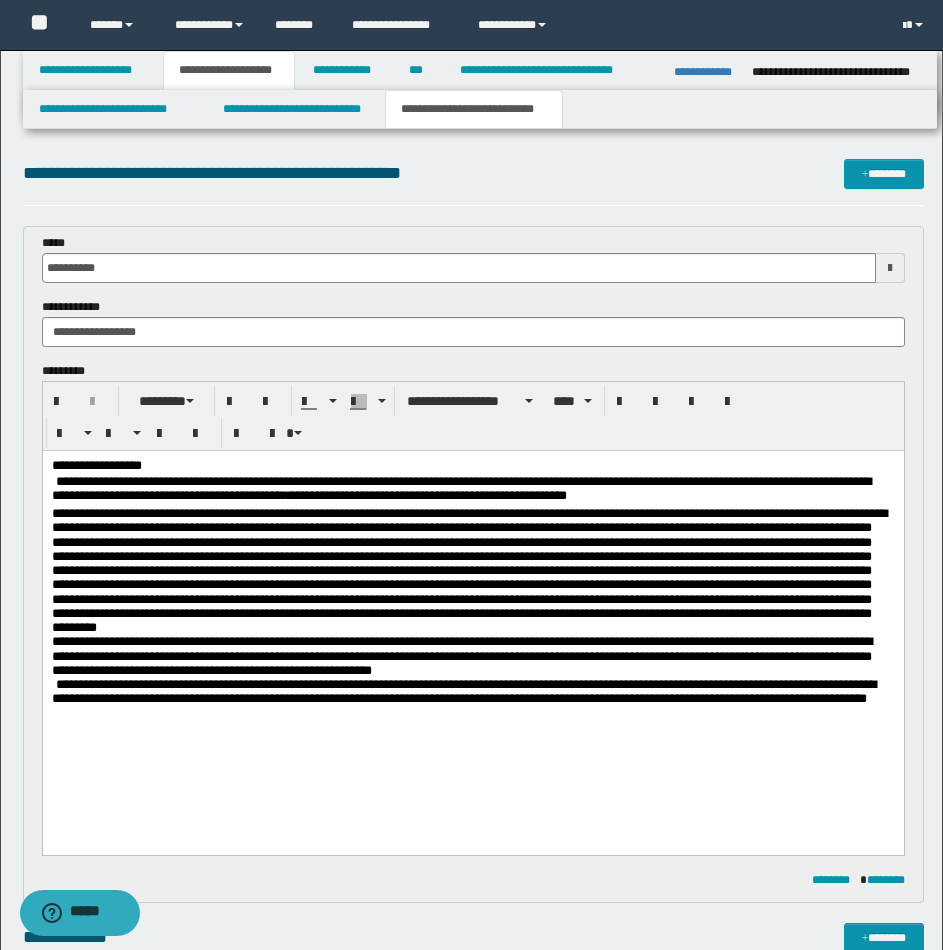 scroll, scrollTop: 831, scrollLeft: 0, axis: vertical 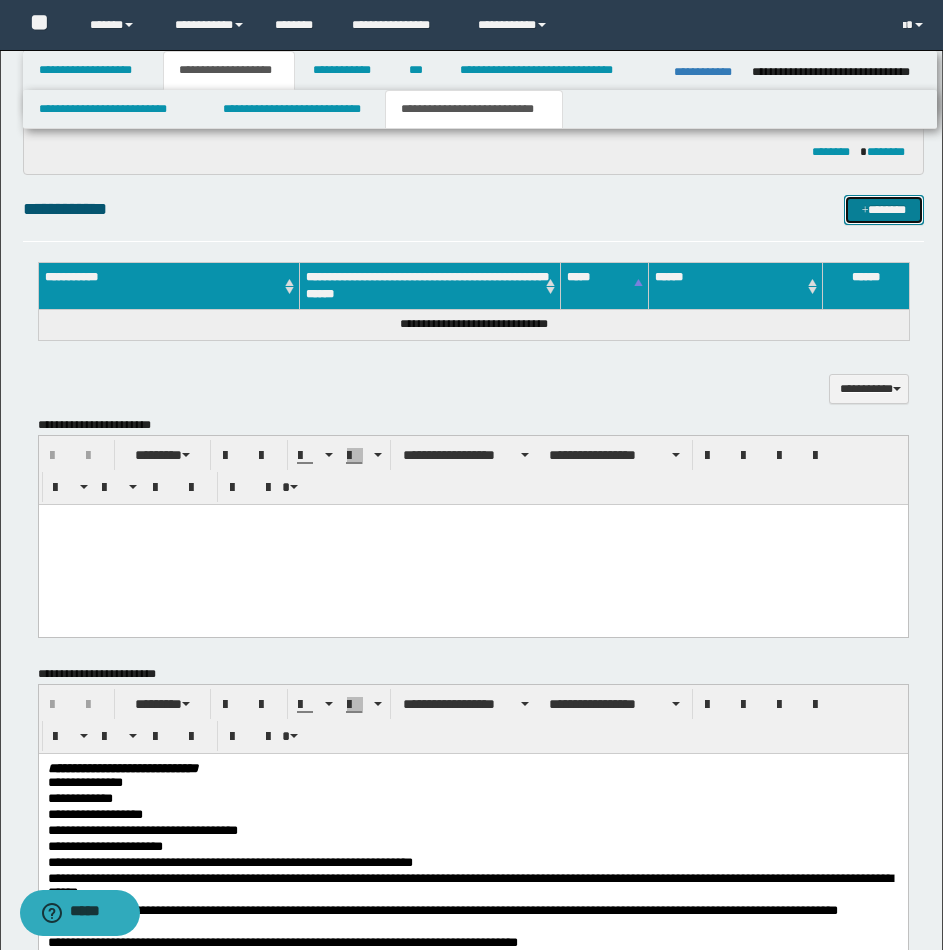 click on "*******" at bounding box center (884, 210) 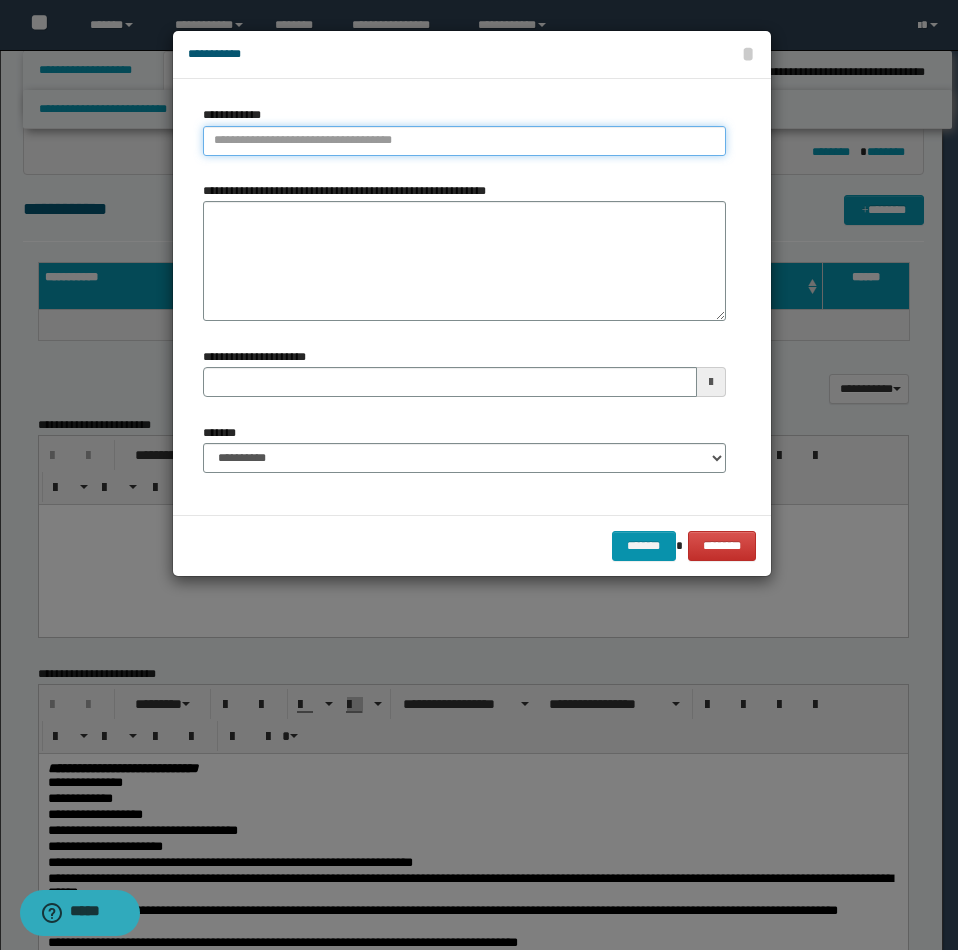 click on "**********" at bounding box center [464, 141] 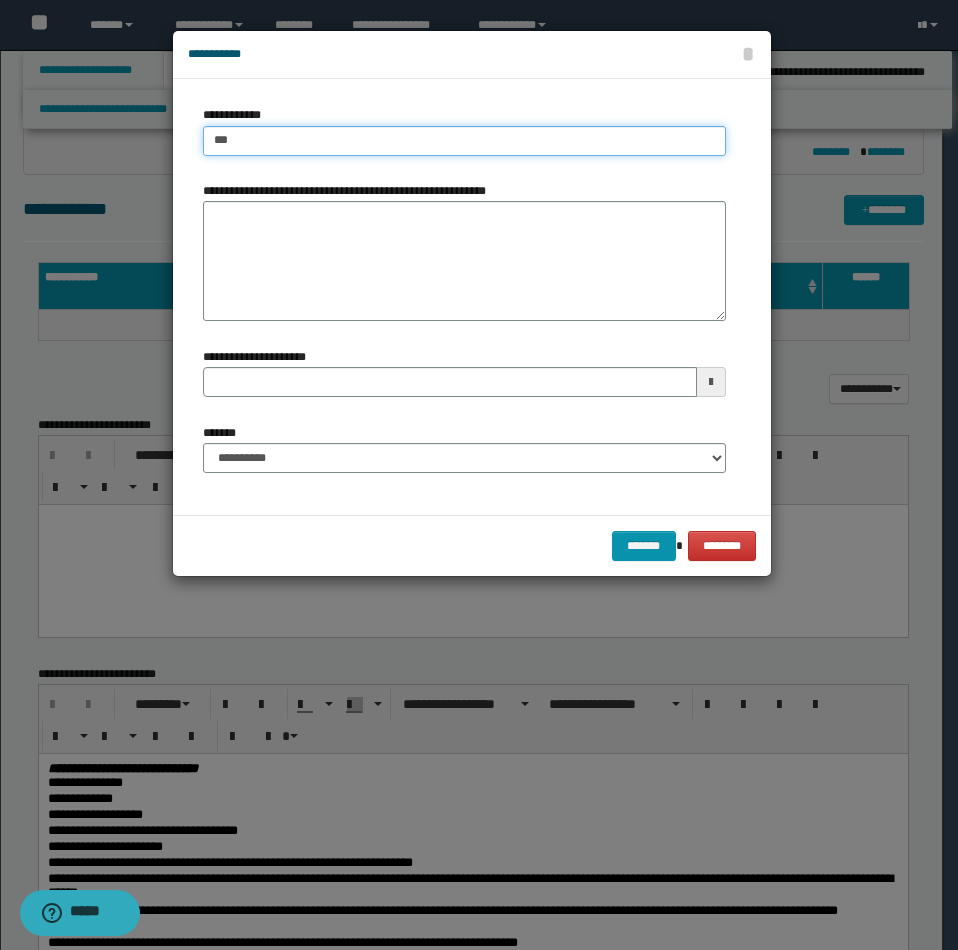 type on "****" 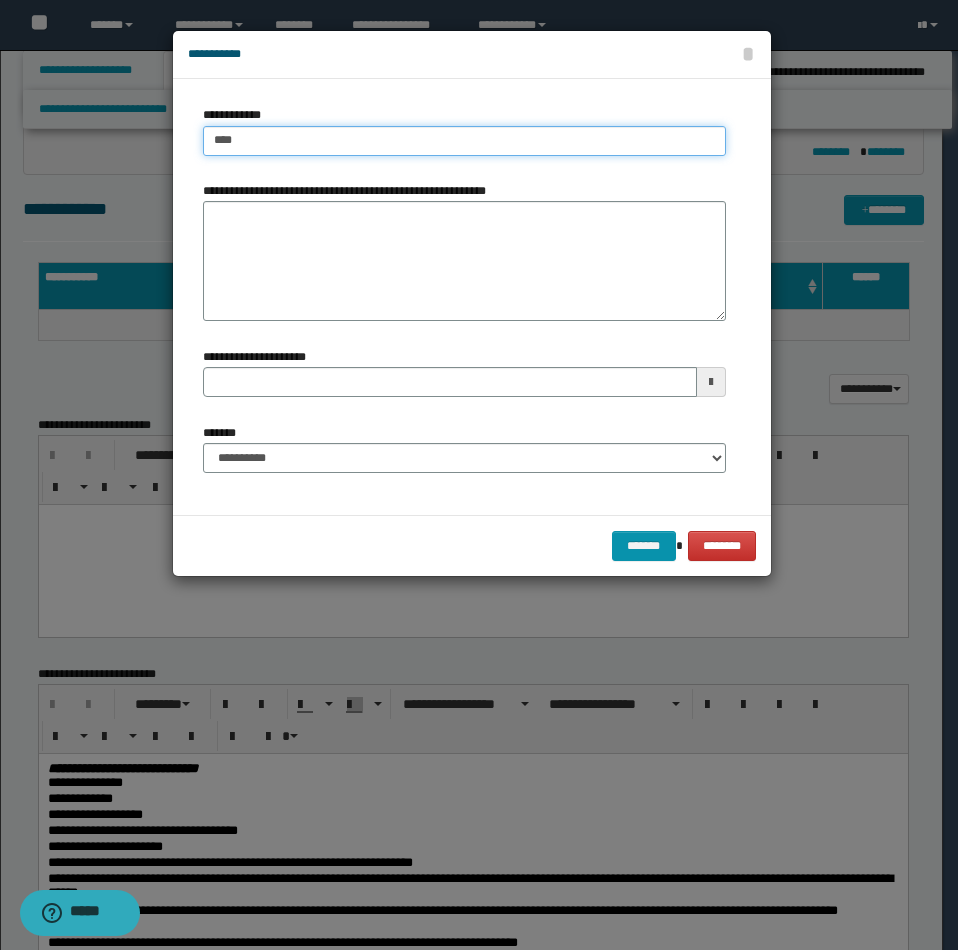 type on "****" 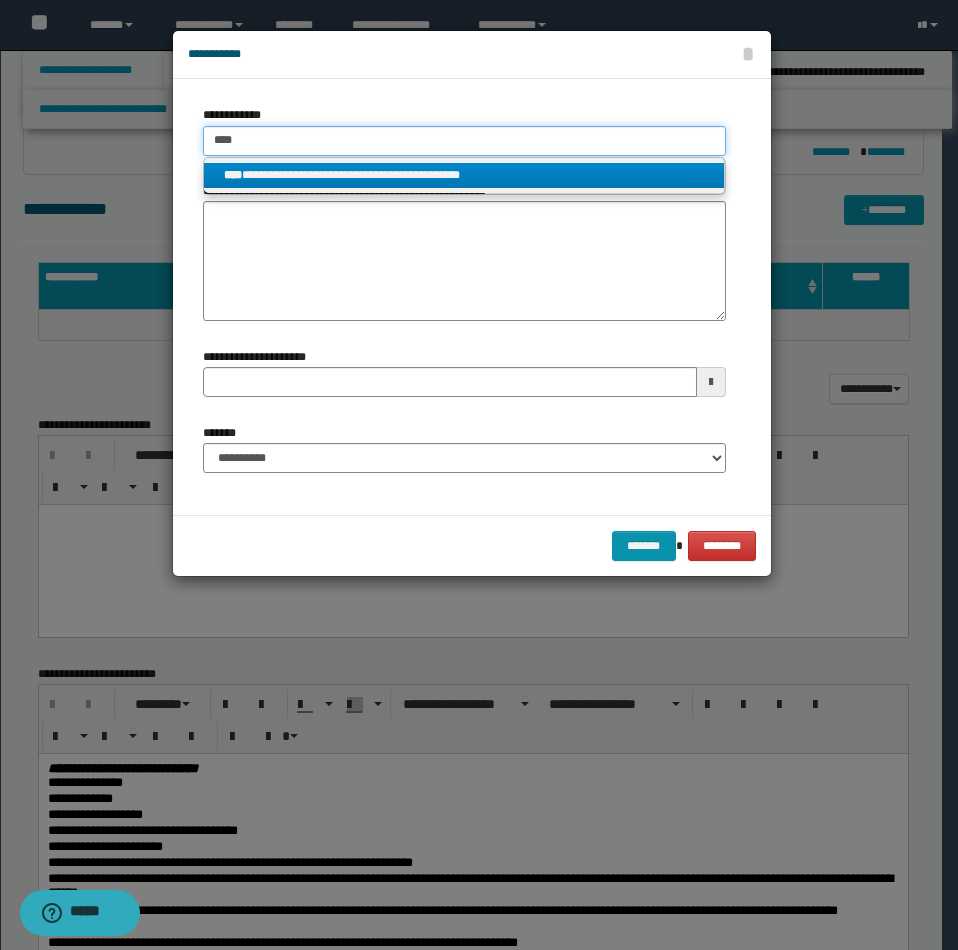 type on "****" 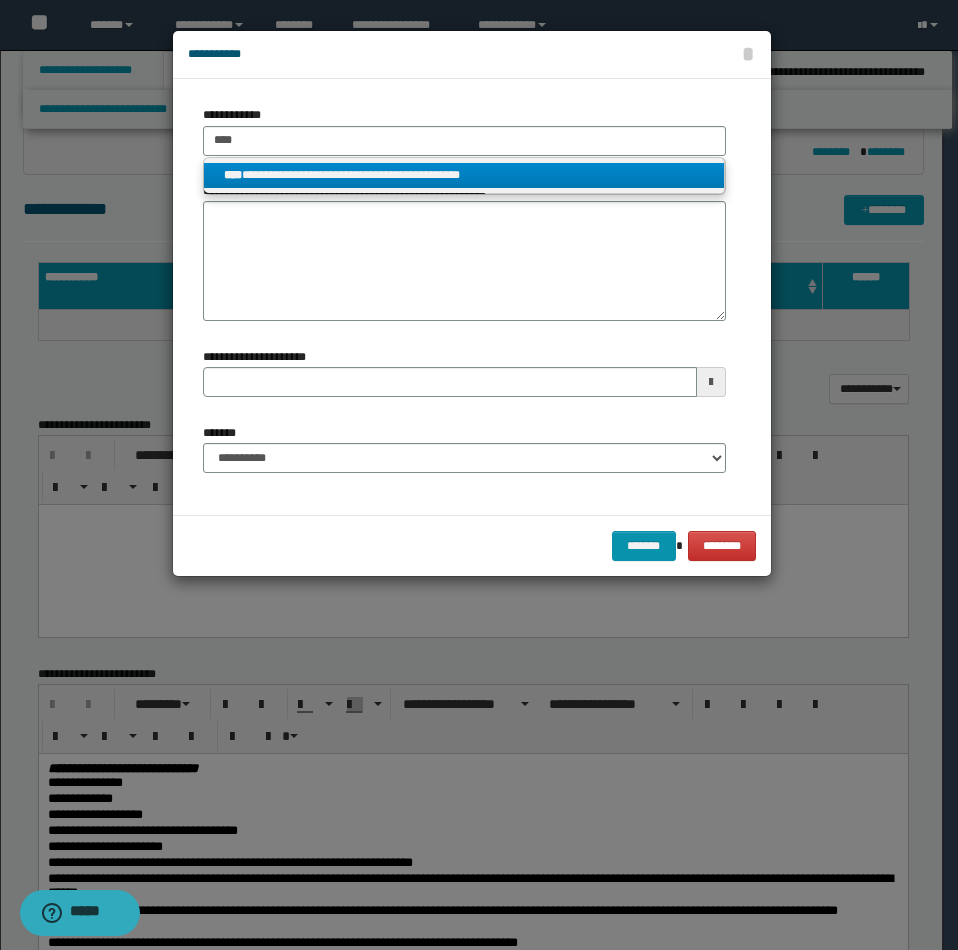 click on "**********" at bounding box center [464, 175] 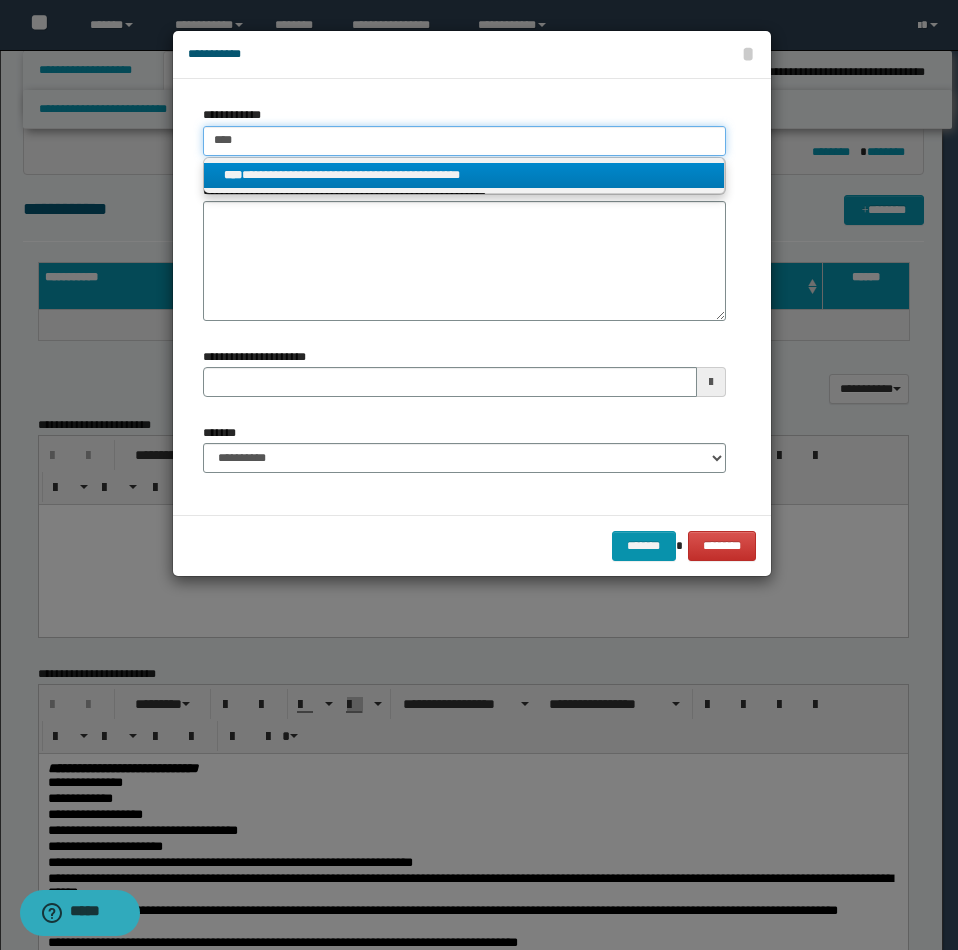 type 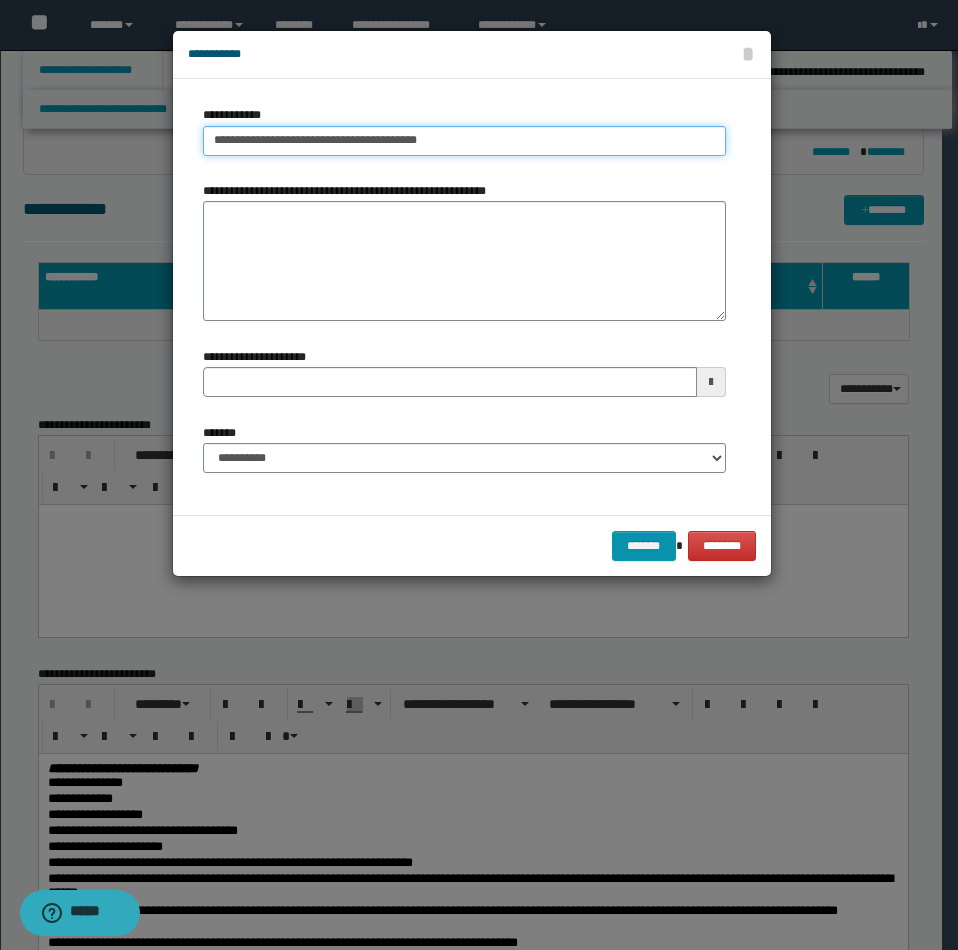 drag, startPoint x: 212, startPoint y: 134, endPoint x: 557, endPoint y: 144, distance: 345.1449 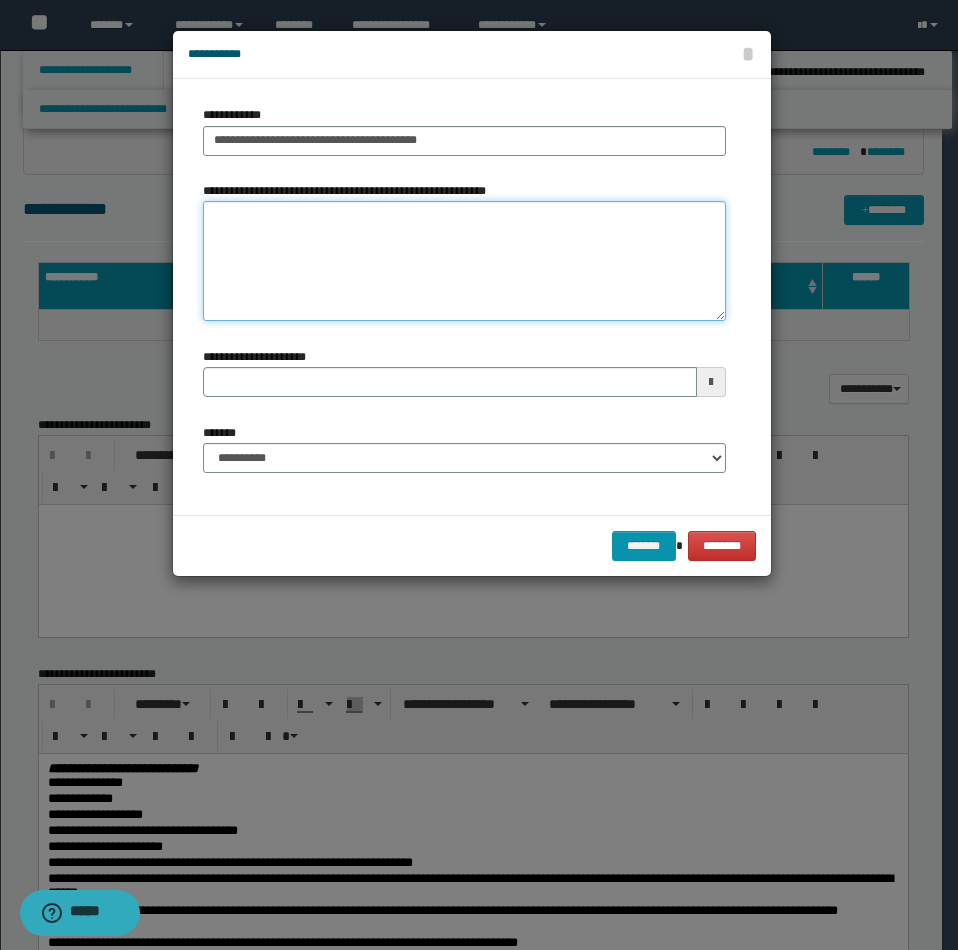 click on "**********" at bounding box center [464, 261] 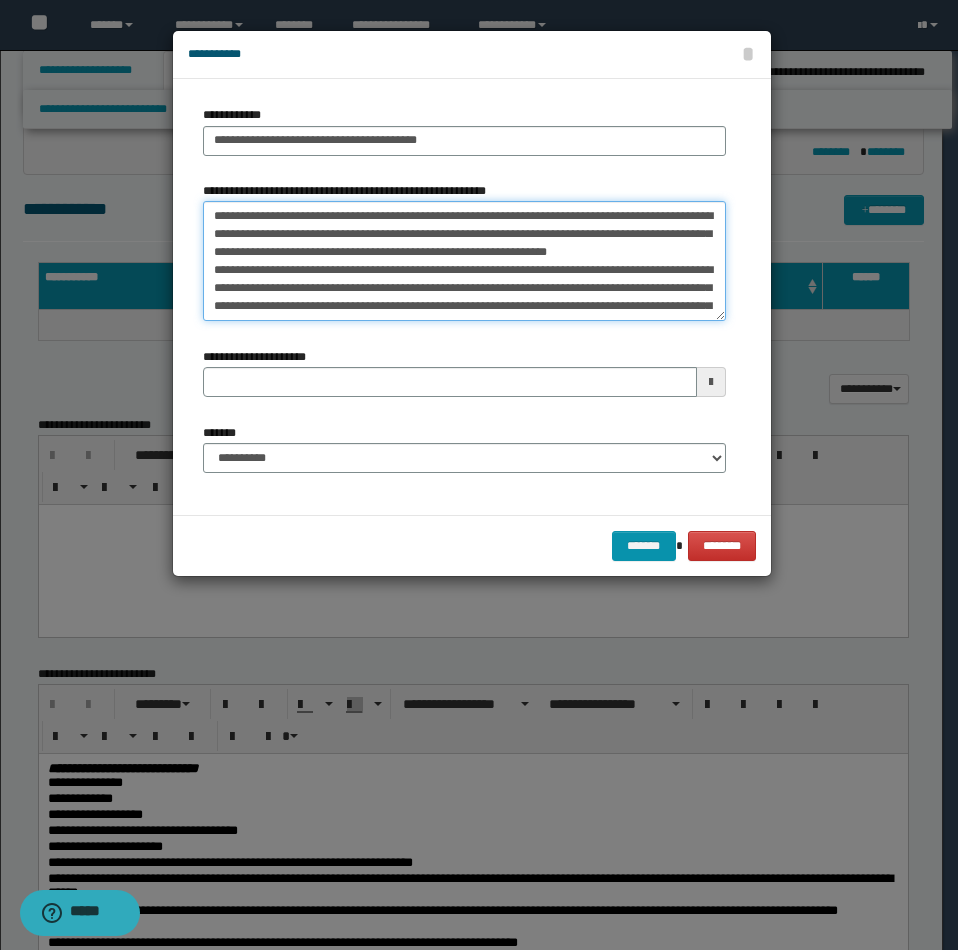 scroll, scrollTop: 210, scrollLeft: 0, axis: vertical 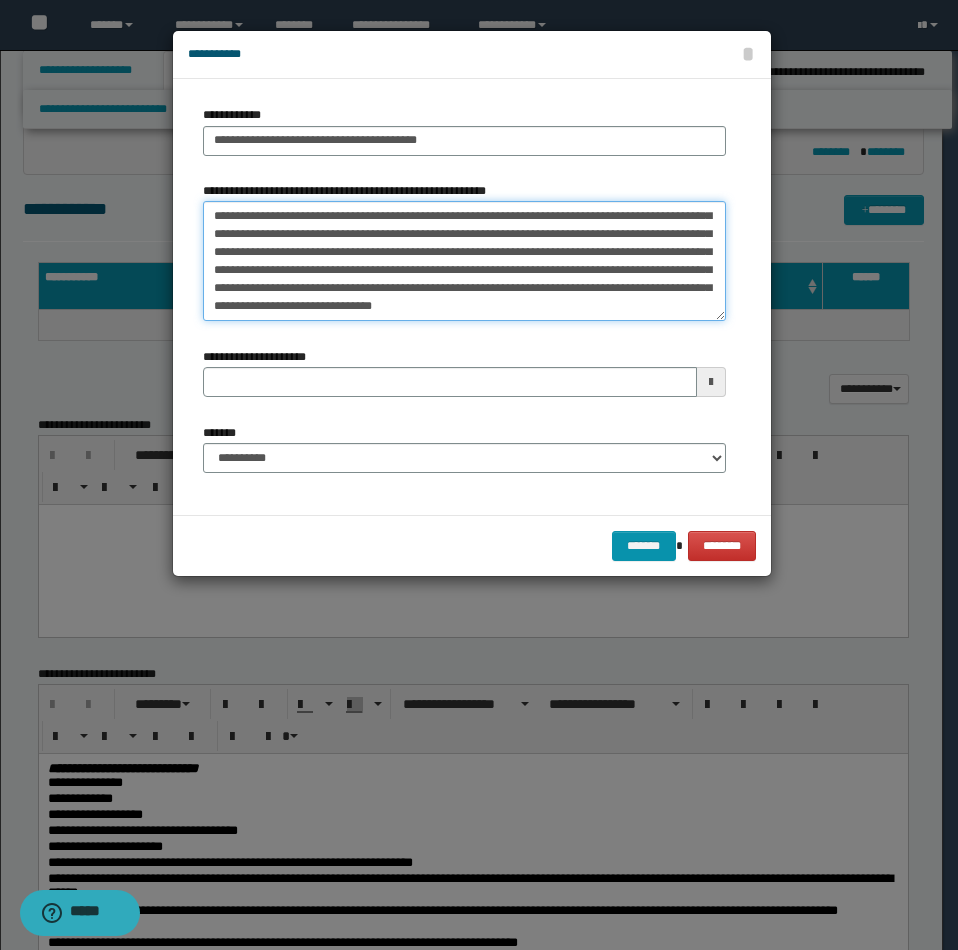 drag, startPoint x: 212, startPoint y: 220, endPoint x: 672, endPoint y: 321, distance: 470.95755 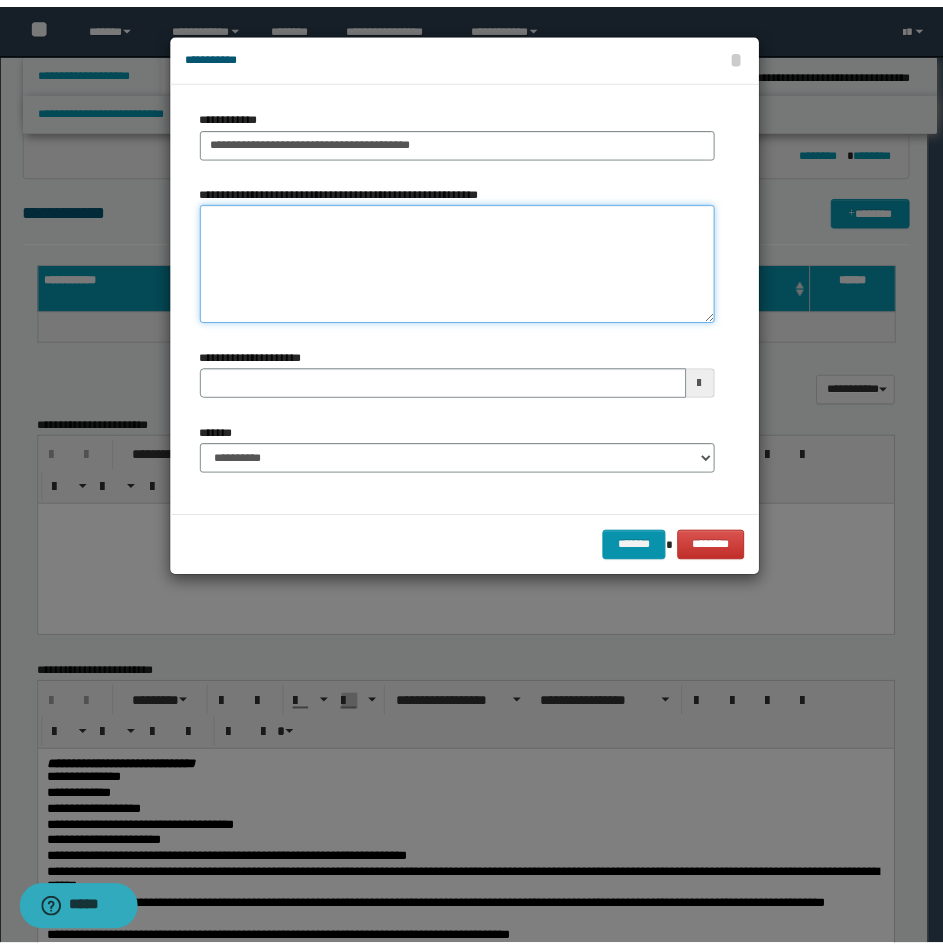 scroll, scrollTop: 0, scrollLeft: 0, axis: both 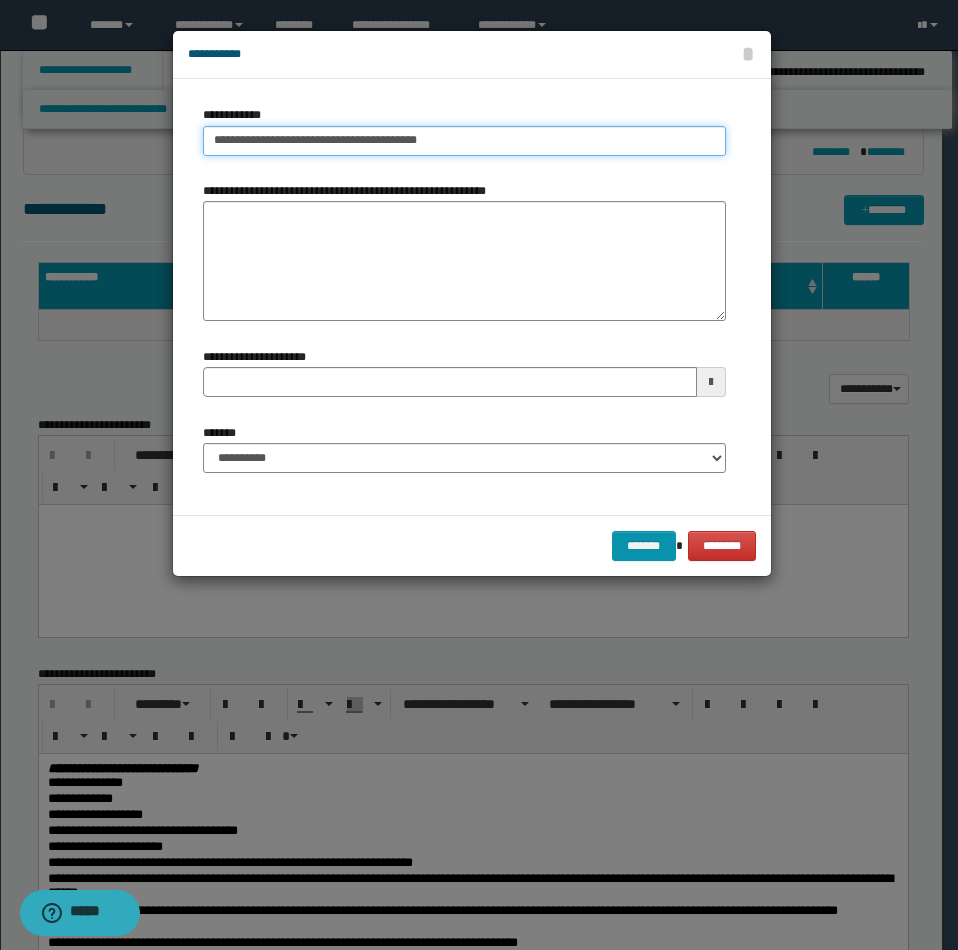 type on "**********" 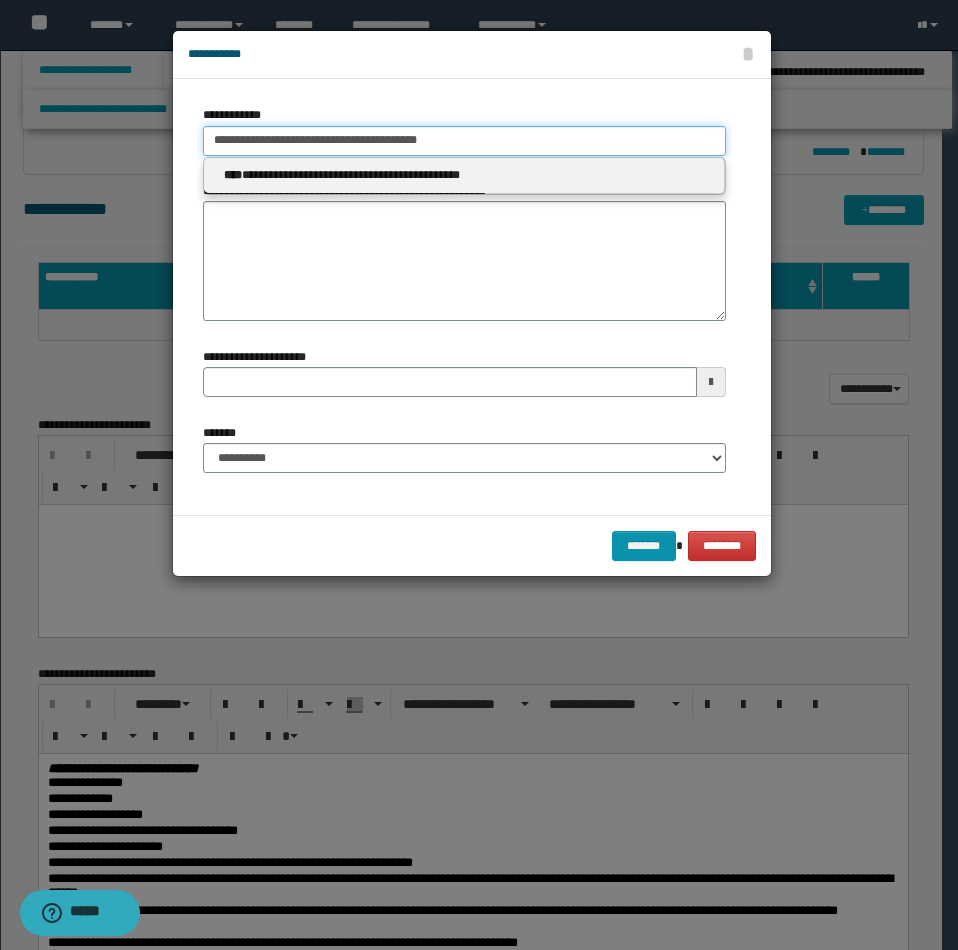 drag, startPoint x: 209, startPoint y: 142, endPoint x: 654, endPoint y: 120, distance: 445.5435 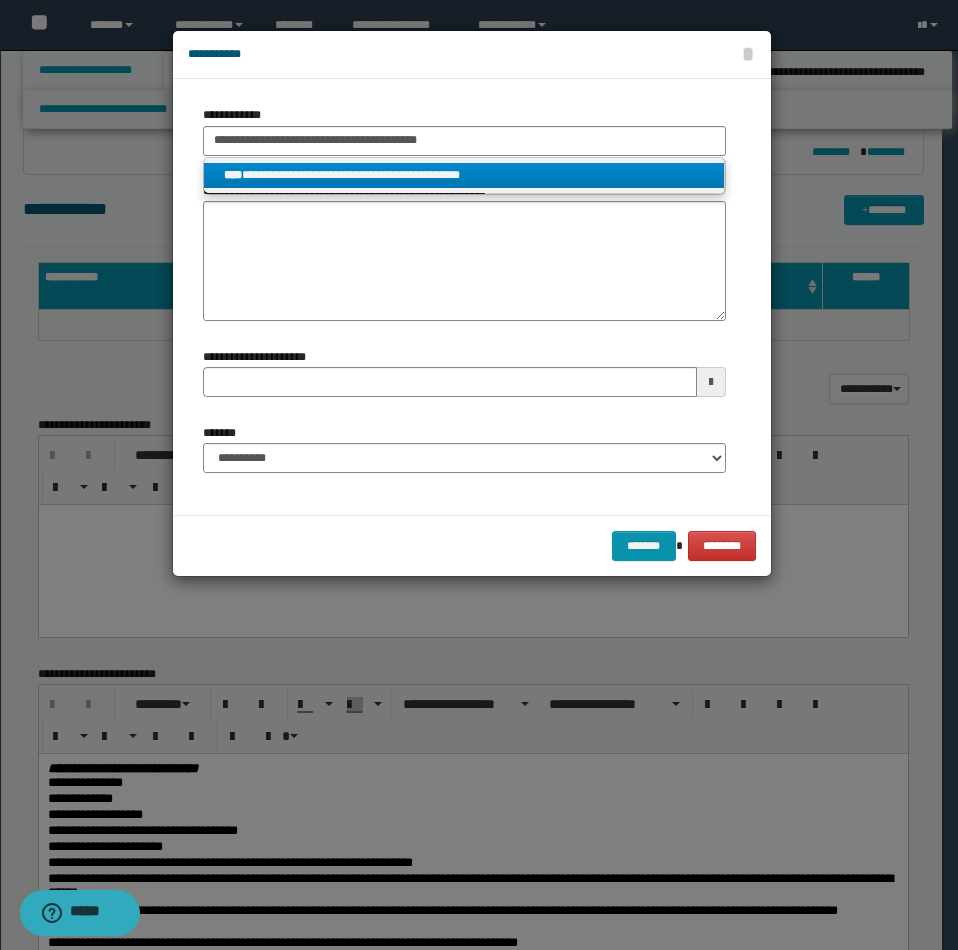 click on "**********" at bounding box center (464, 175) 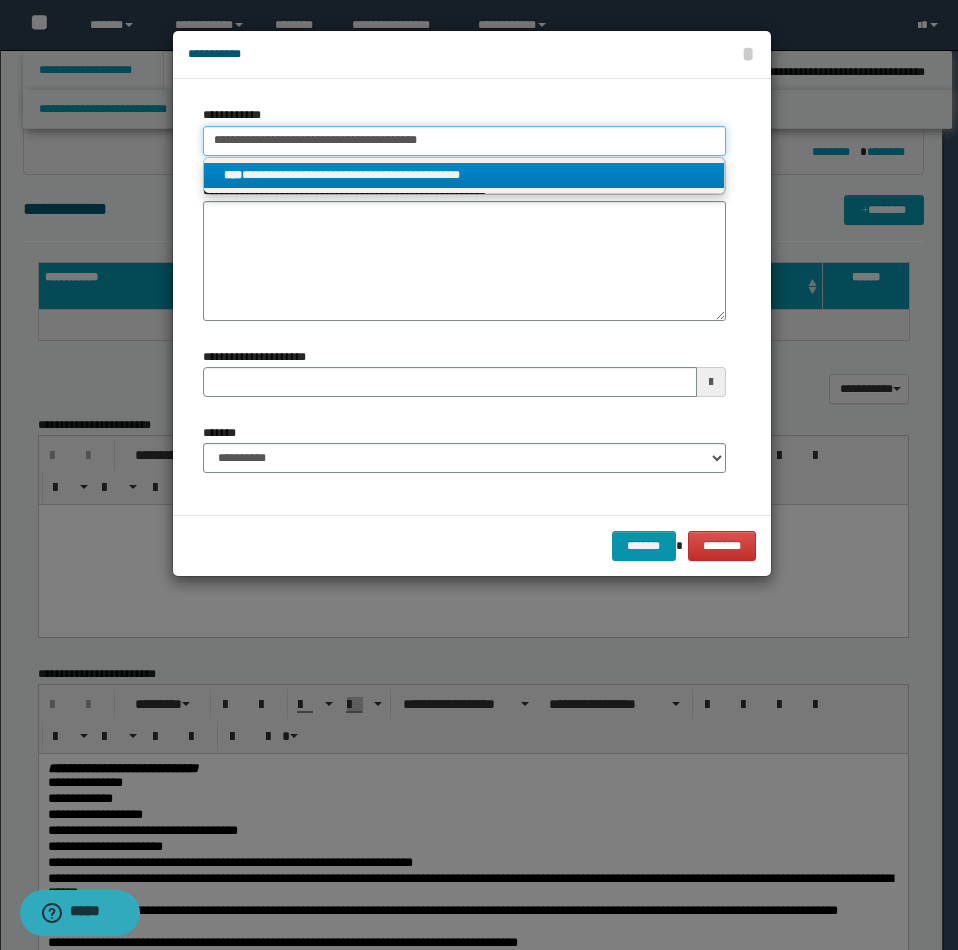 type 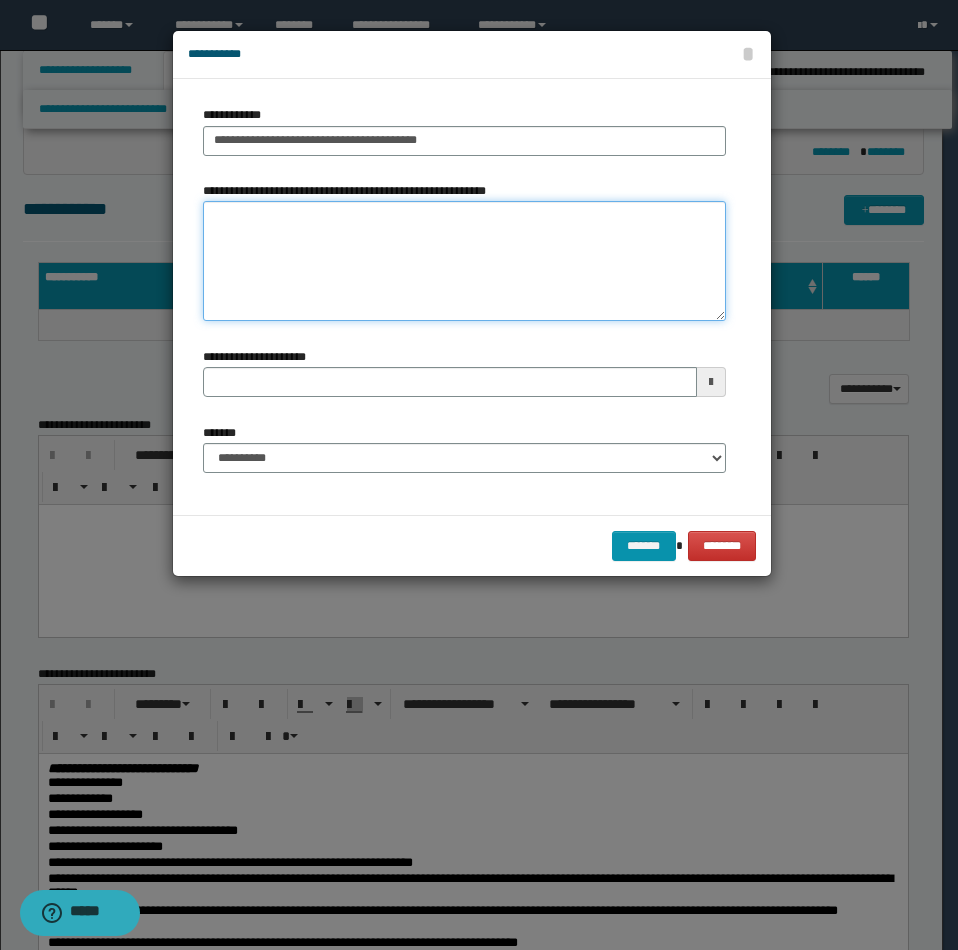 click on "**********" at bounding box center [464, 261] 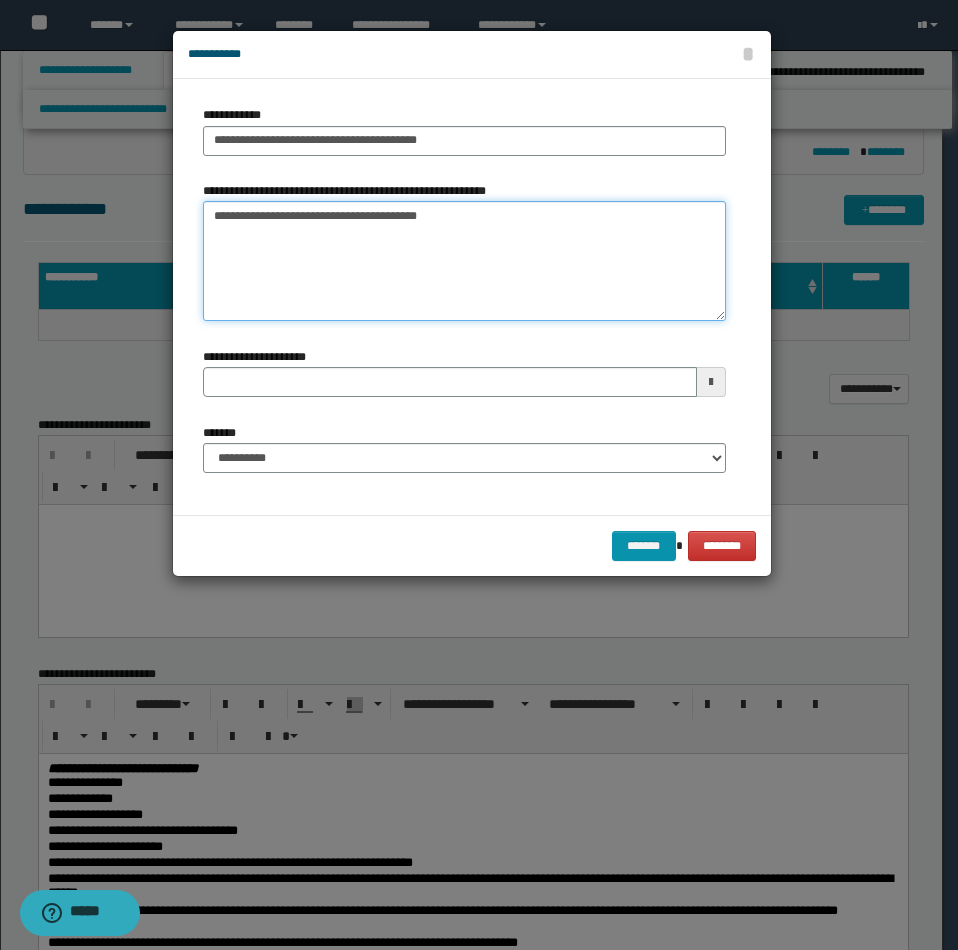 type on "**********" 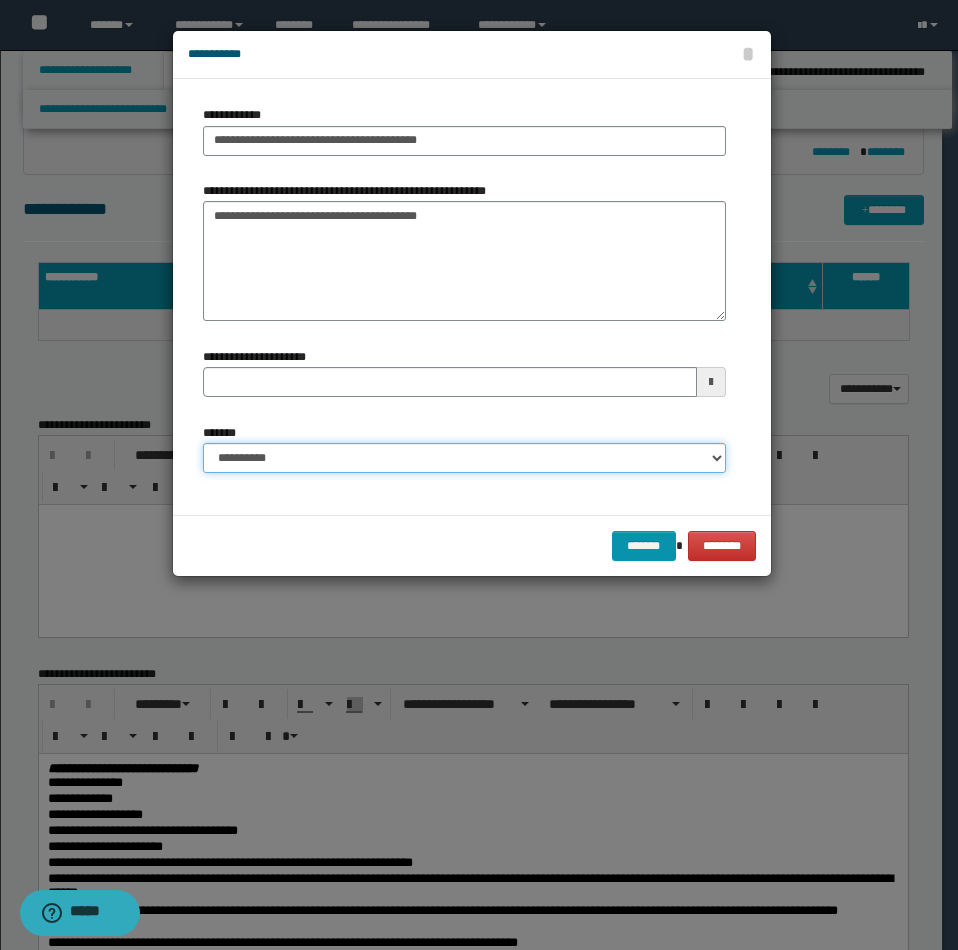click on "**********" at bounding box center (464, 458) 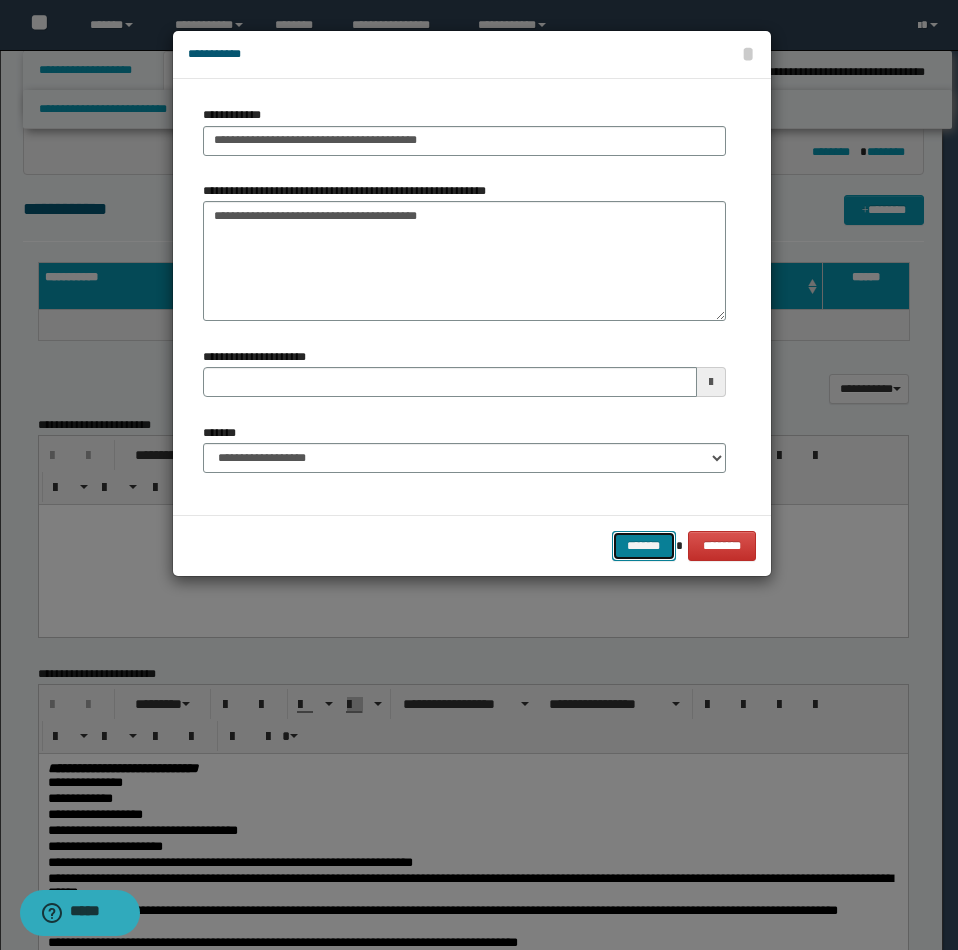 click on "*******" at bounding box center [644, 546] 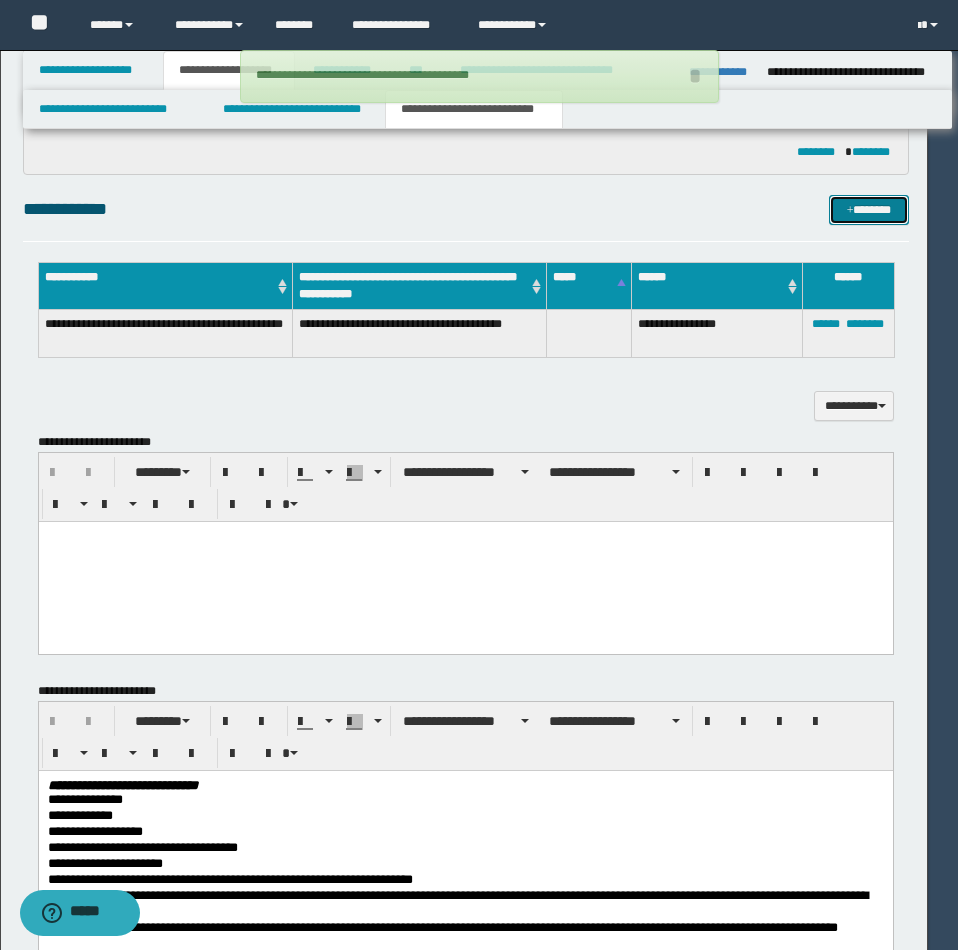 type 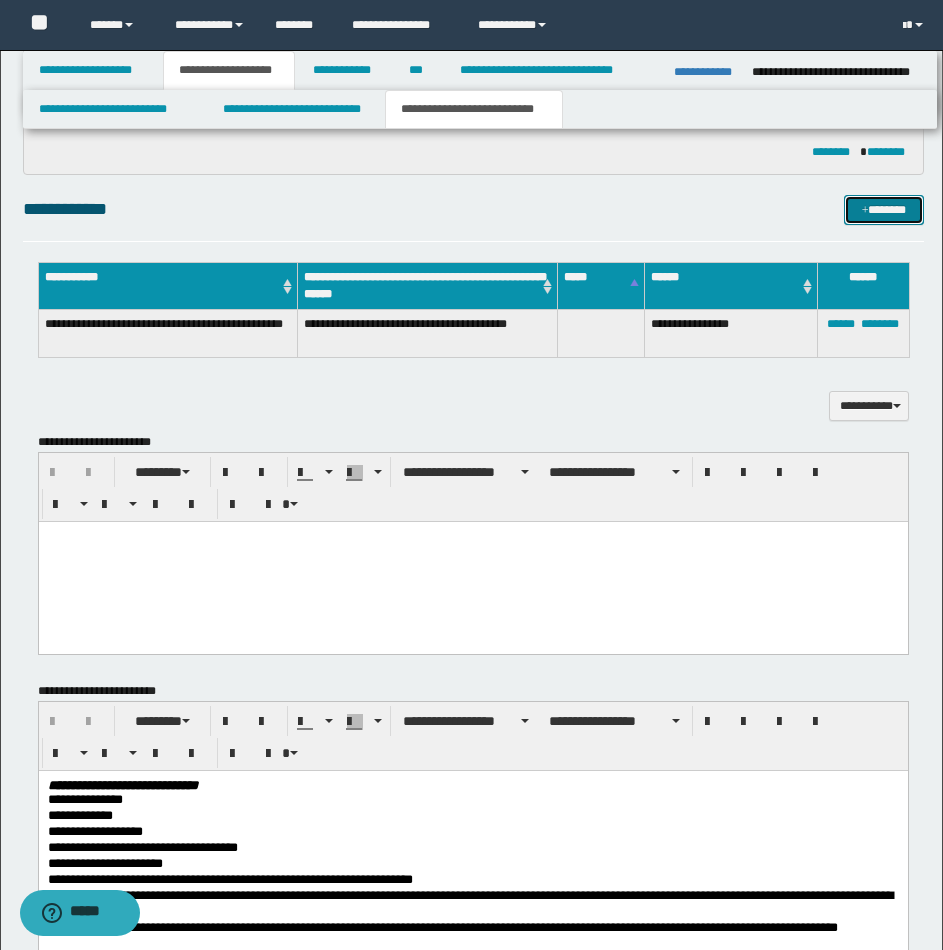 click on "*******" at bounding box center [884, 210] 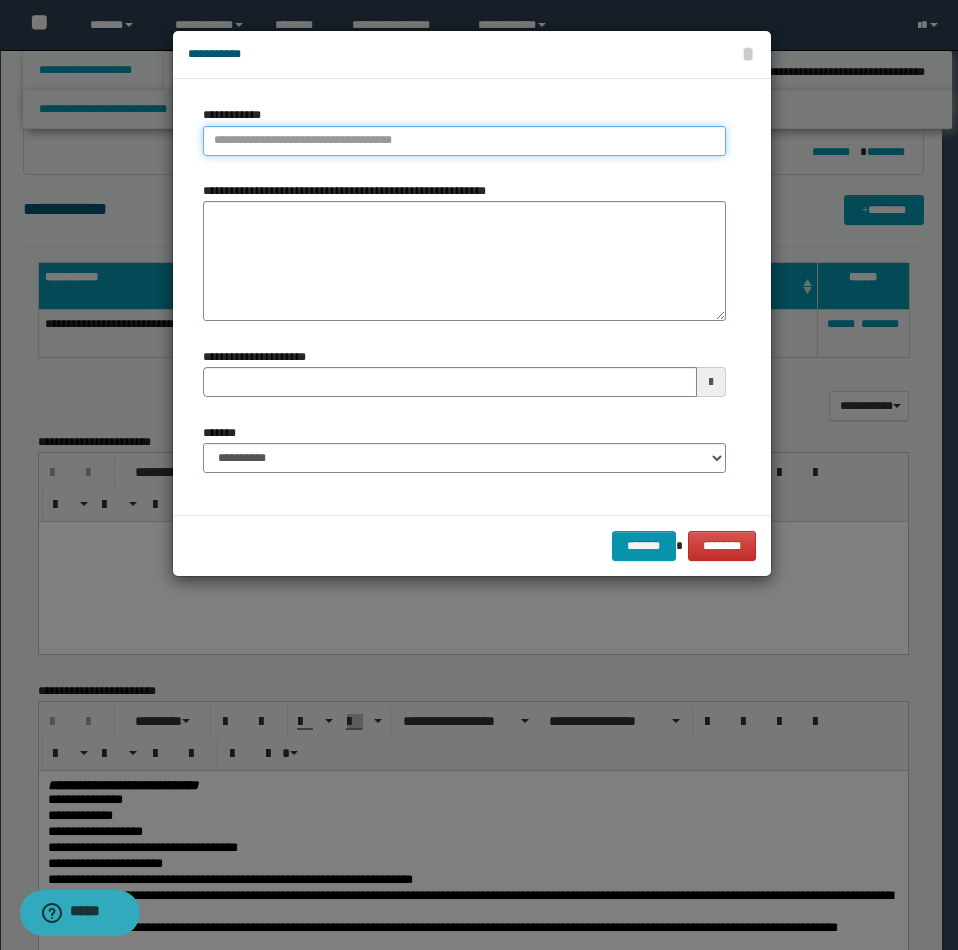 type on "**********" 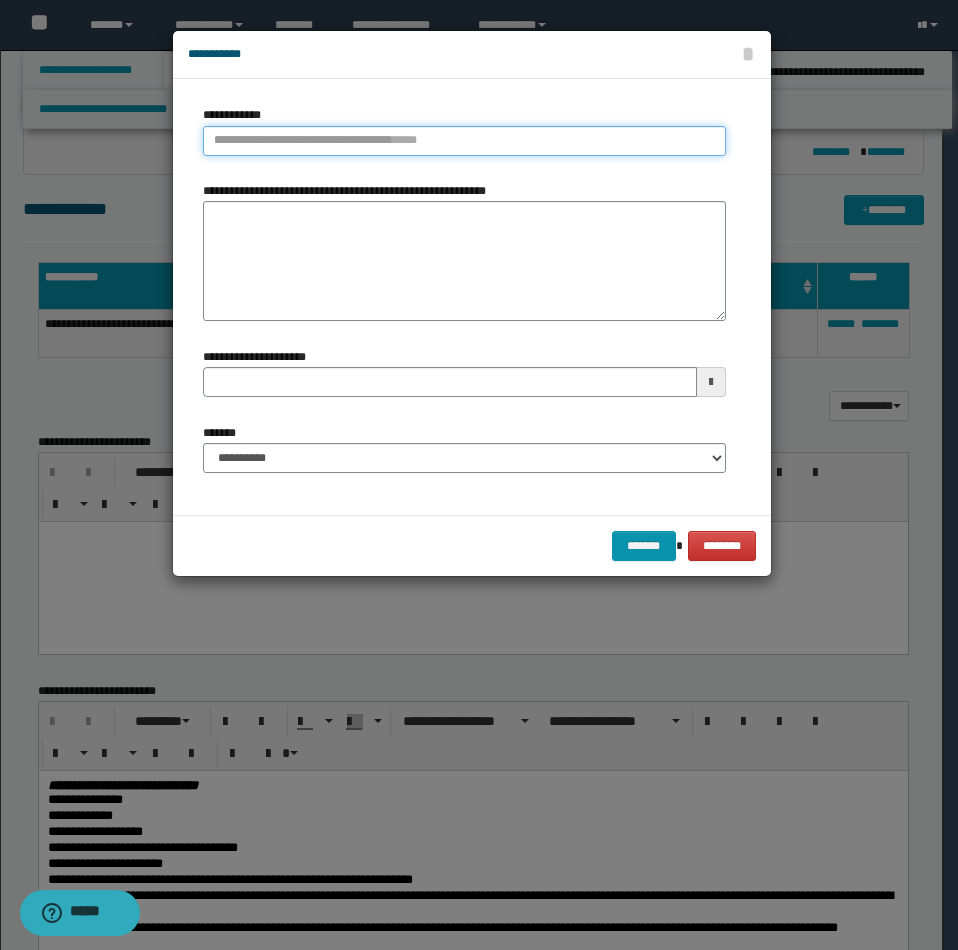 click on "**********" at bounding box center [464, 141] 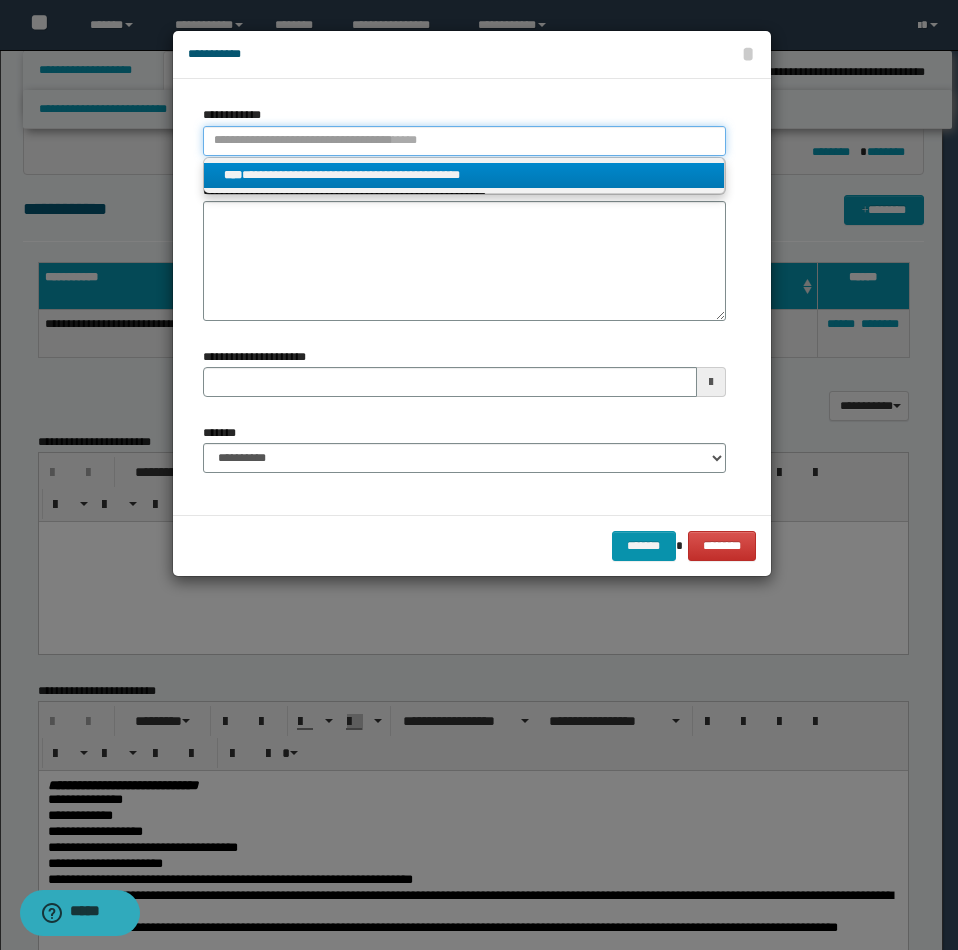 type 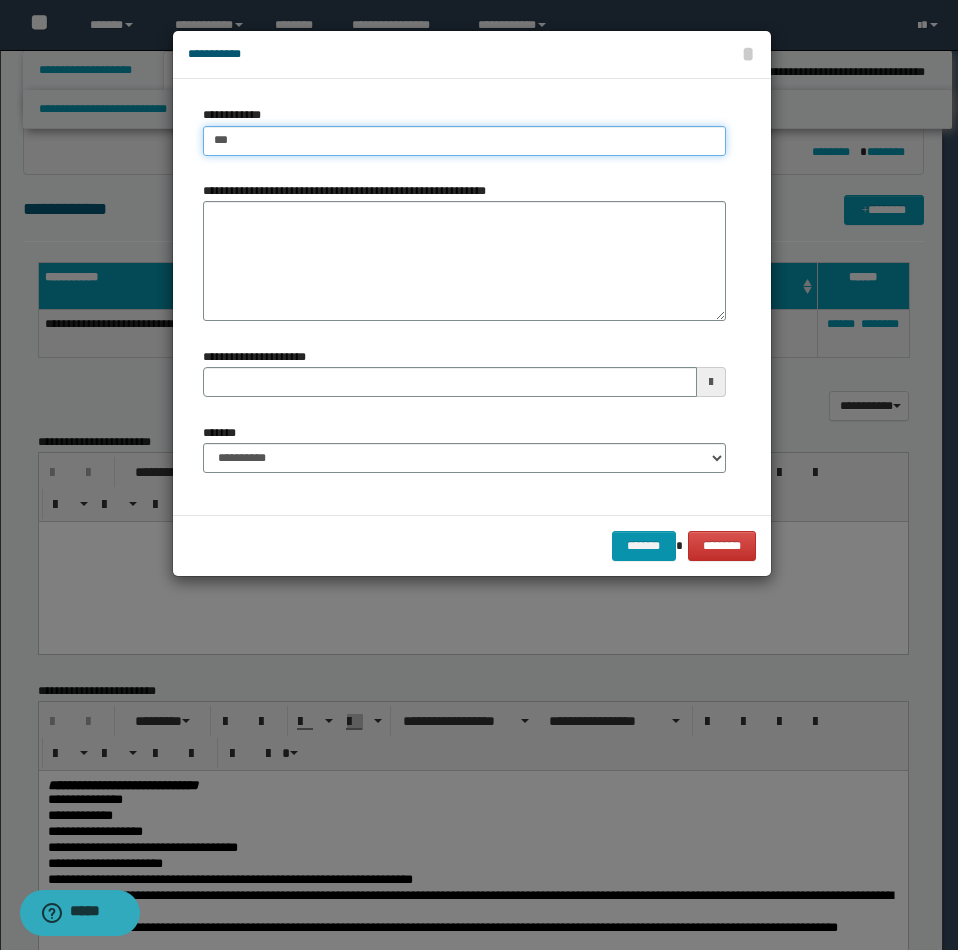 type on "****" 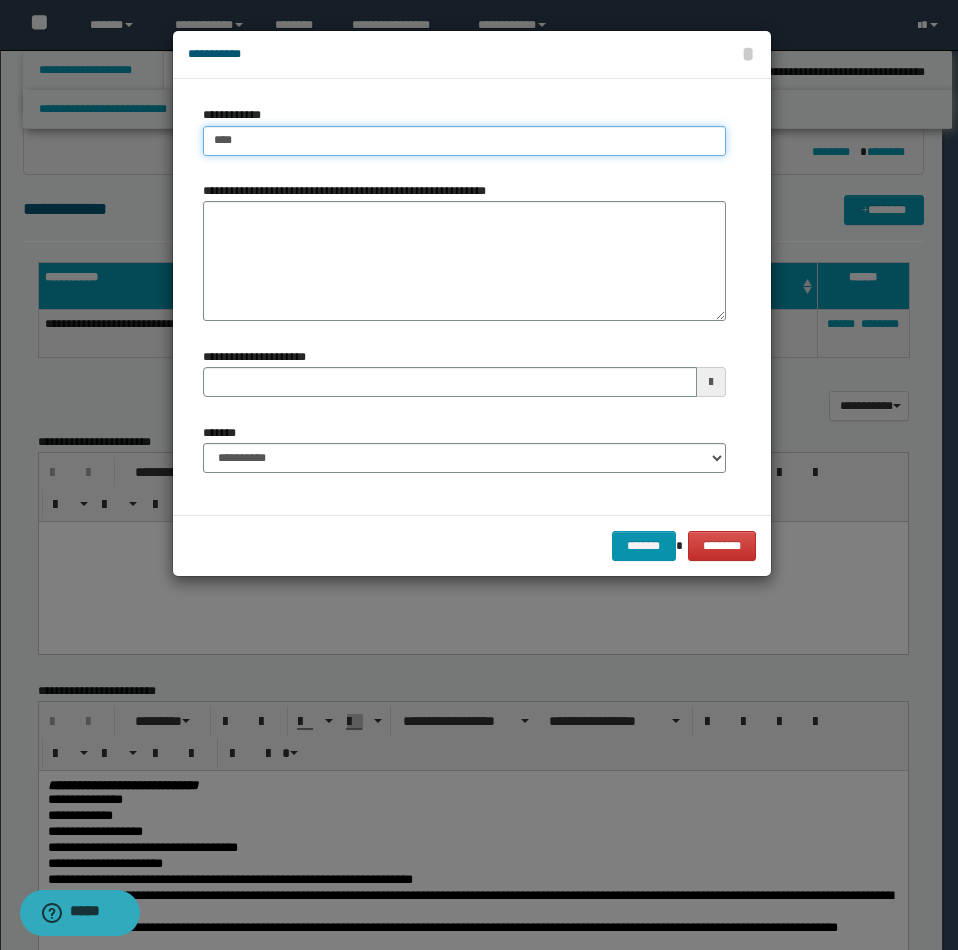 type on "****" 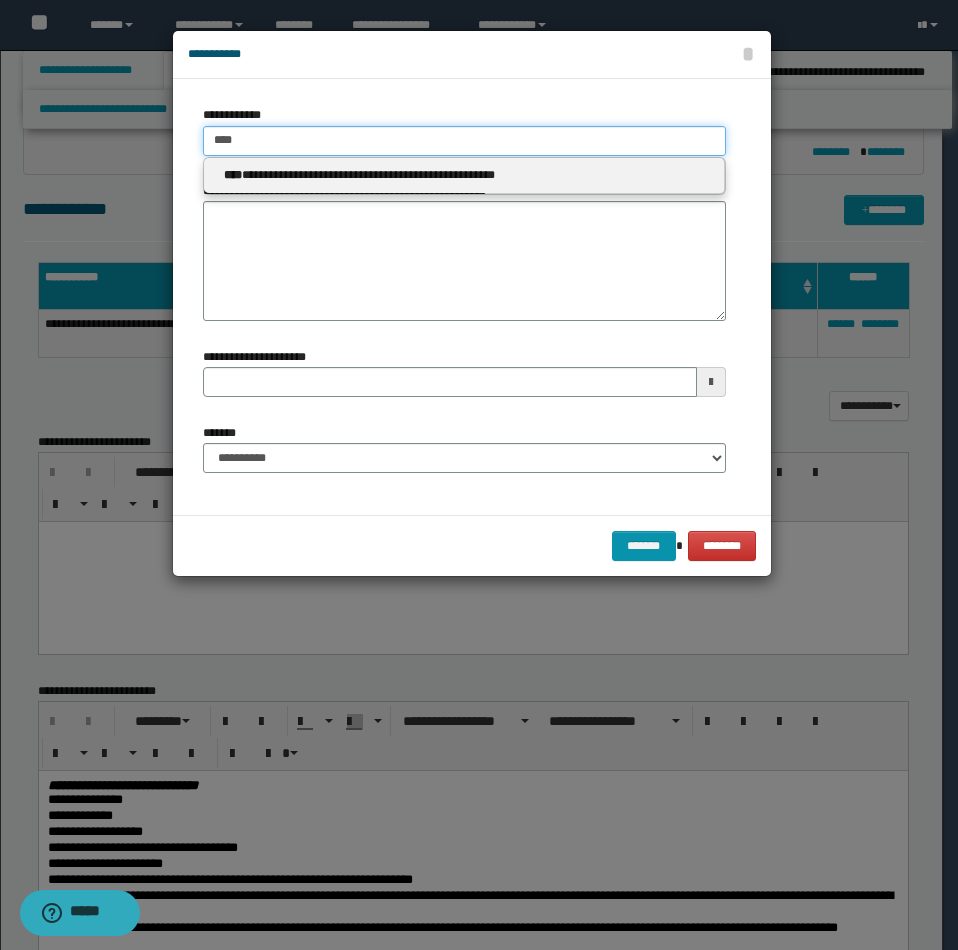 type on "****" 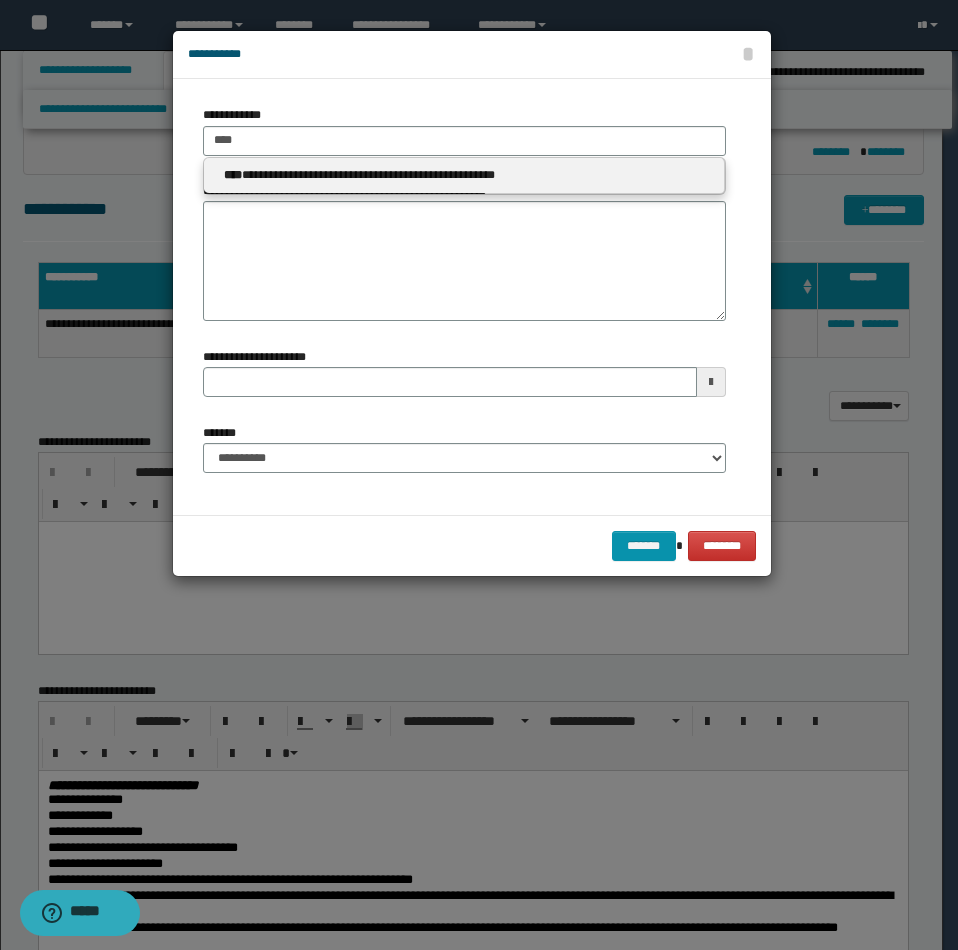 click on "**********" at bounding box center (464, 176) 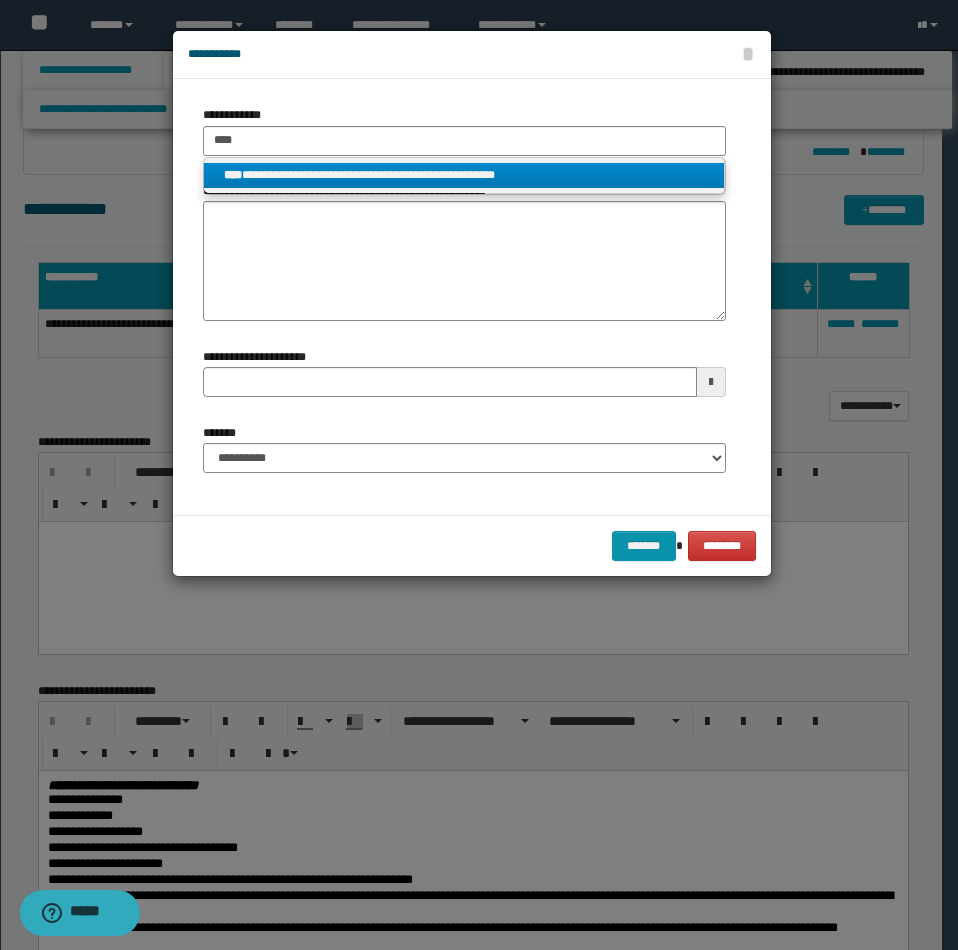 click on "**********" at bounding box center [464, 175] 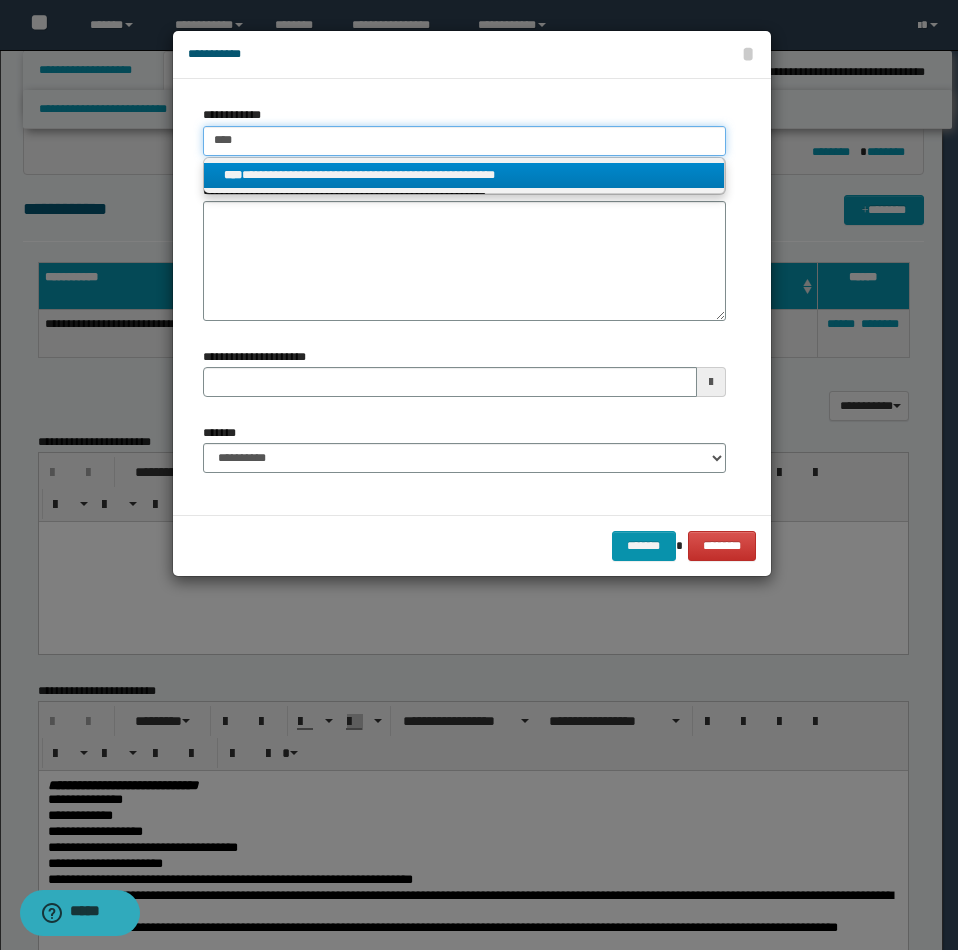 type 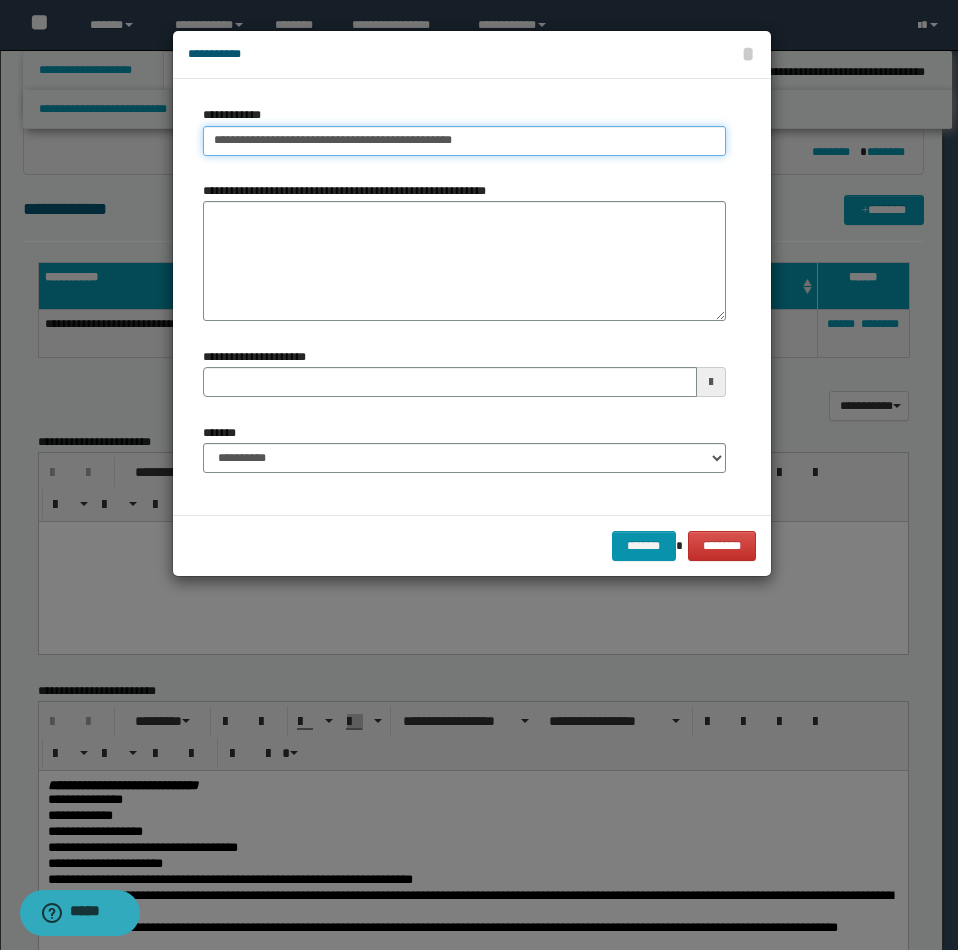 drag, startPoint x: 214, startPoint y: 139, endPoint x: 466, endPoint y: 167, distance: 253.55078 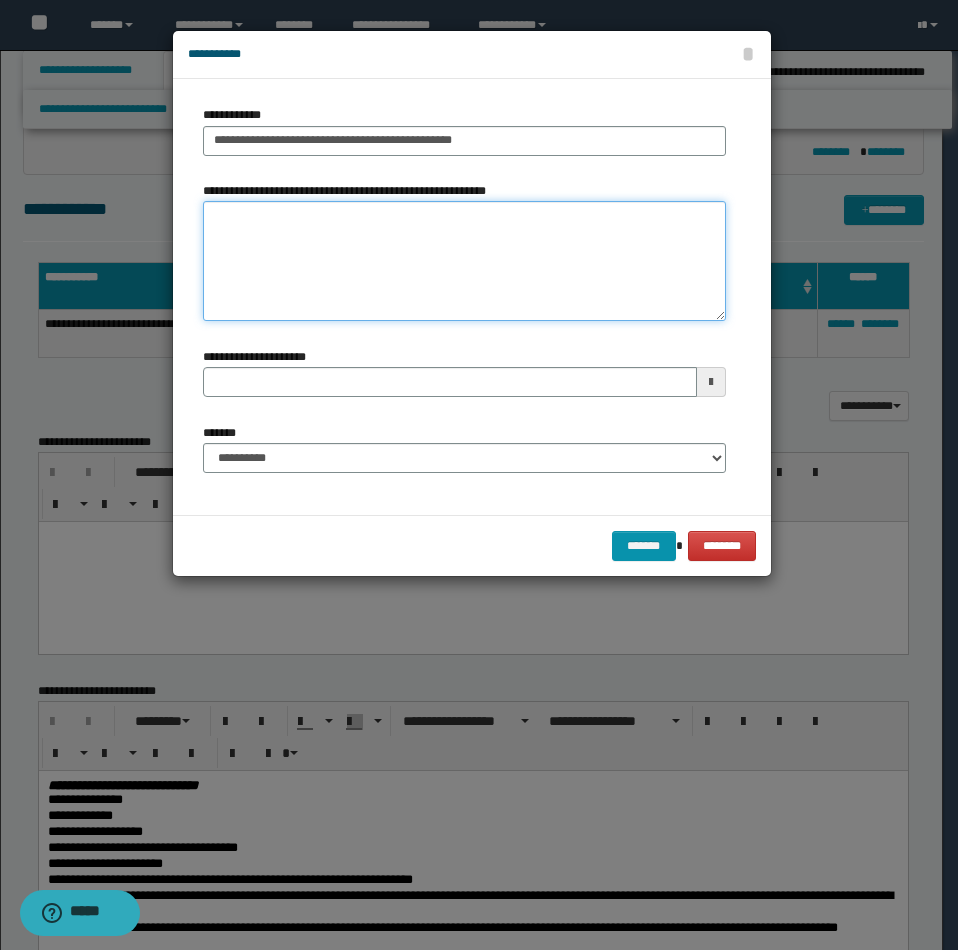 click on "**********" at bounding box center (464, 261) 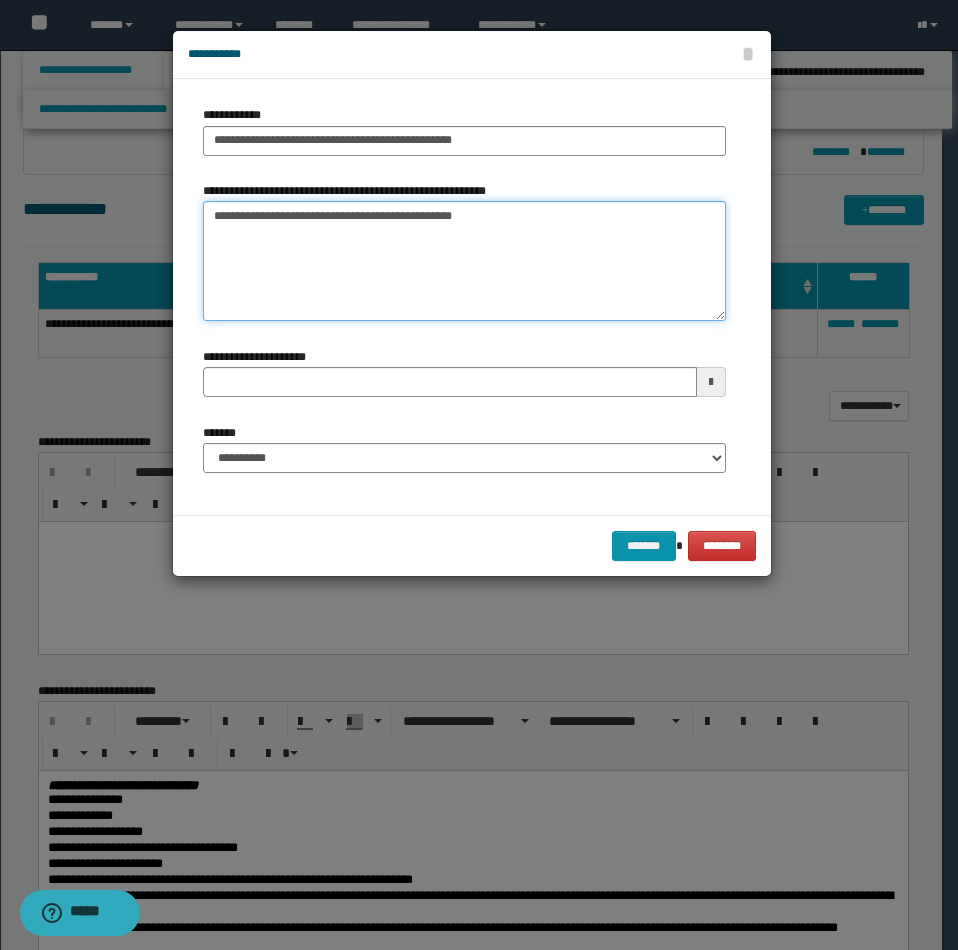 type on "**********" 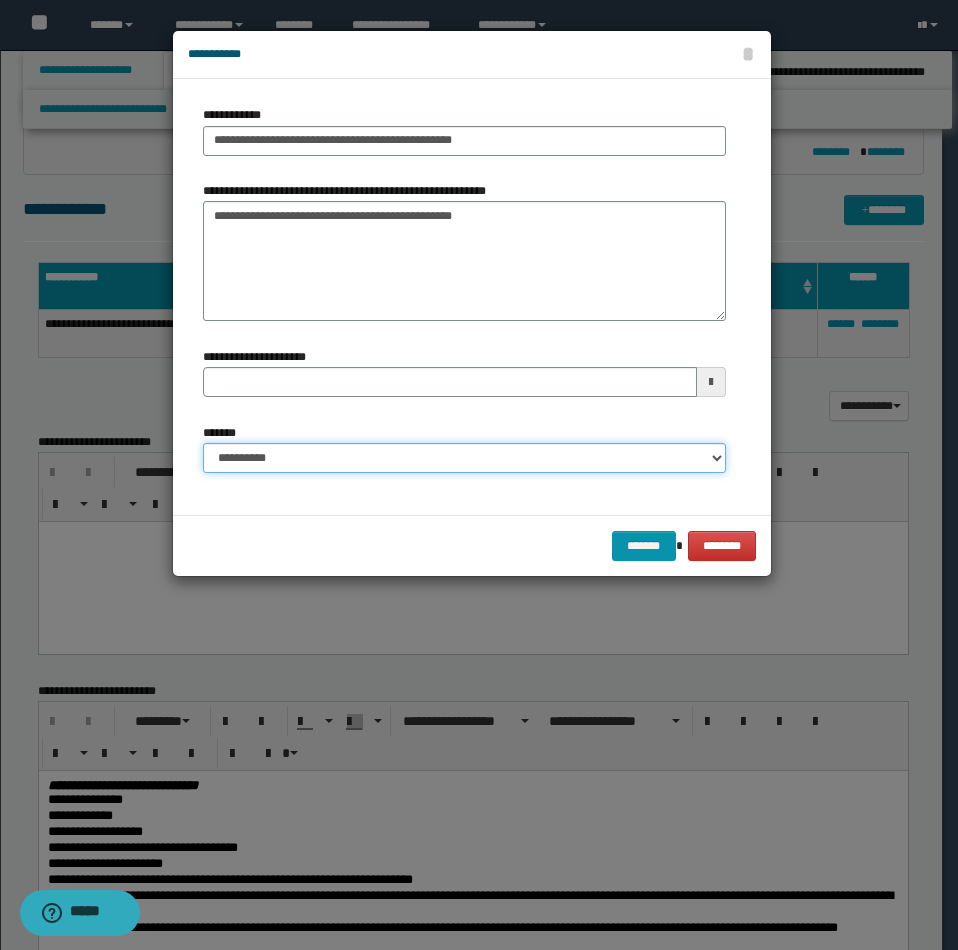 click on "**********" at bounding box center [464, 458] 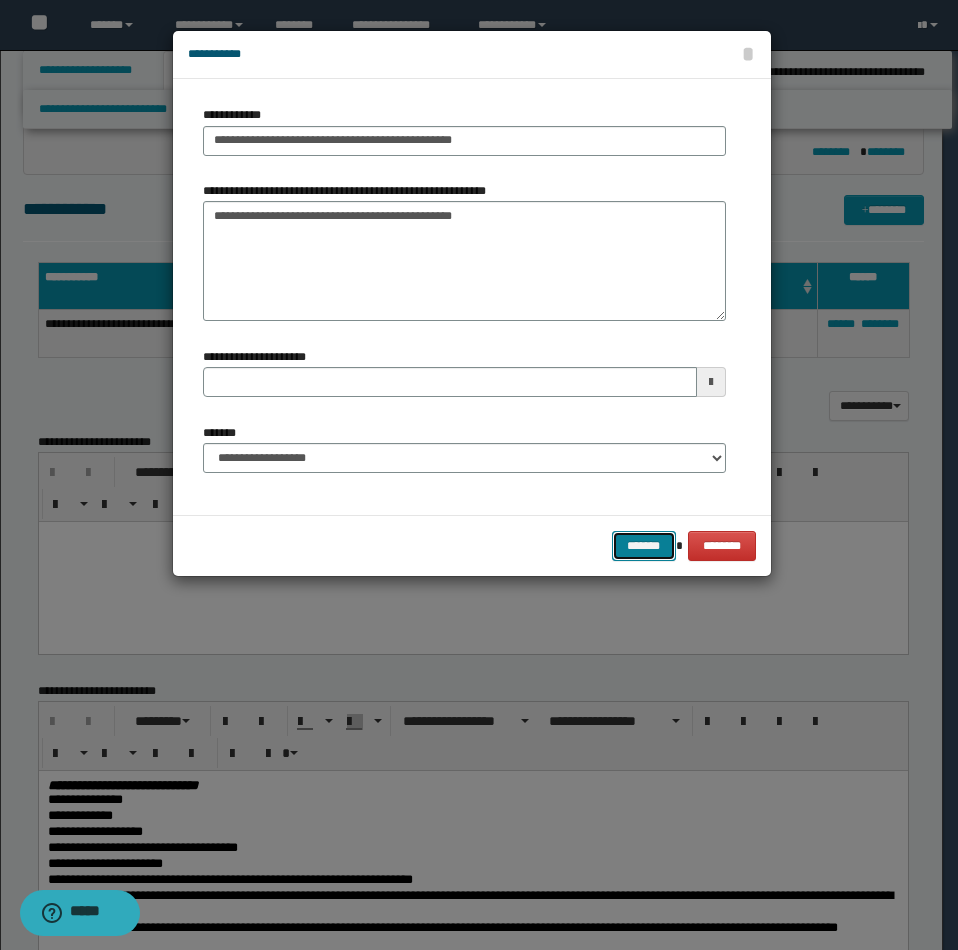 click on "*******" at bounding box center [644, 546] 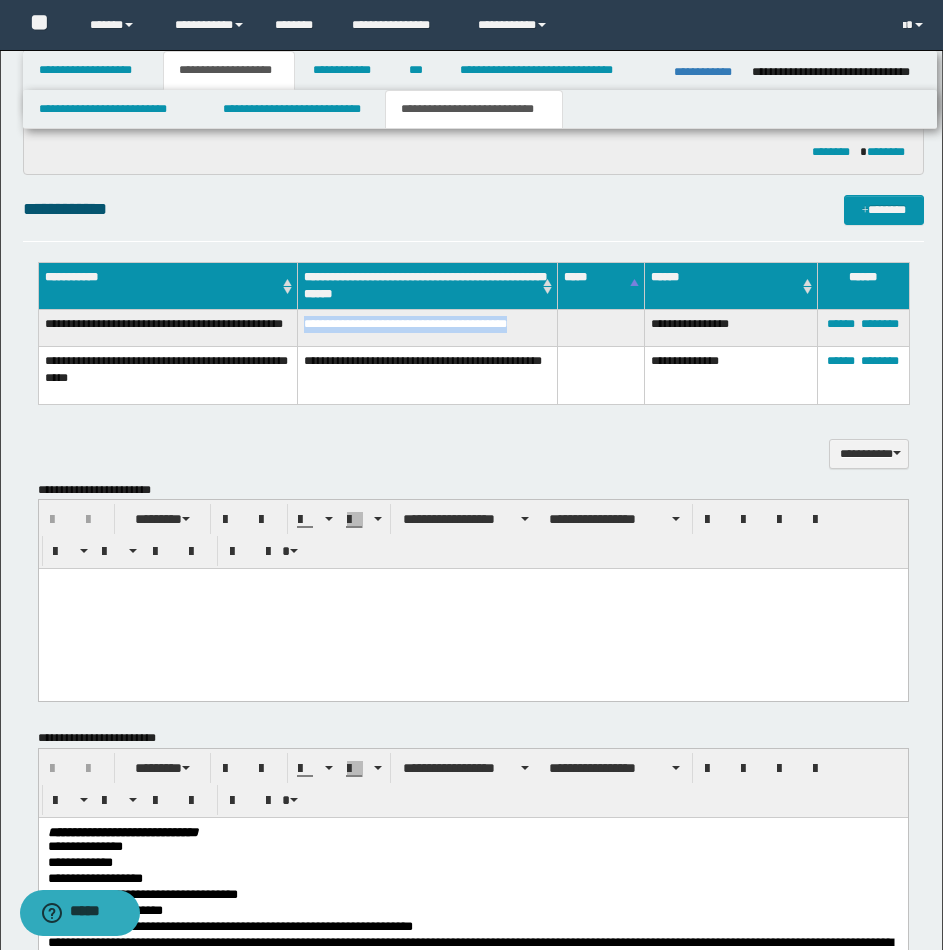 drag, startPoint x: 305, startPoint y: 321, endPoint x: 543, endPoint y: 340, distance: 238.7572 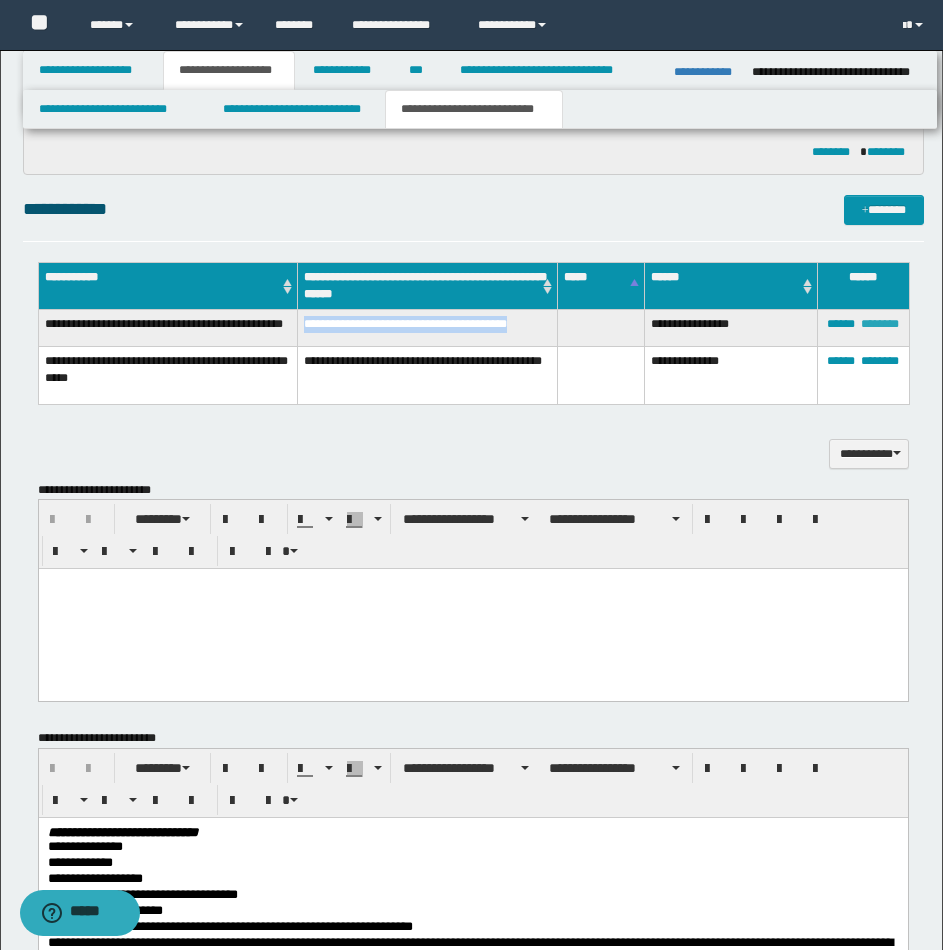 click on "********" at bounding box center (880, 324) 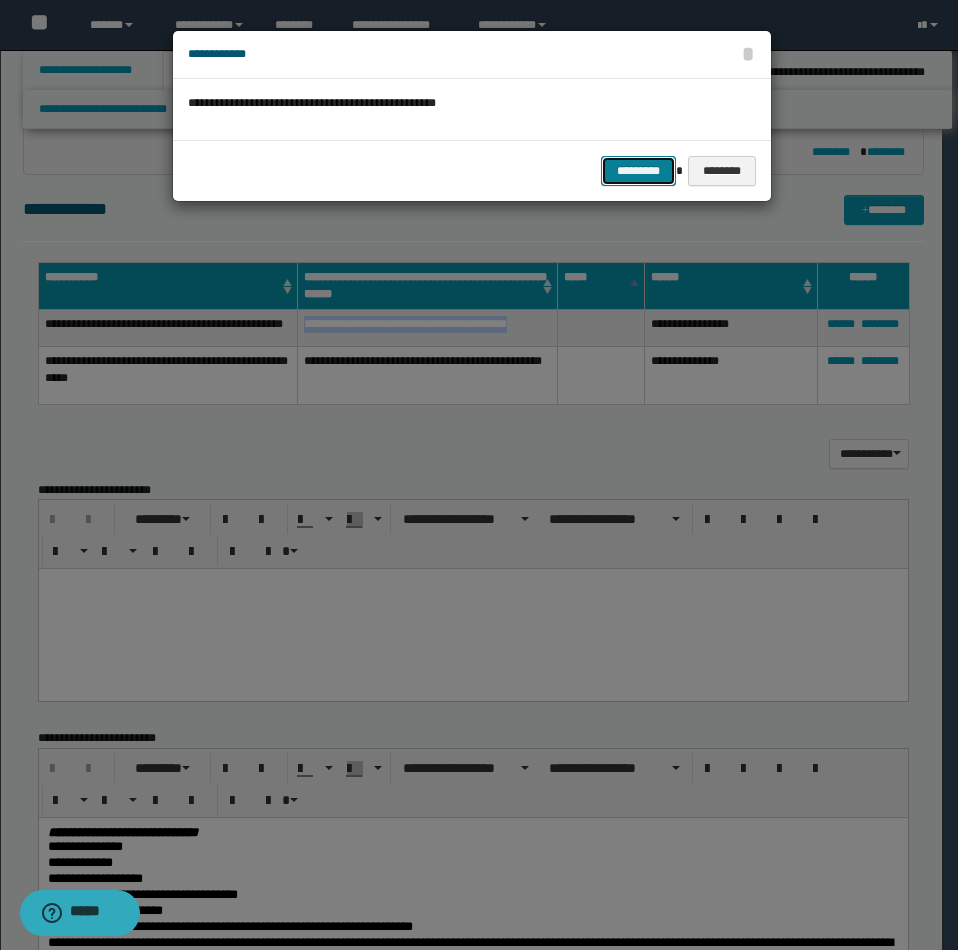 click on "*********" at bounding box center [638, 171] 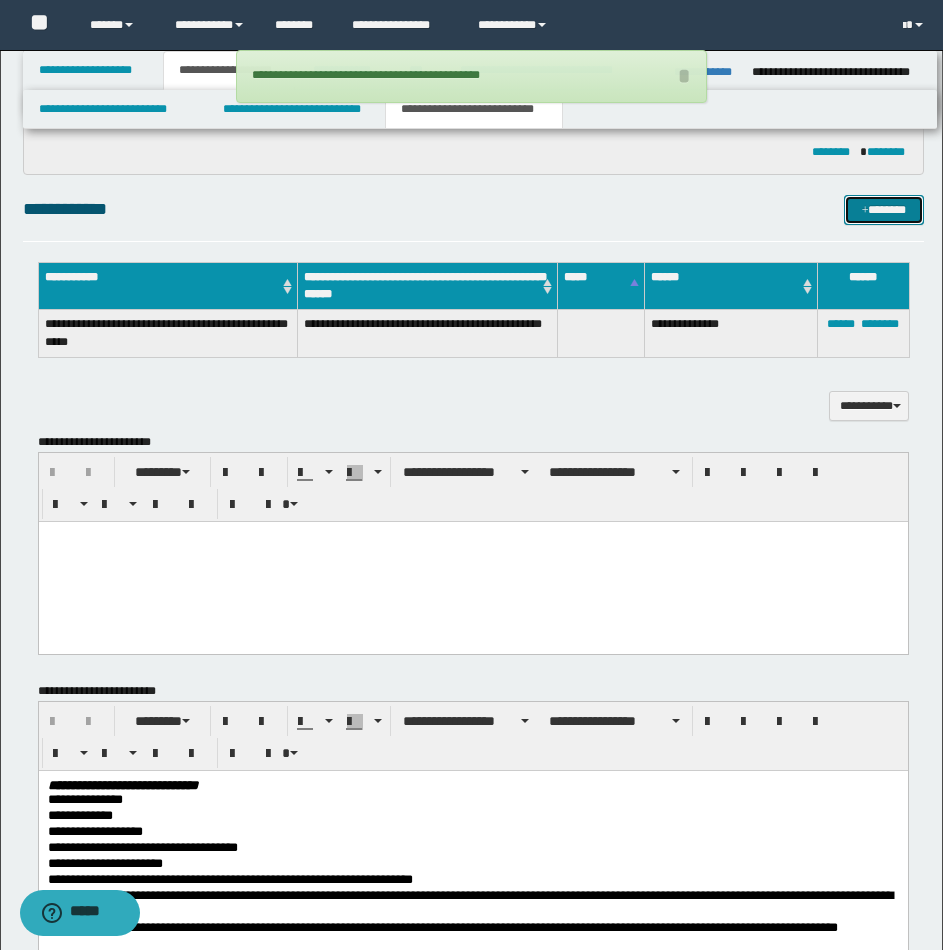 click on "*******" at bounding box center [884, 210] 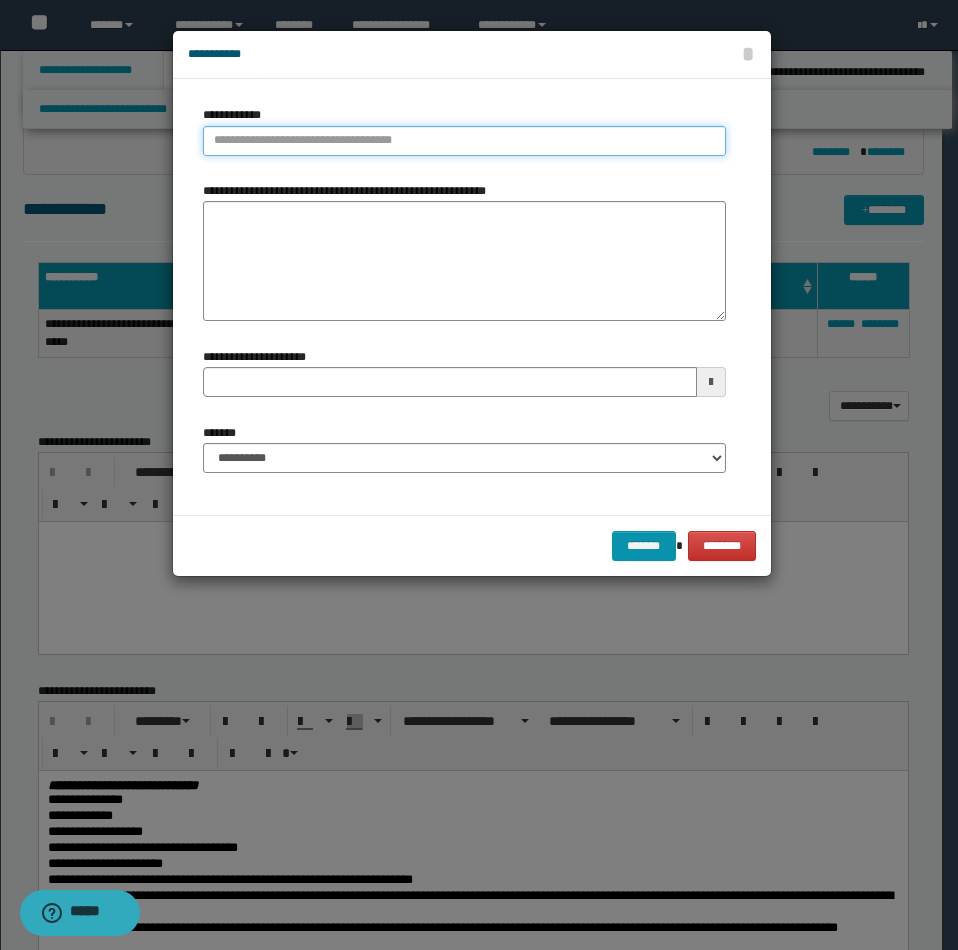 type on "**********" 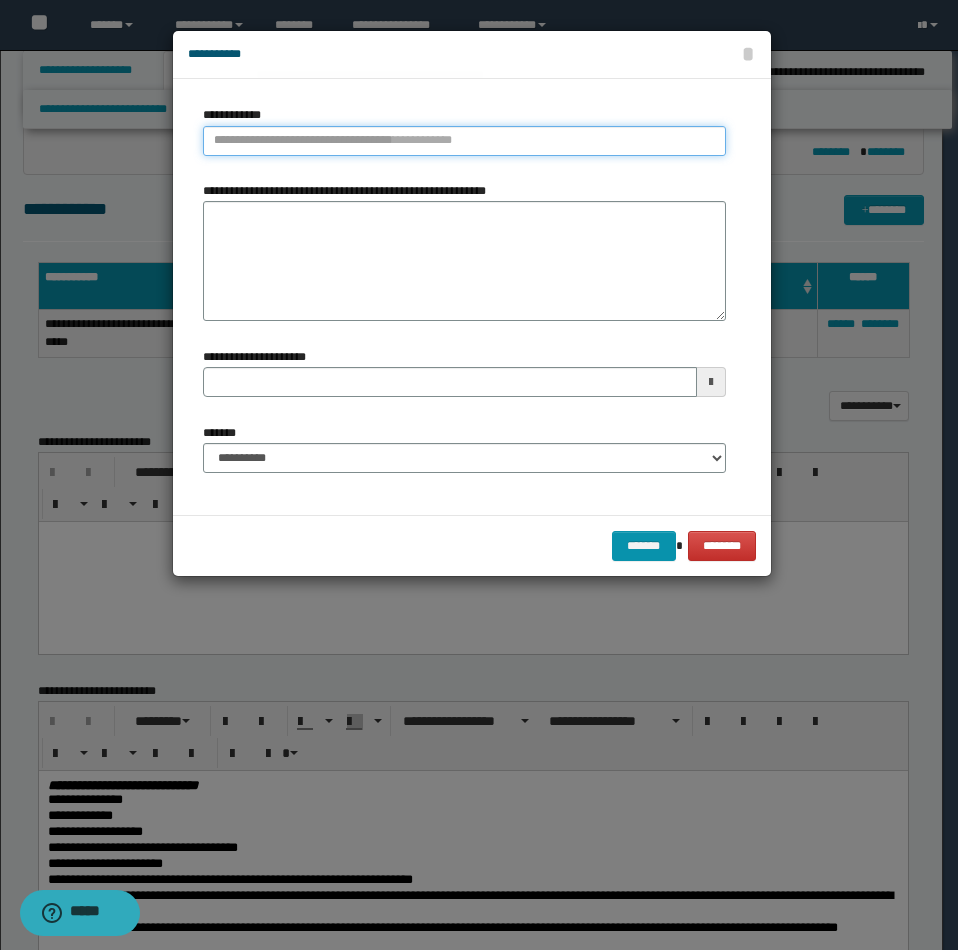 click on "**********" at bounding box center [464, 141] 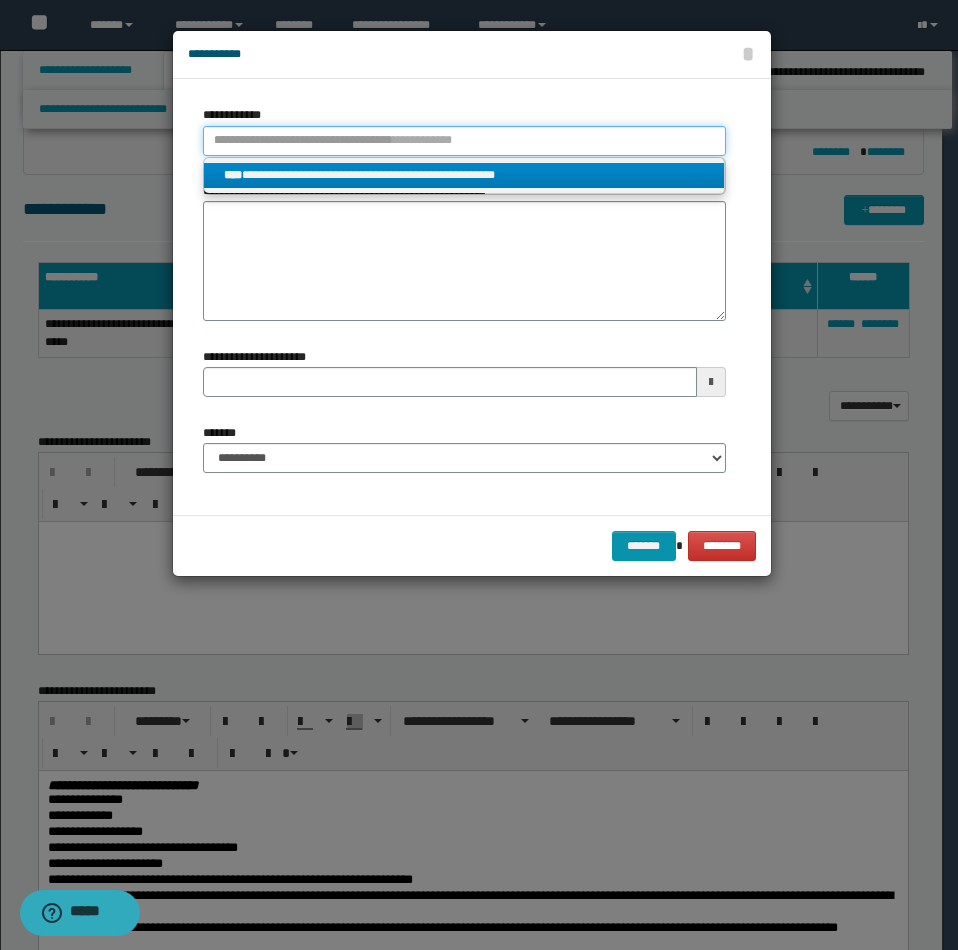 type 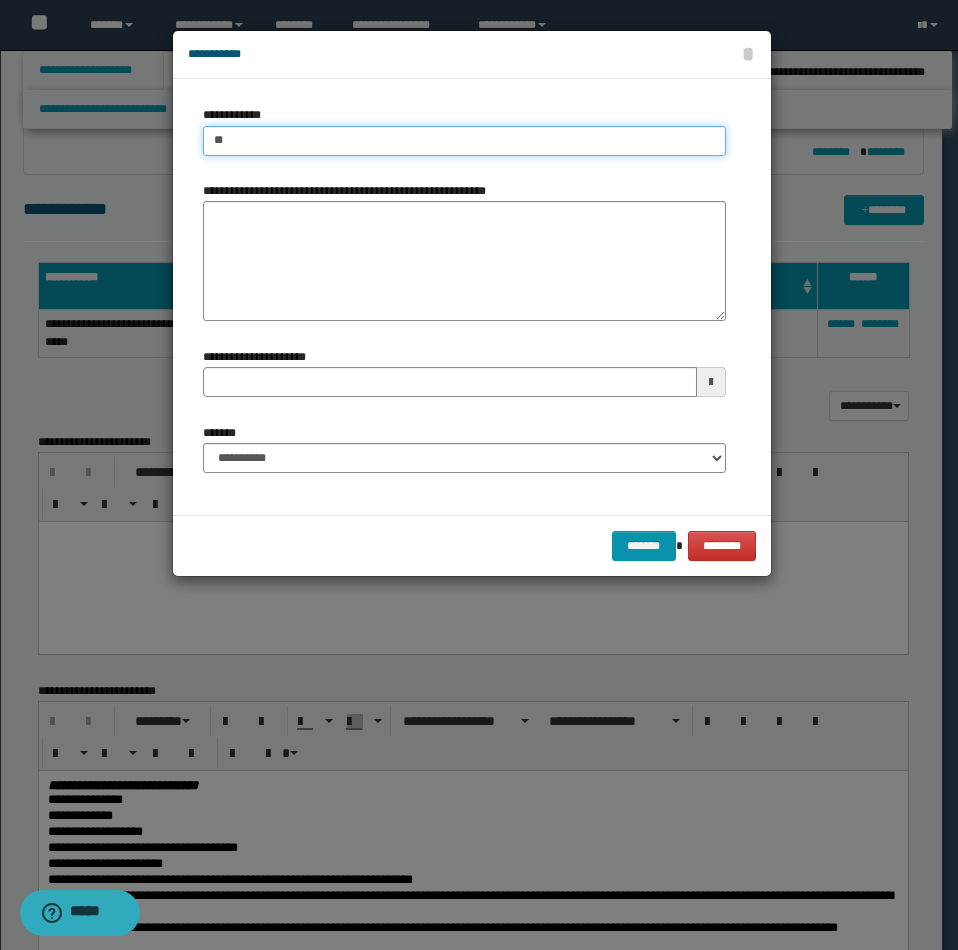 type on "***" 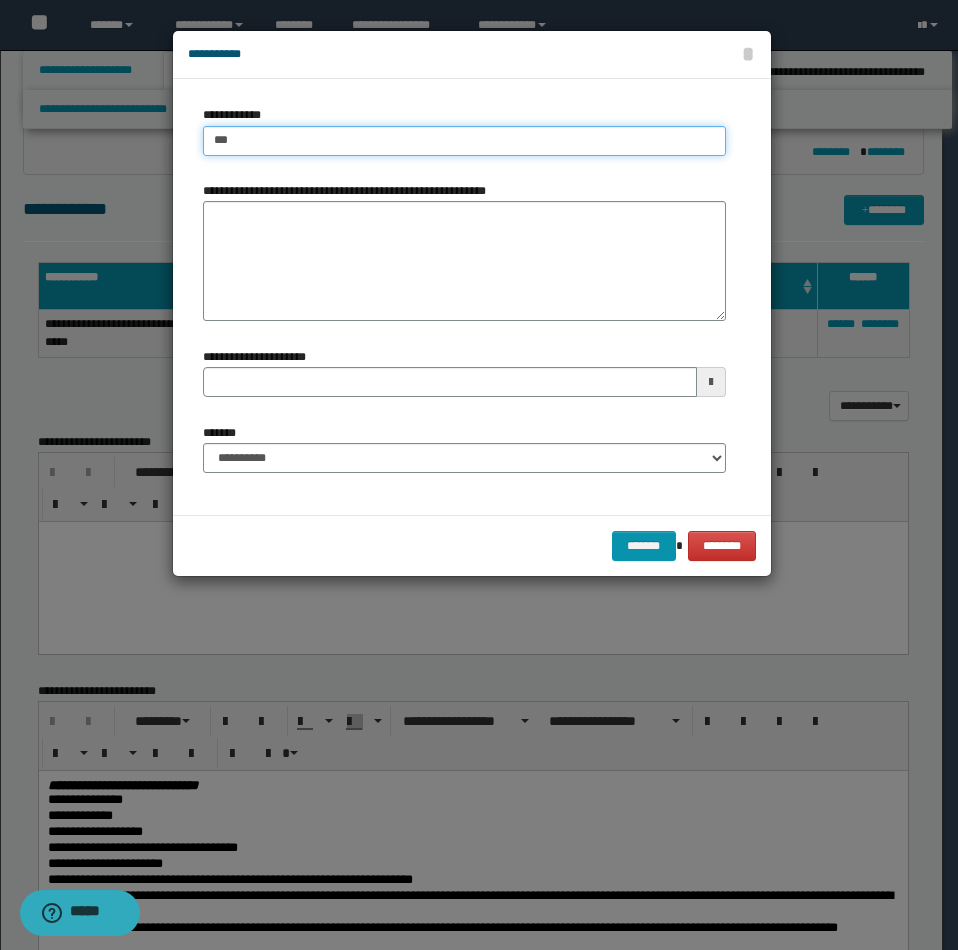 type on "***" 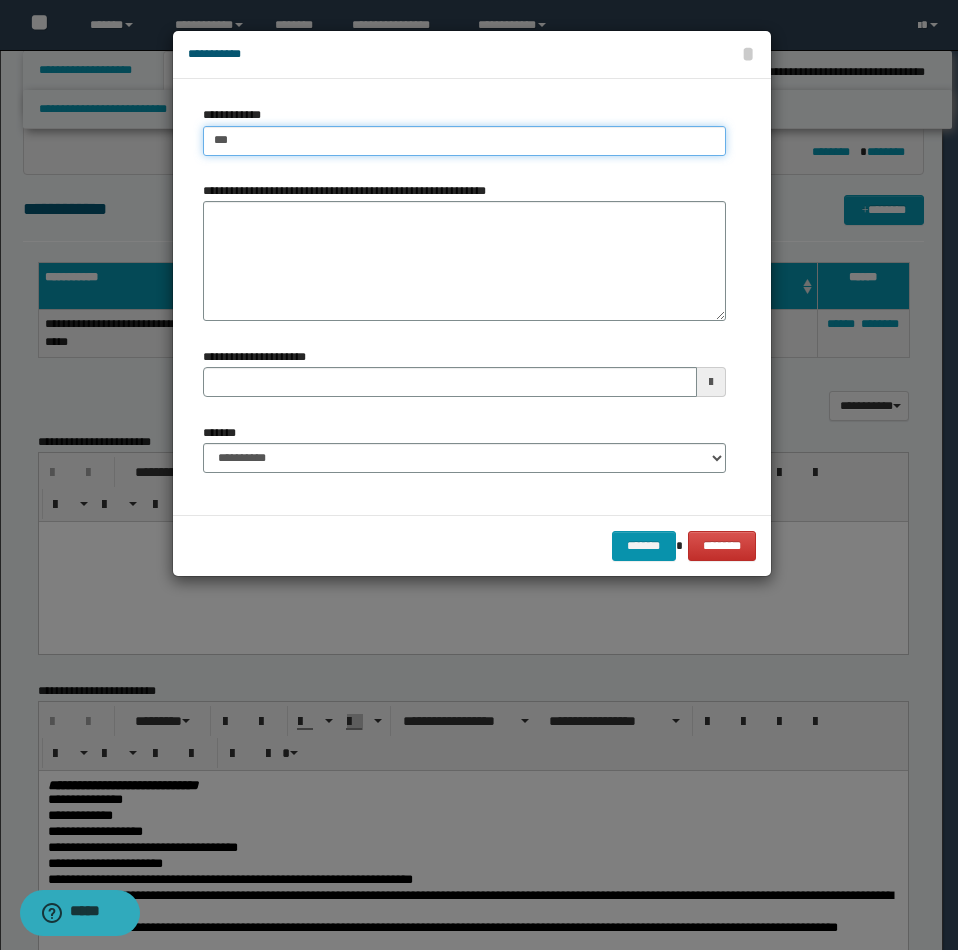type 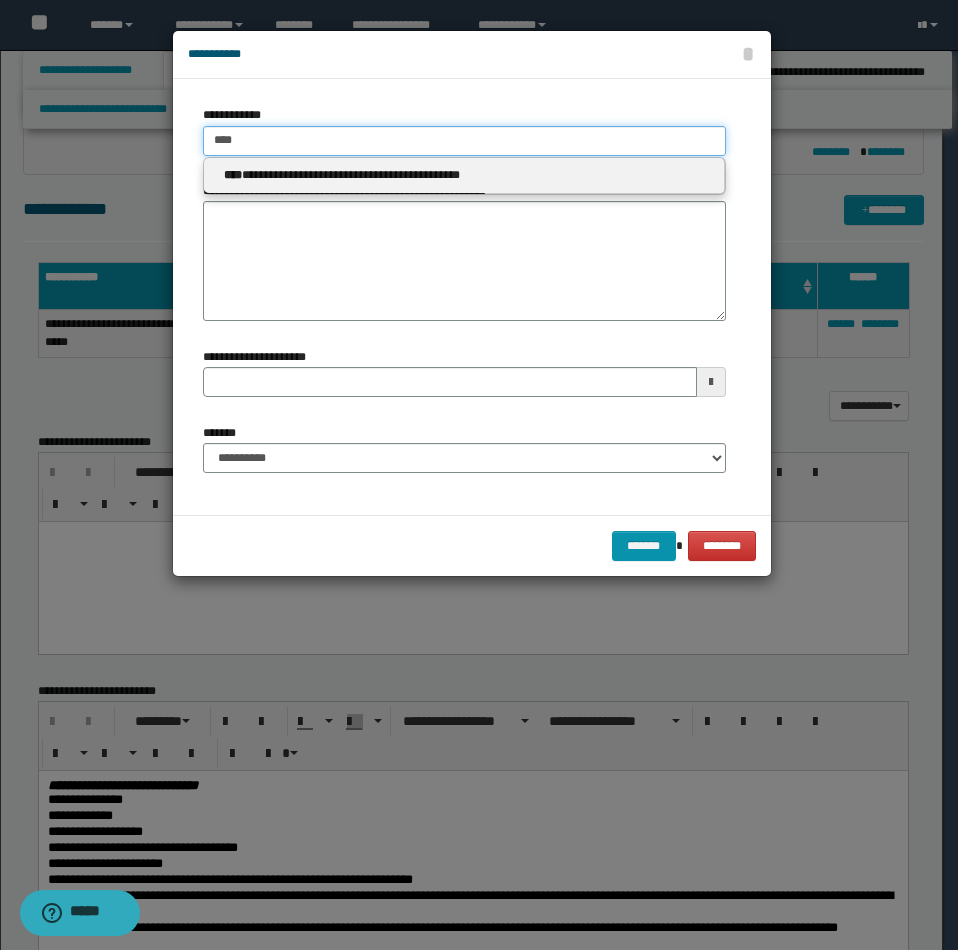 type on "****" 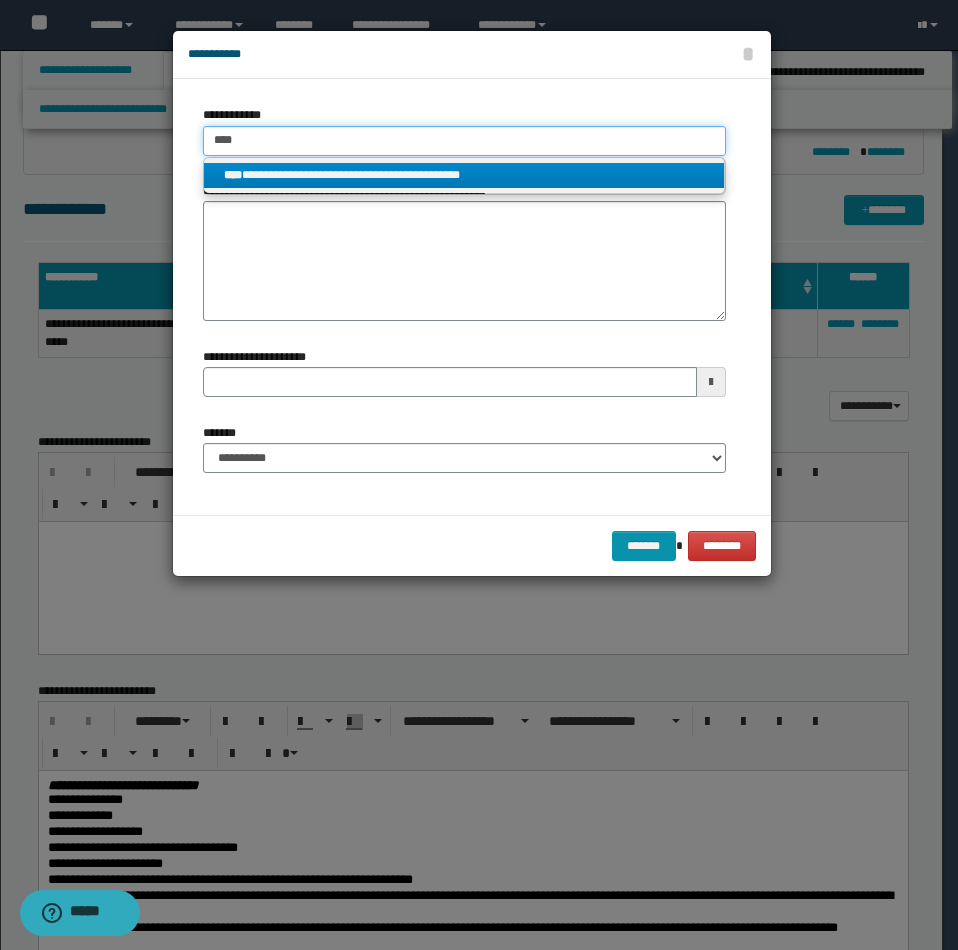 type on "****" 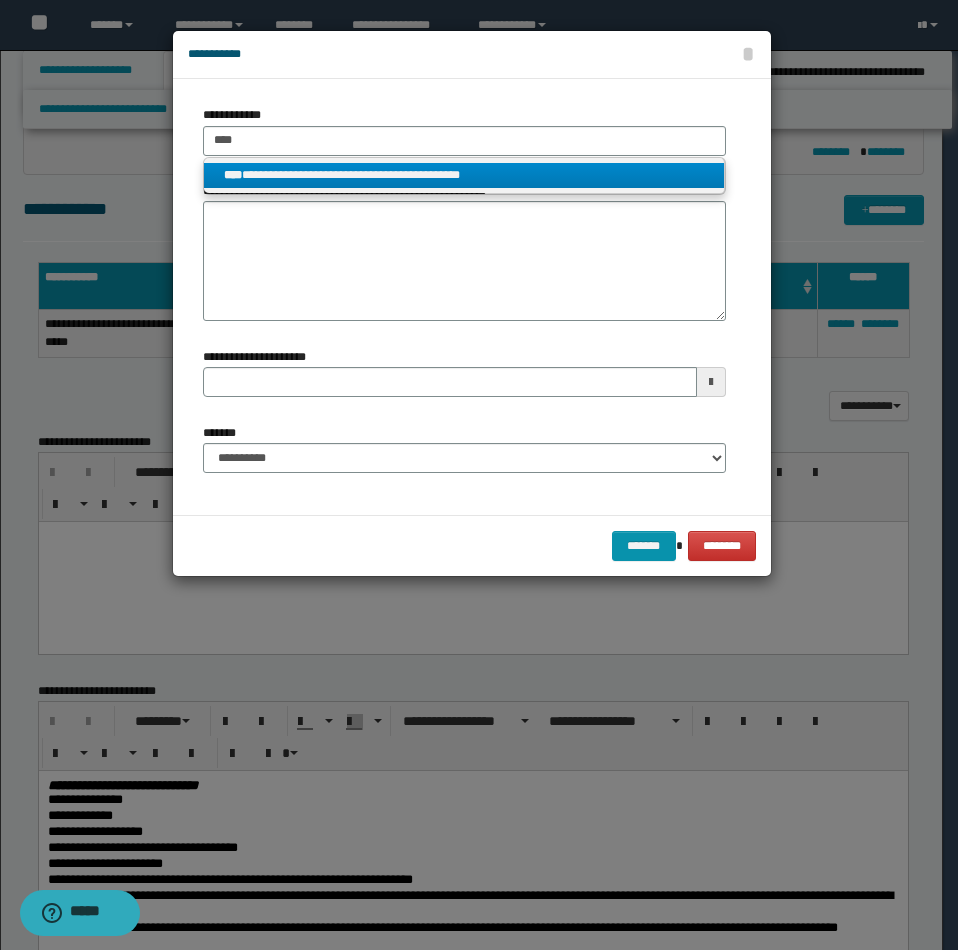 drag, startPoint x: 429, startPoint y: 168, endPoint x: 418, endPoint y: 169, distance: 11.045361 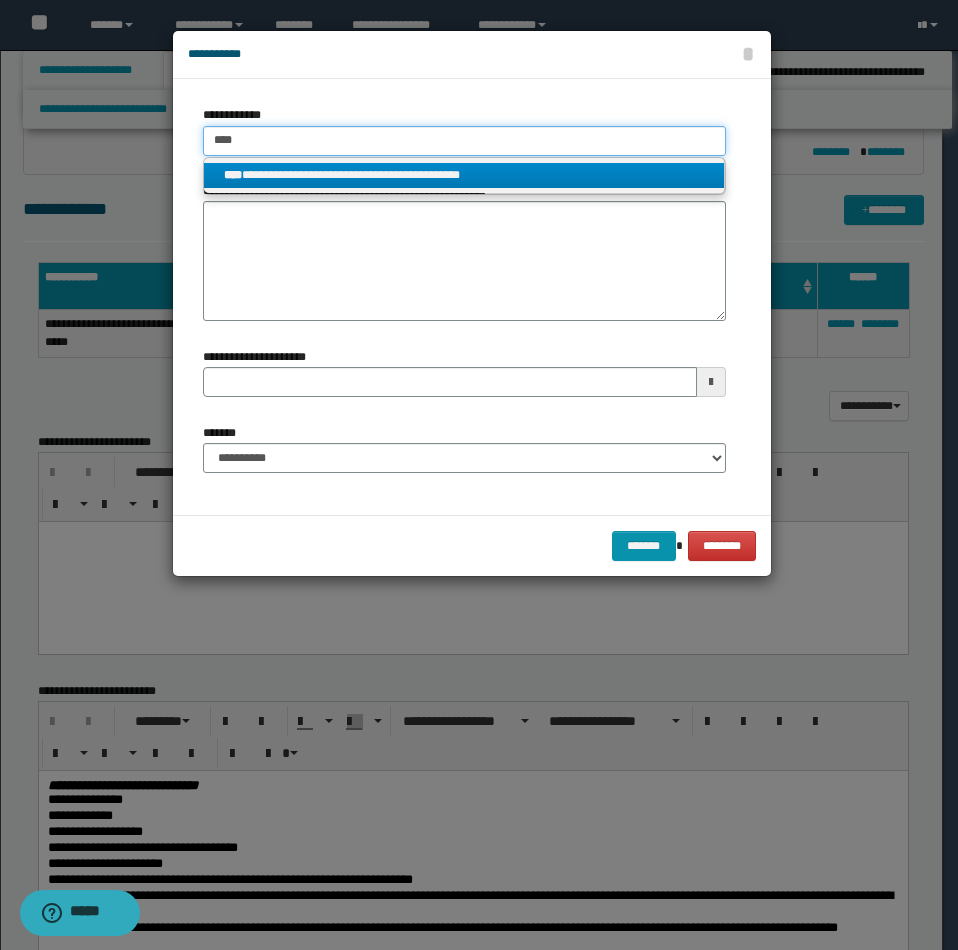 type 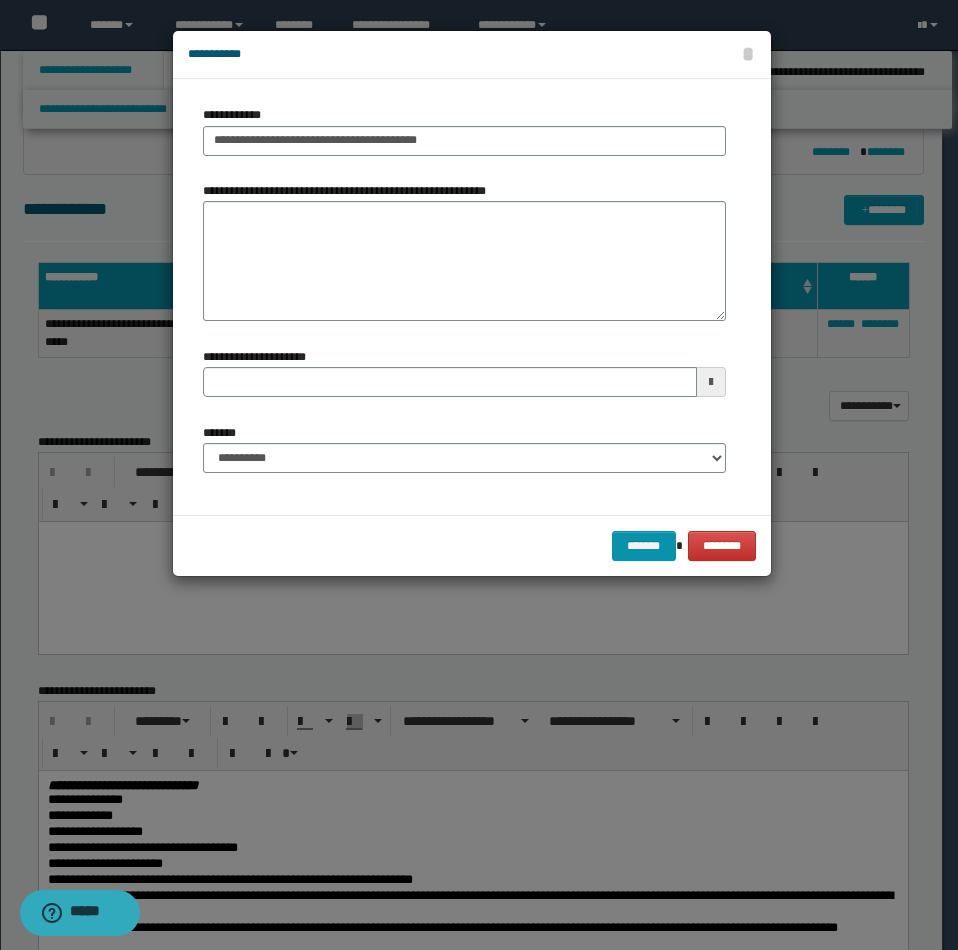 click on "**********" at bounding box center [349, 191] 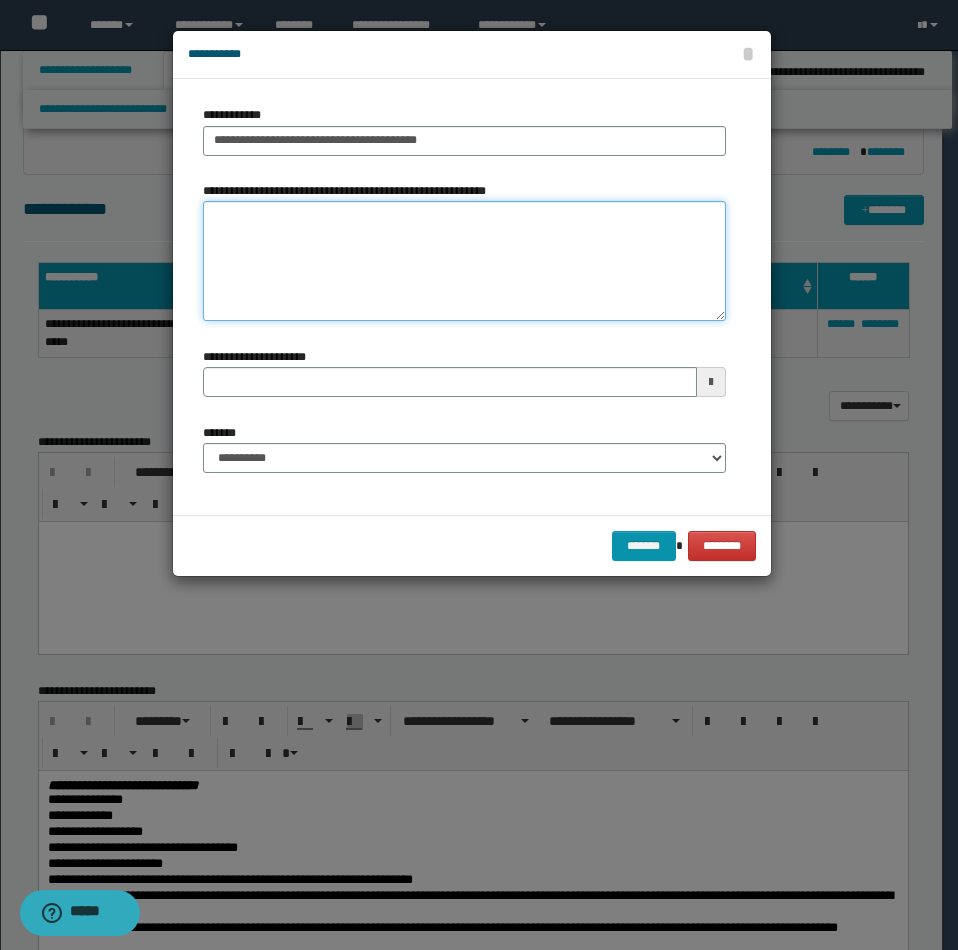 click on "**********" at bounding box center [464, 261] 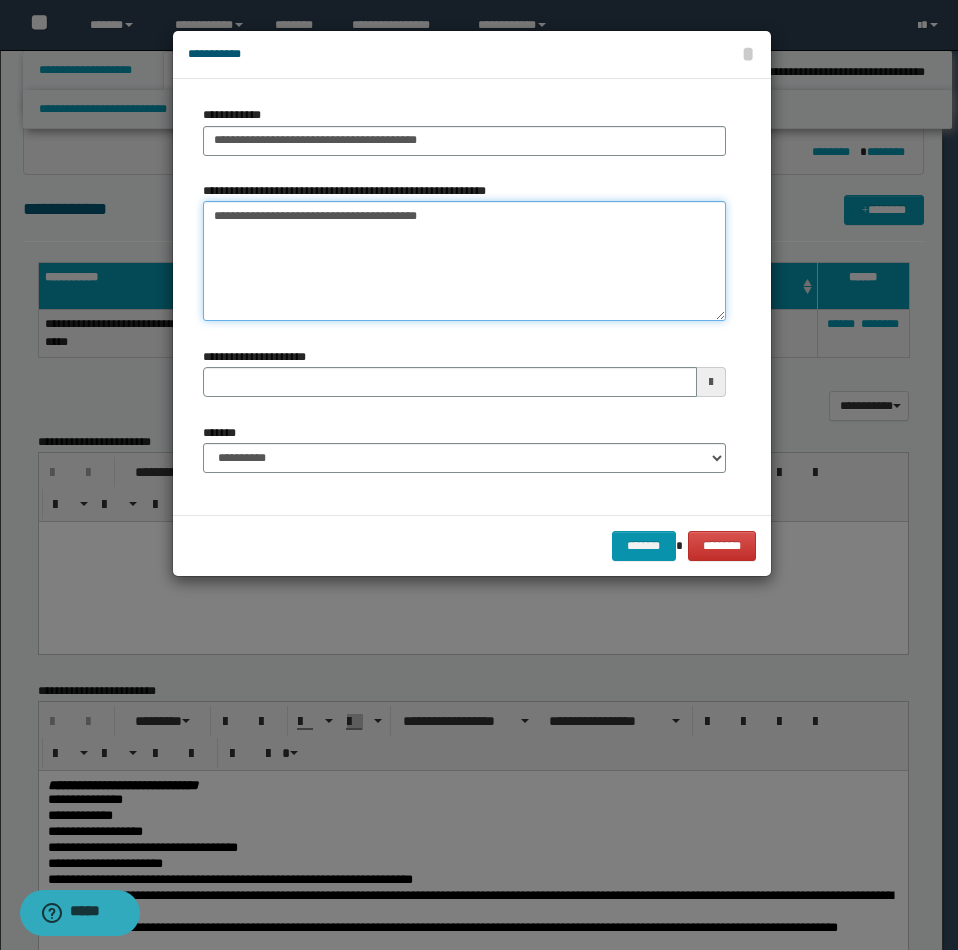 type on "**********" 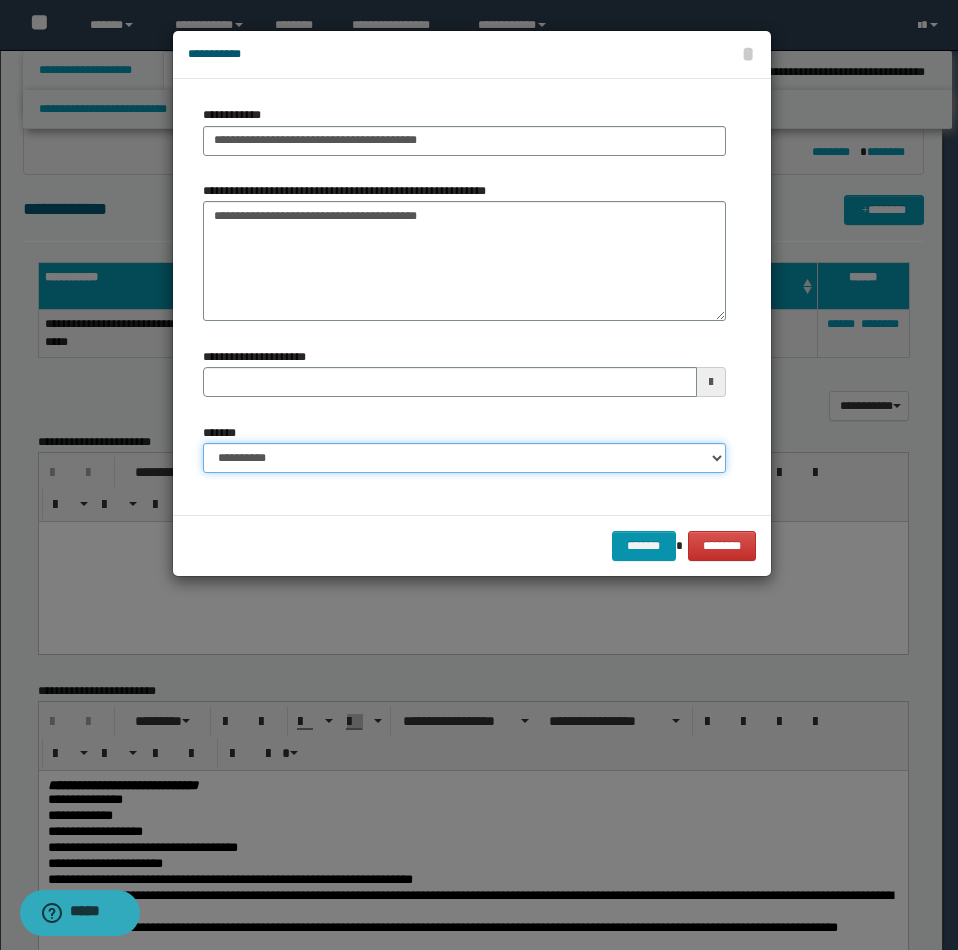 click on "**********" at bounding box center [464, 458] 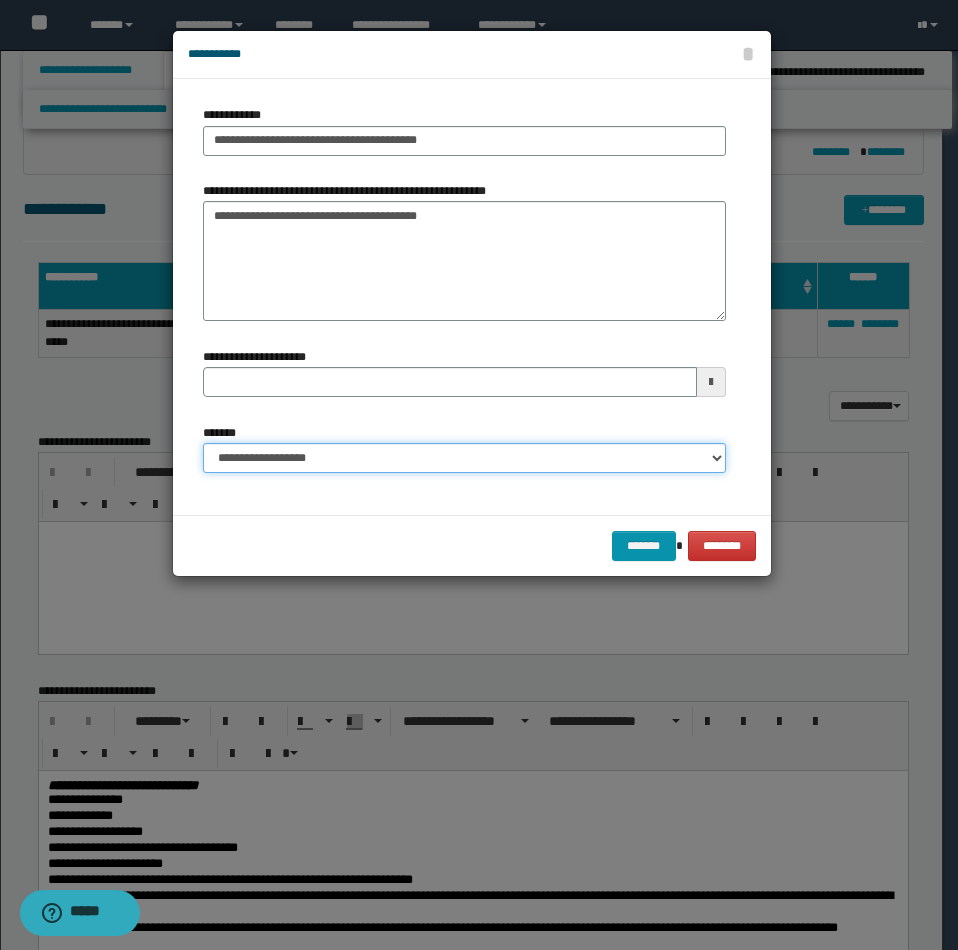 click on "**********" at bounding box center [464, 458] 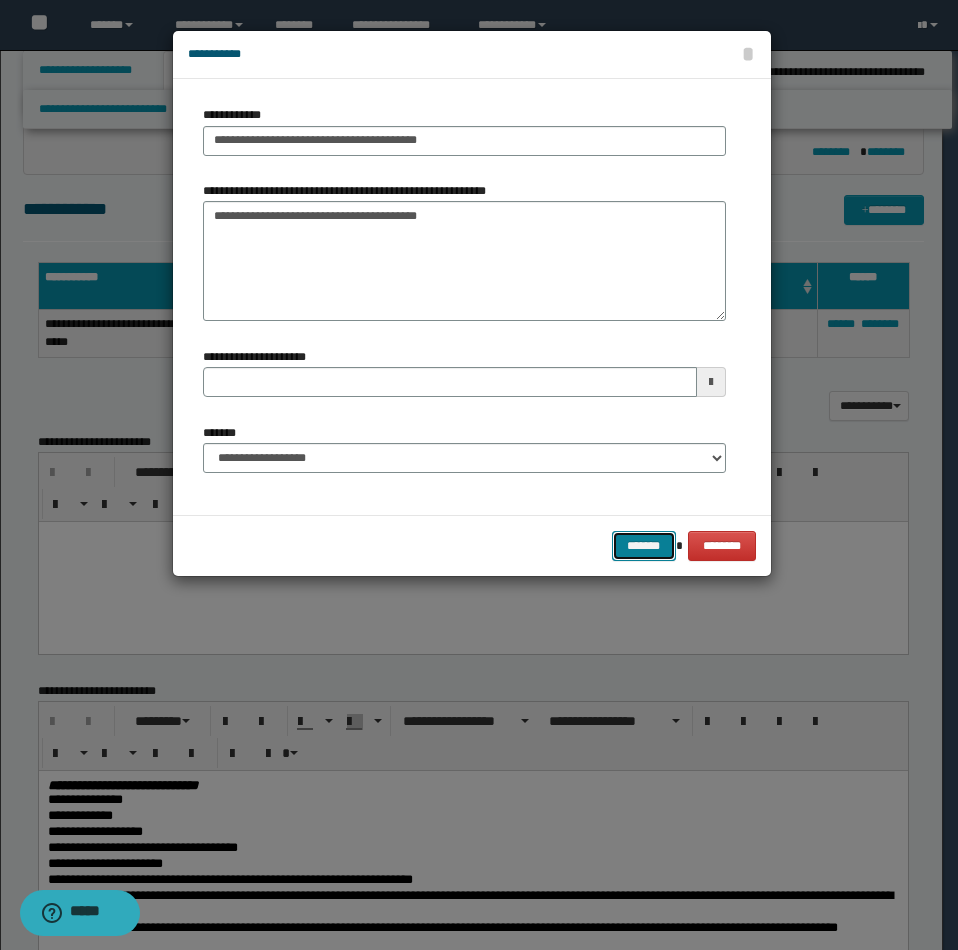 click on "*******" at bounding box center (644, 546) 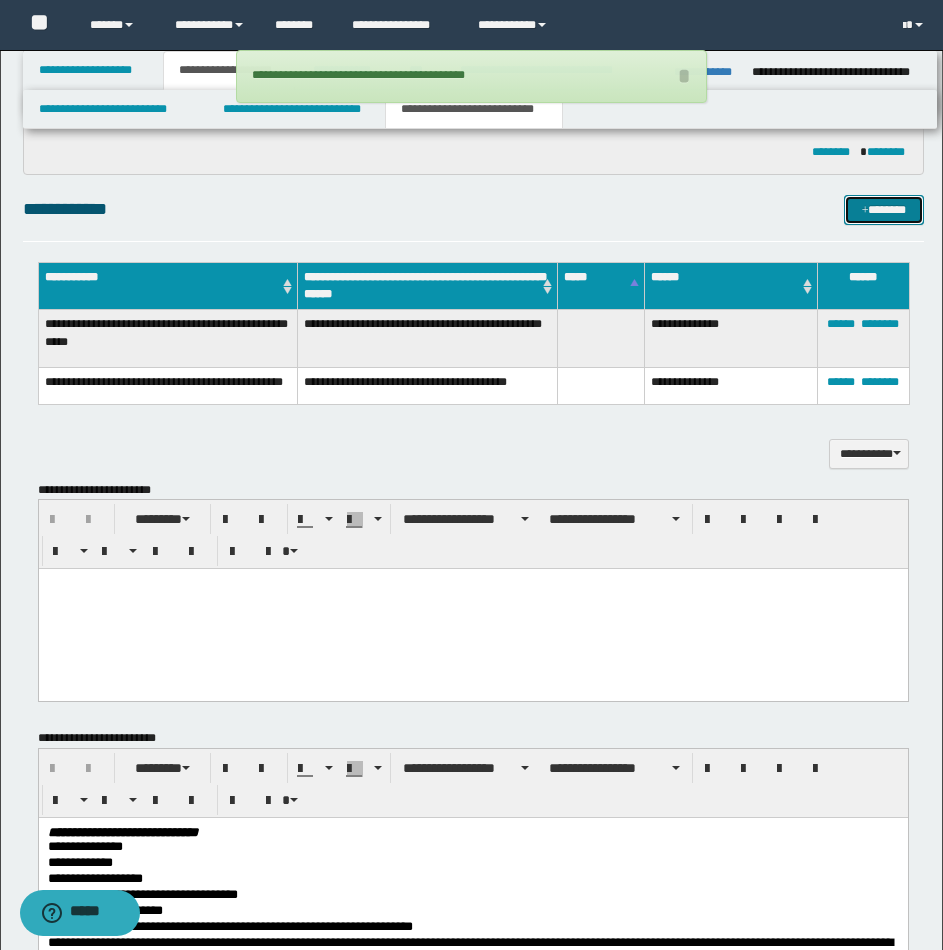 click on "*******" at bounding box center [884, 210] 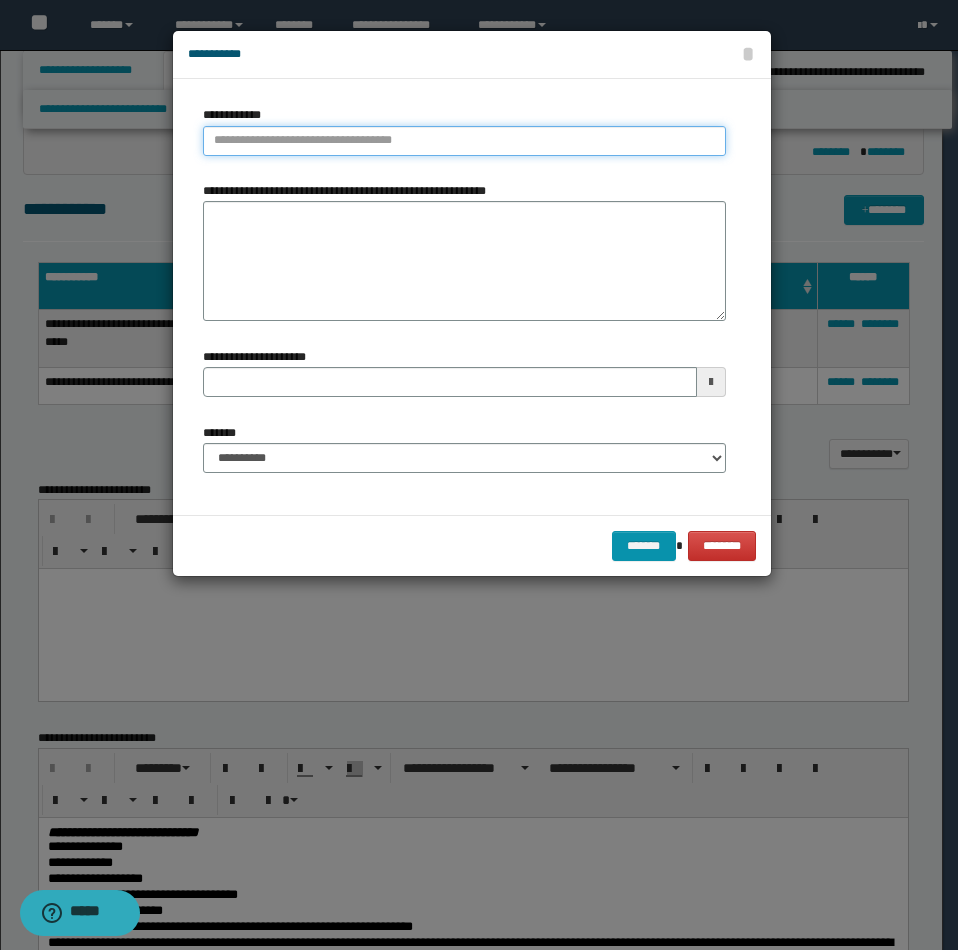 type on "**********" 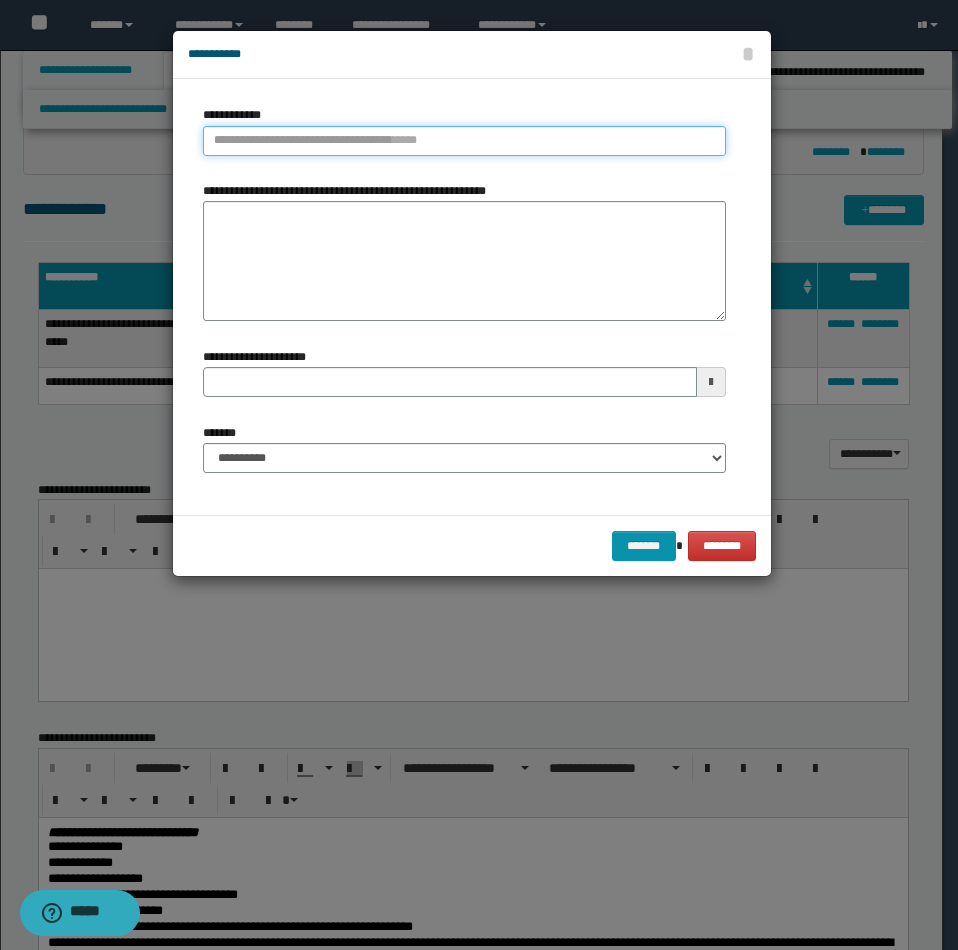 click on "**********" at bounding box center [464, 141] 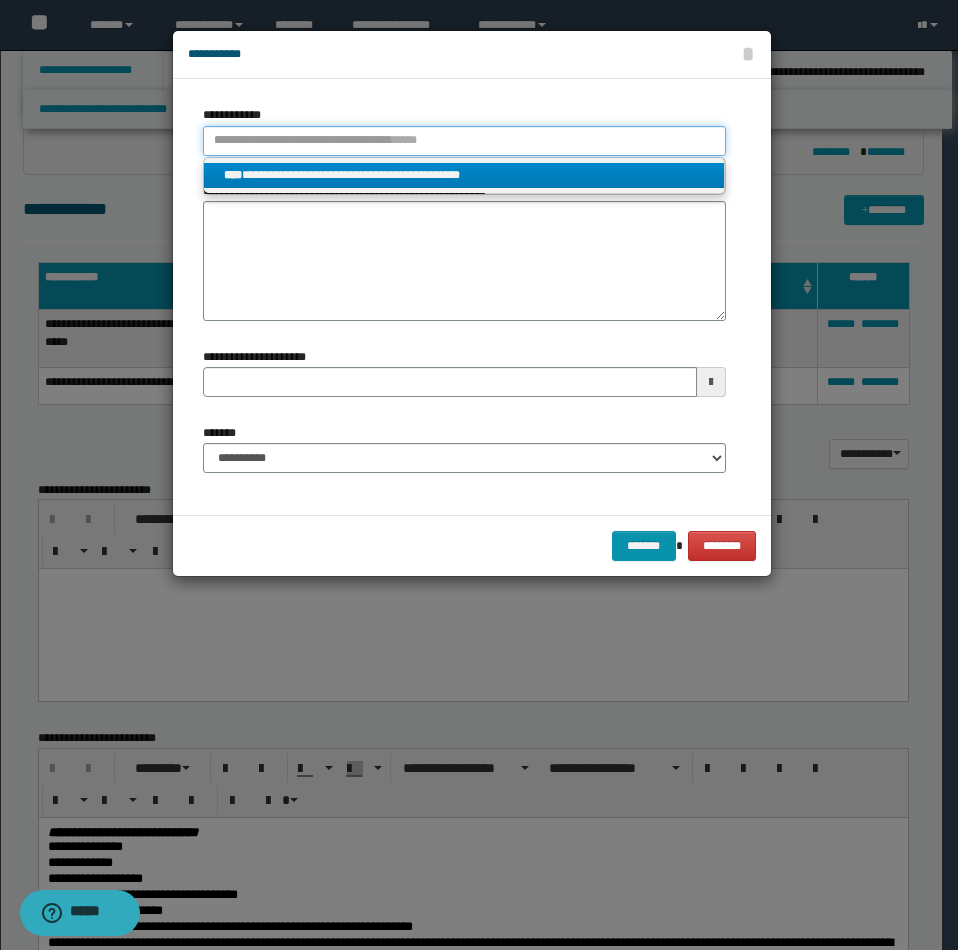 type 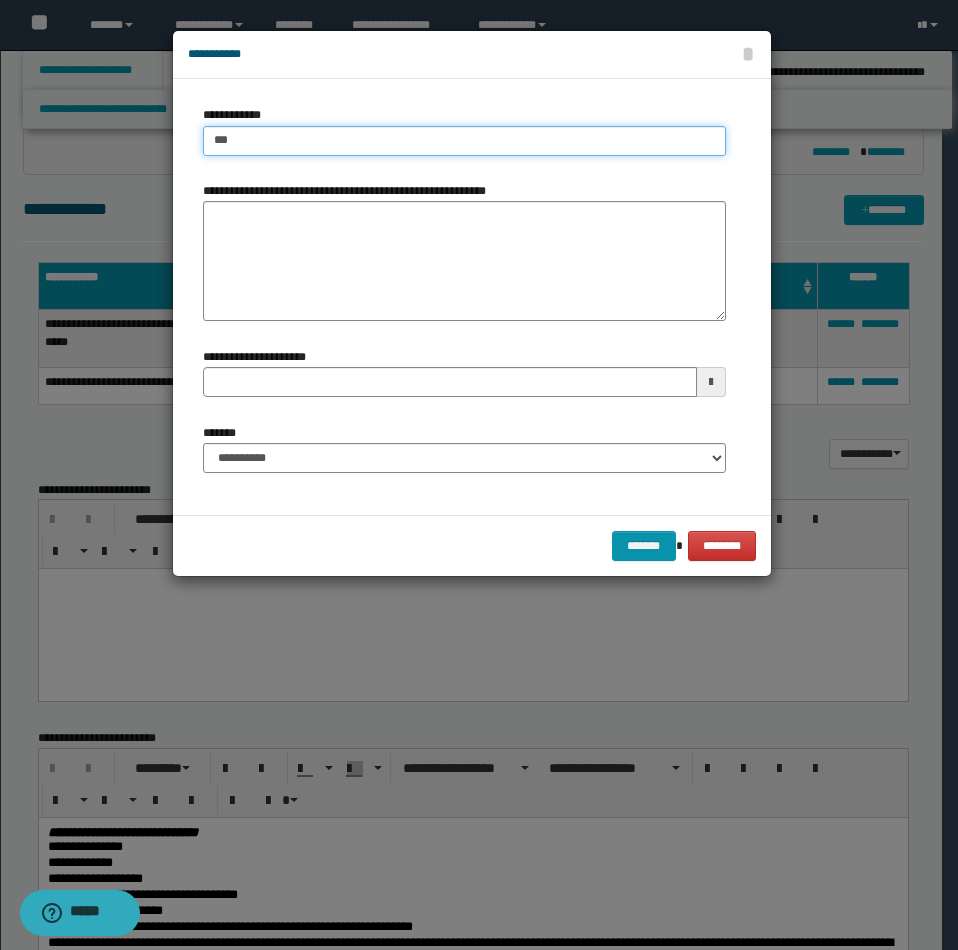 type on "****" 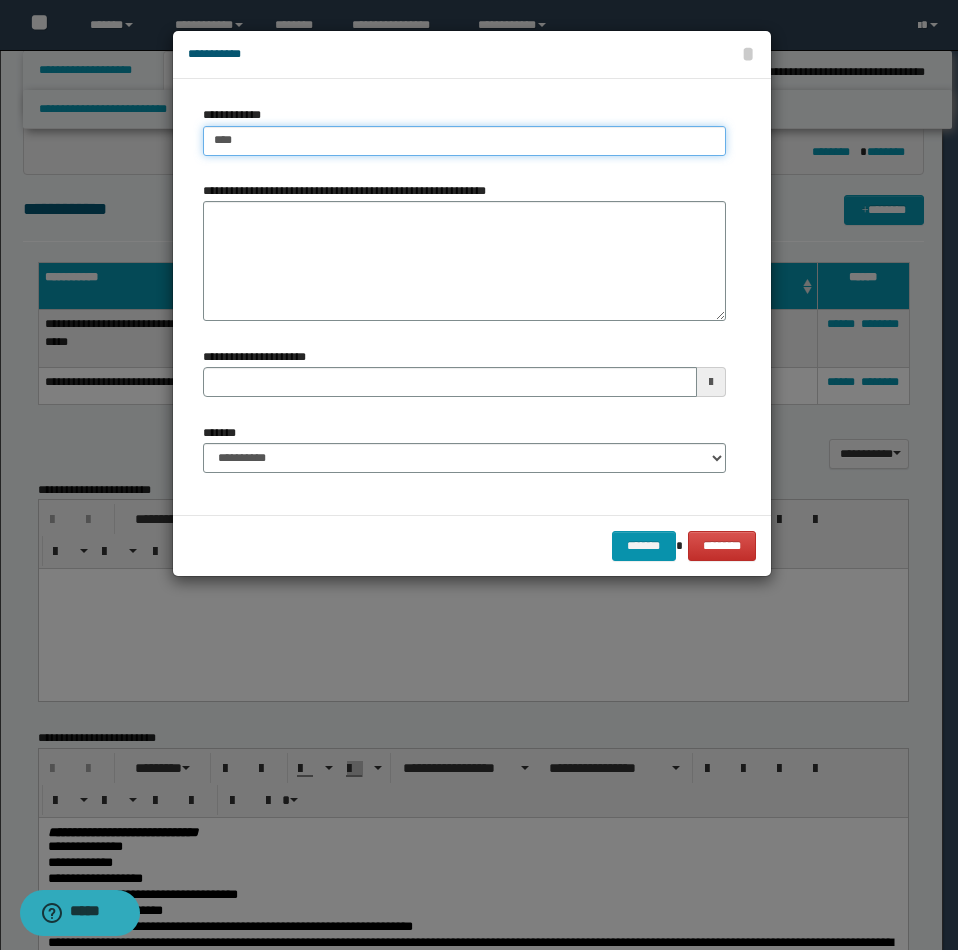 type on "****" 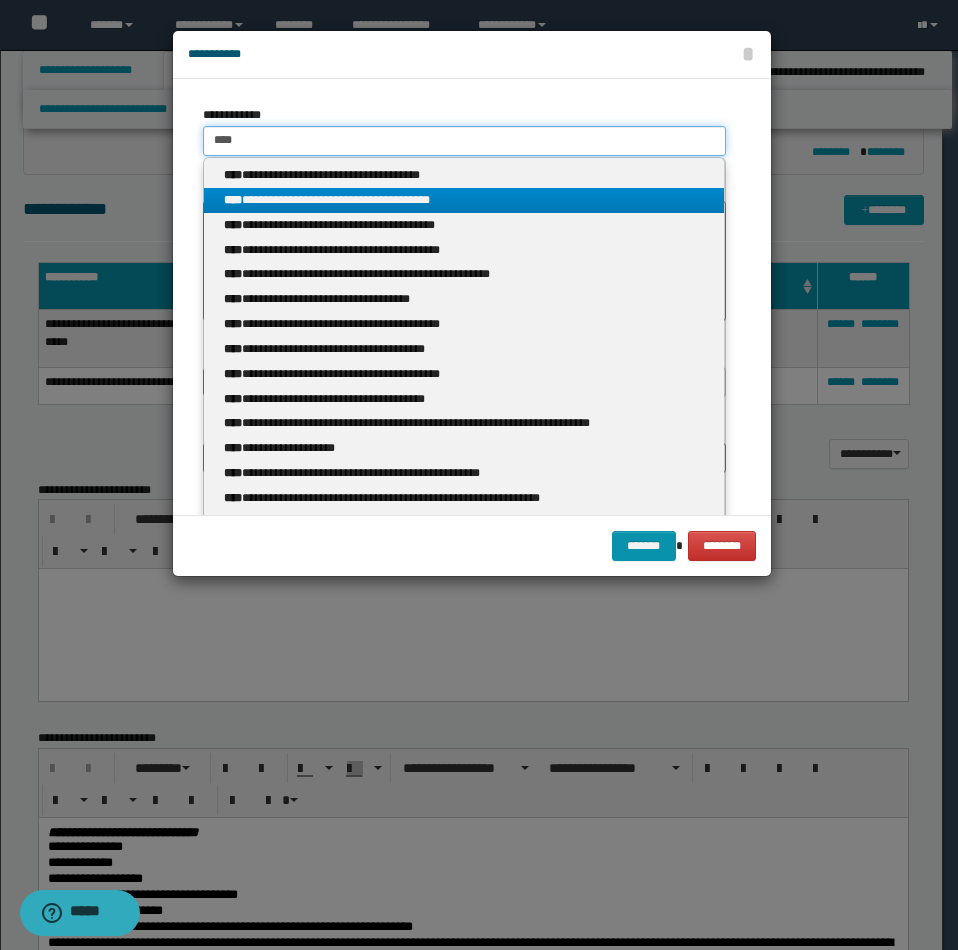 type 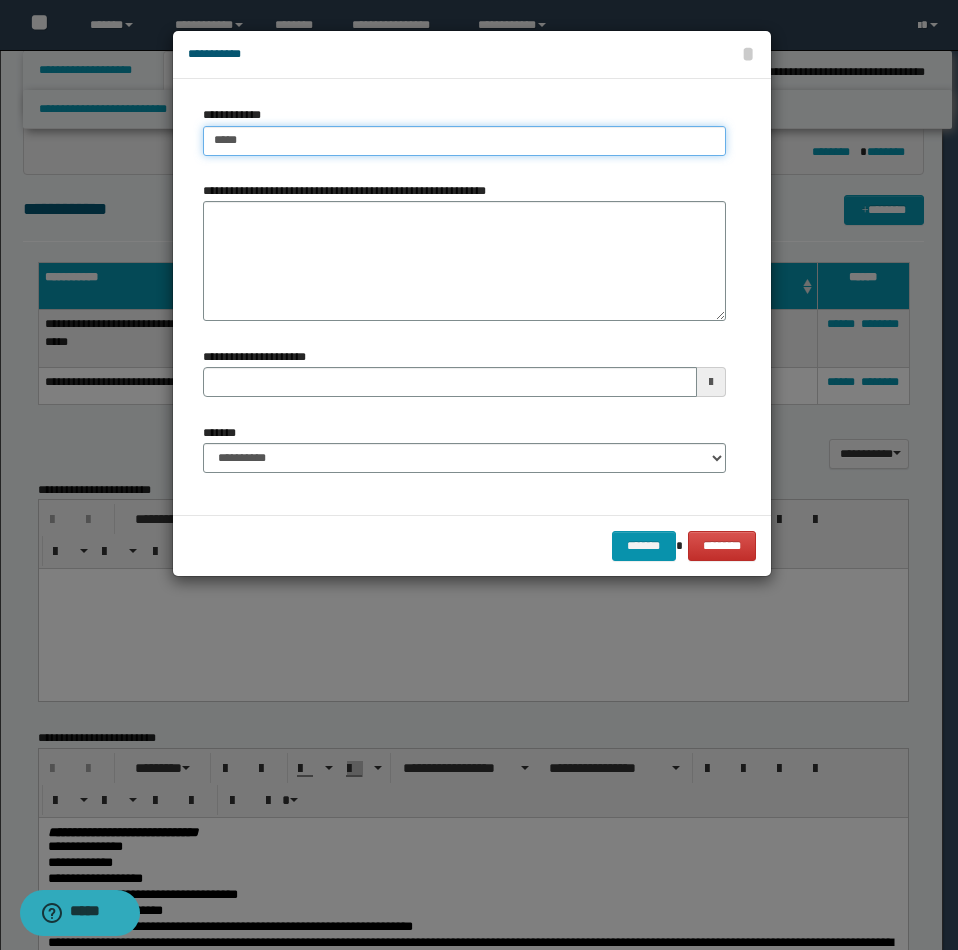 type on "****" 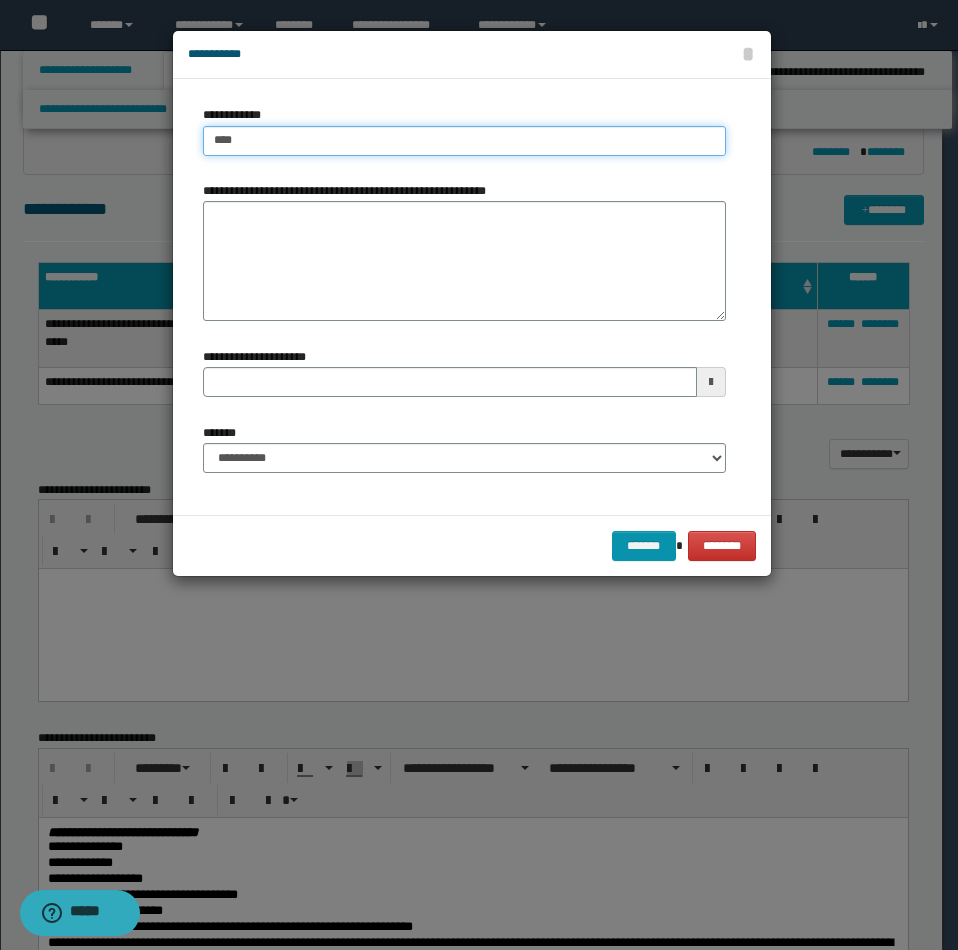 type on "****" 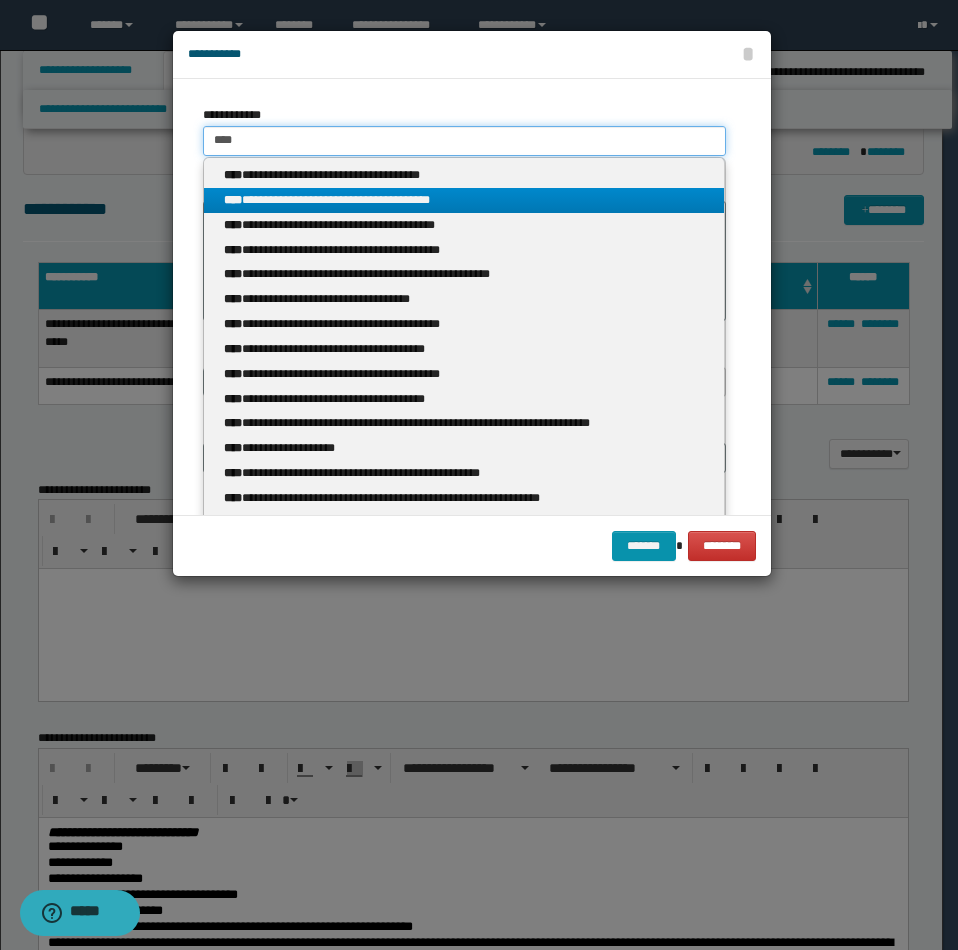 type 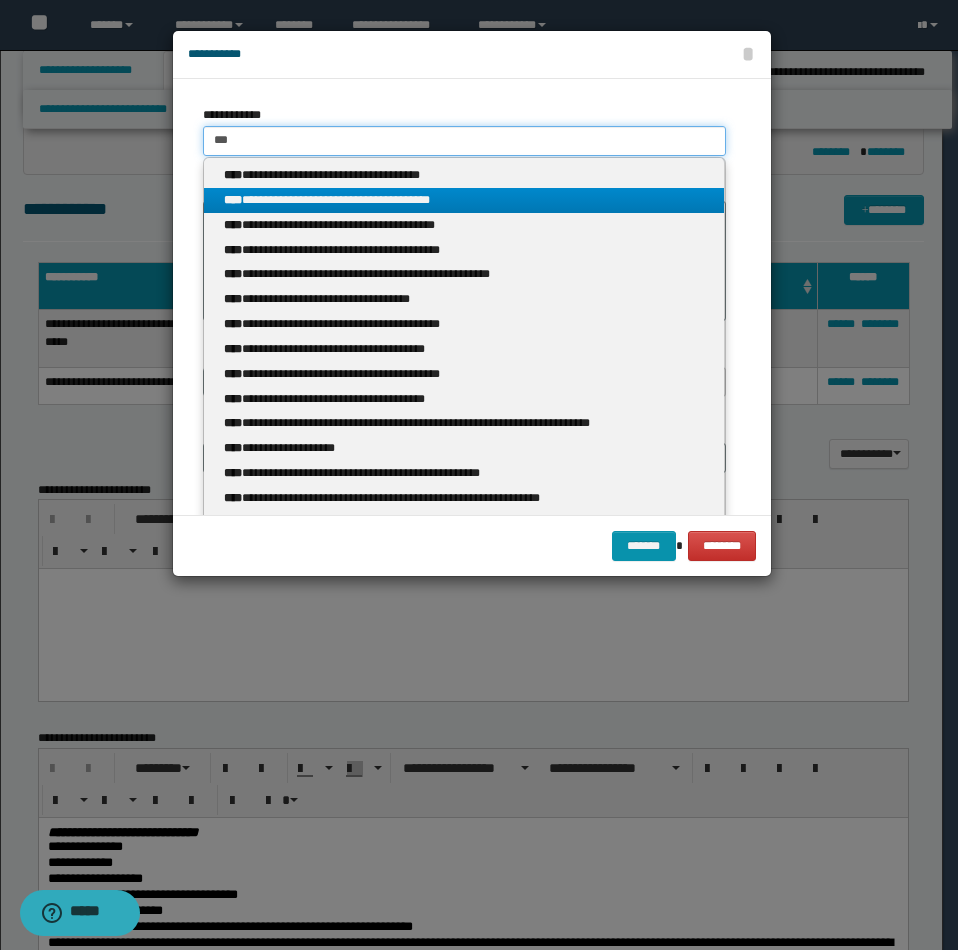 type on "***" 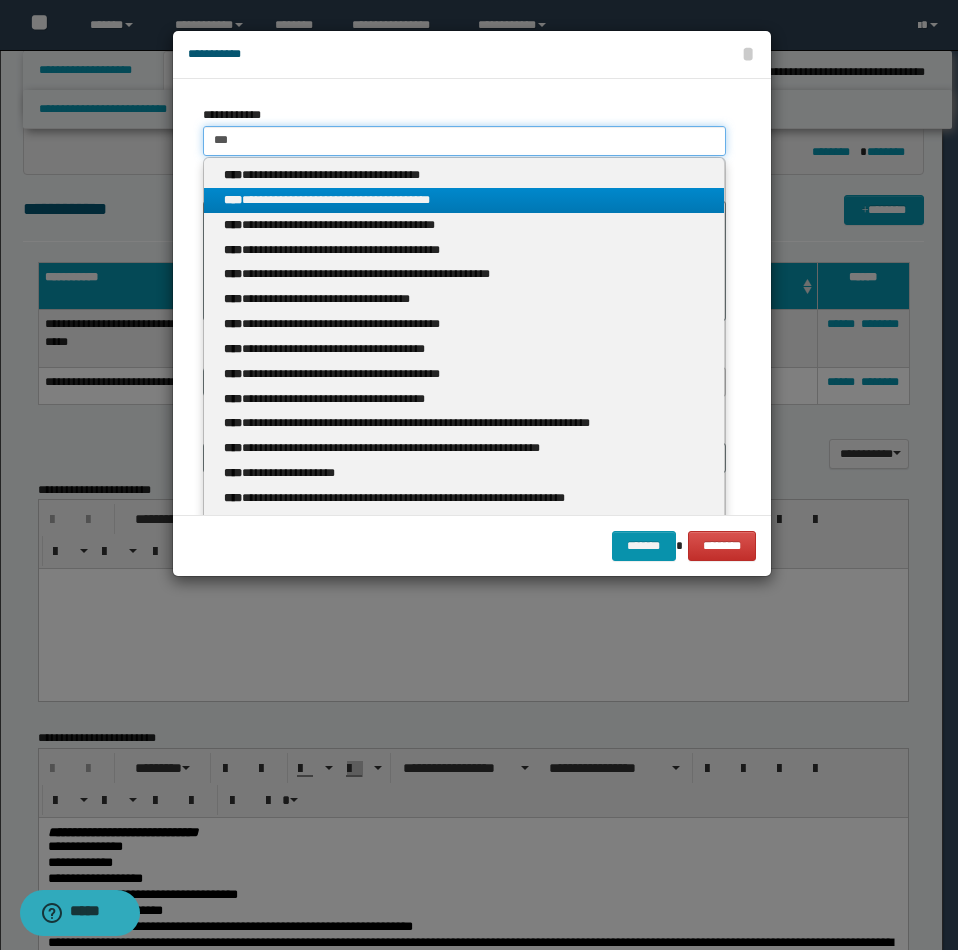 type 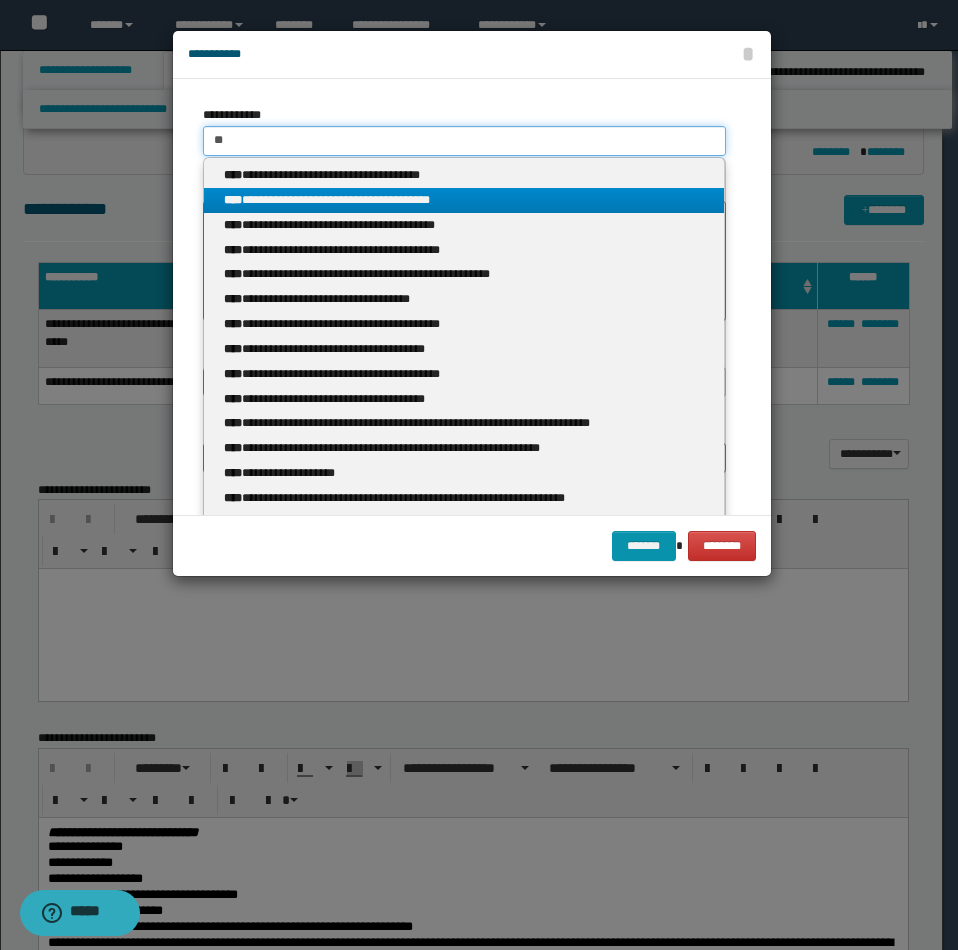 type on "*" 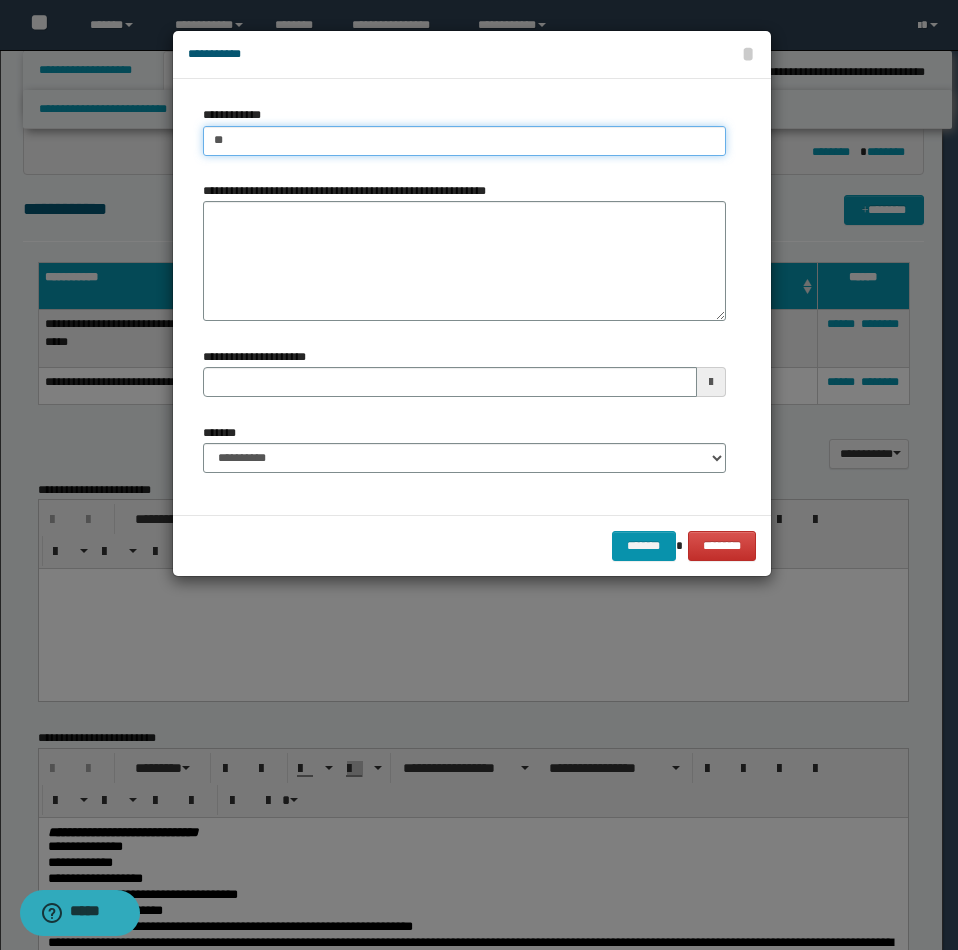 type on "***" 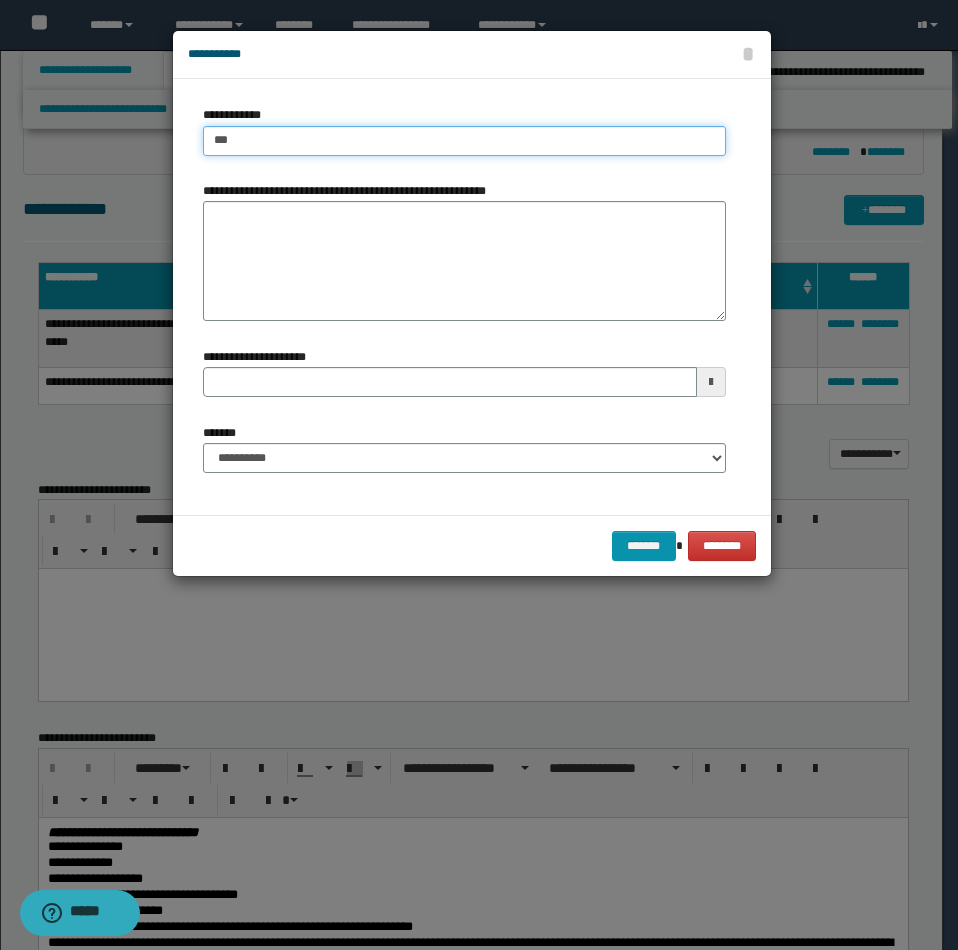 type on "***" 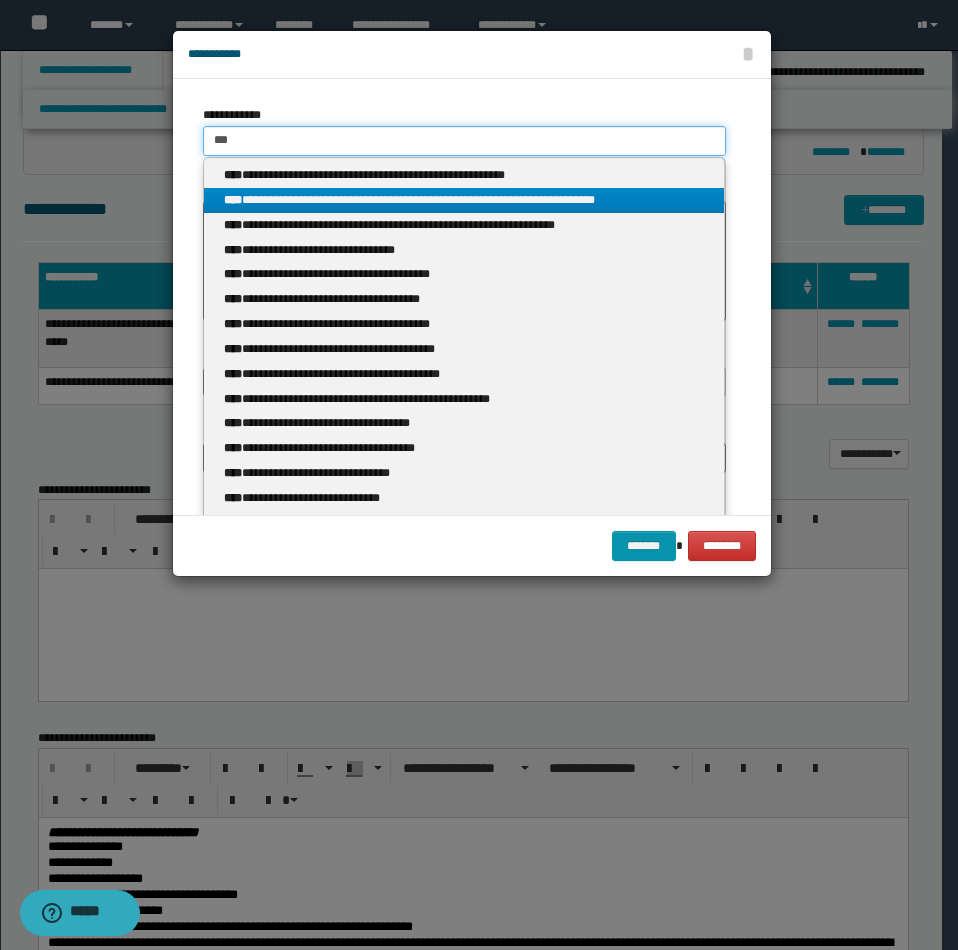 type 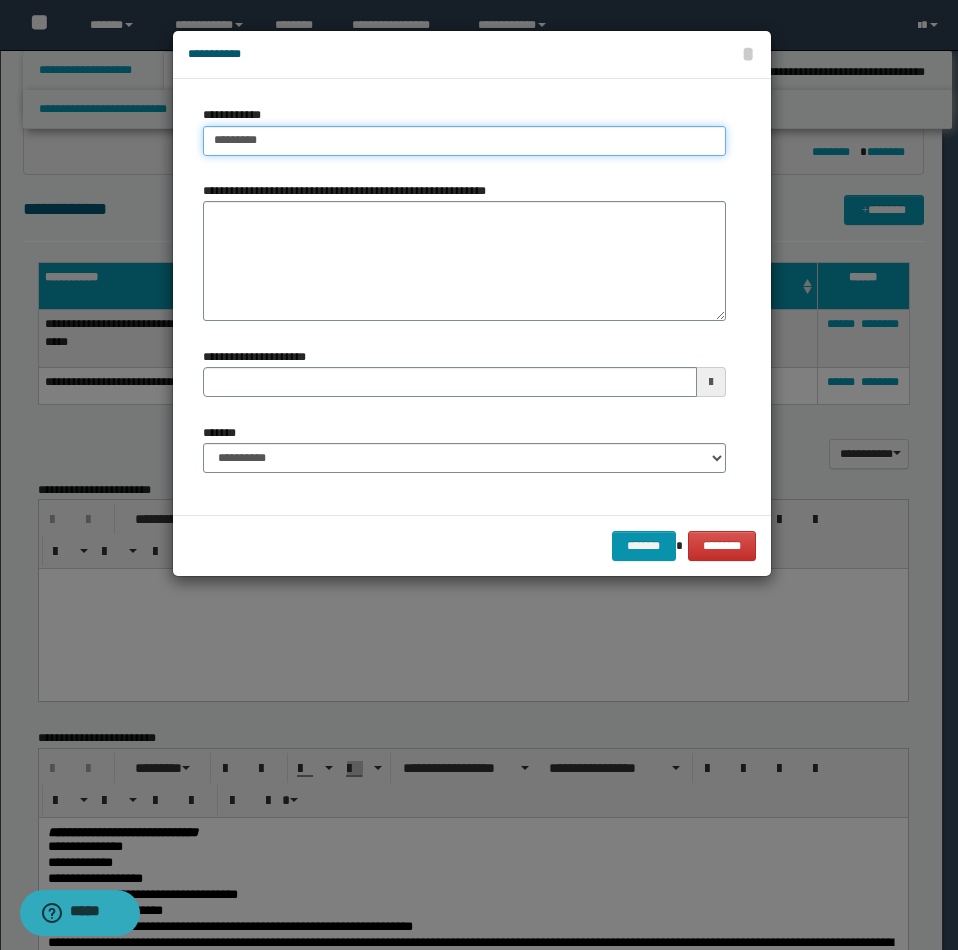type on "*********" 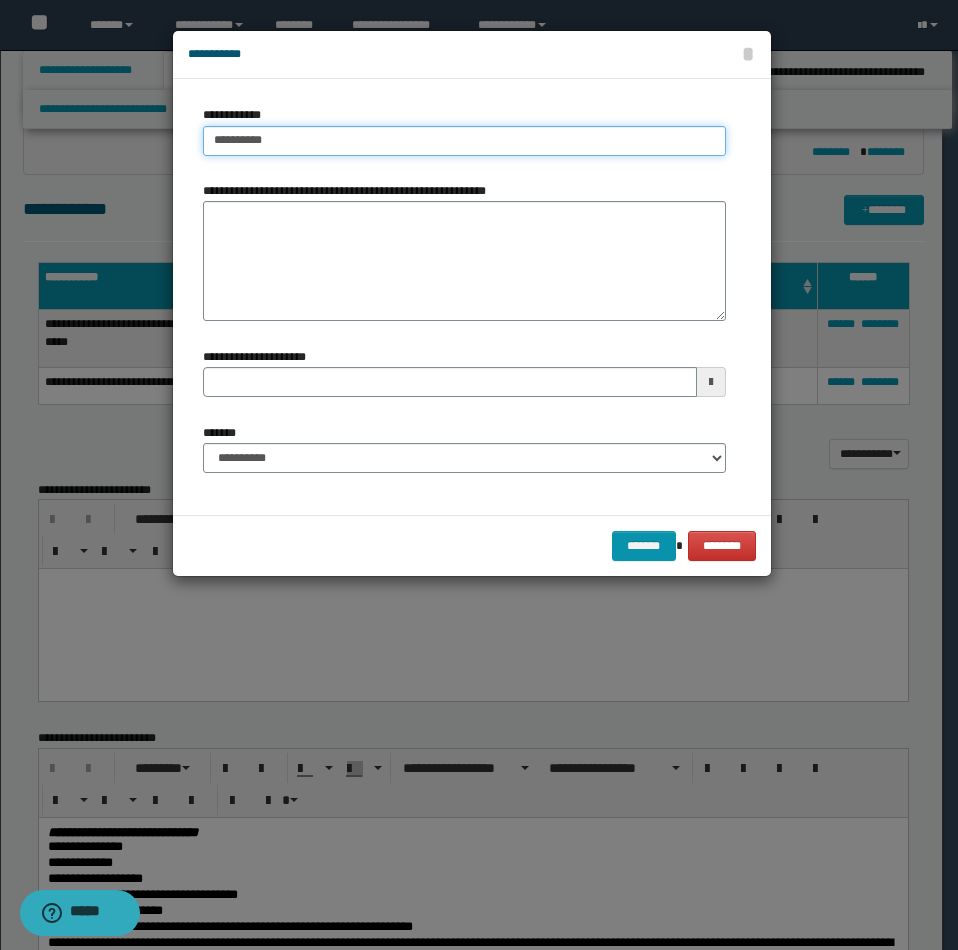 type on "*********" 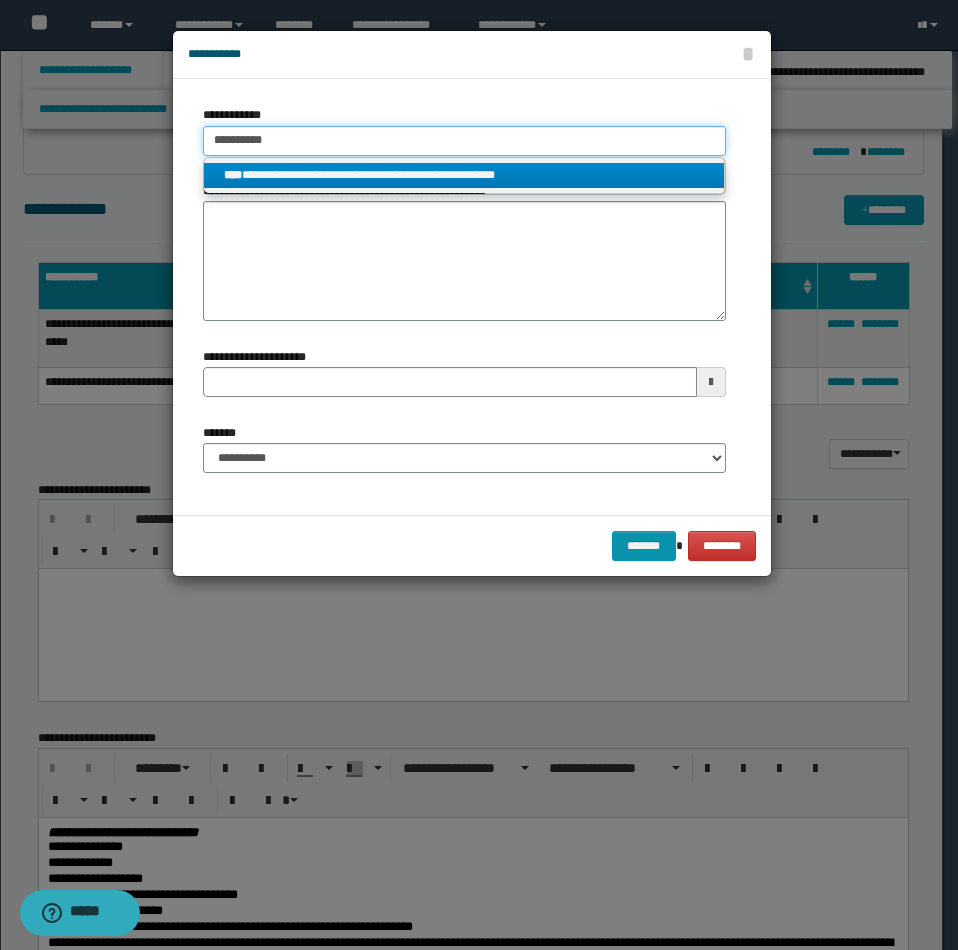 click on "*********" at bounding box center (464, 141) 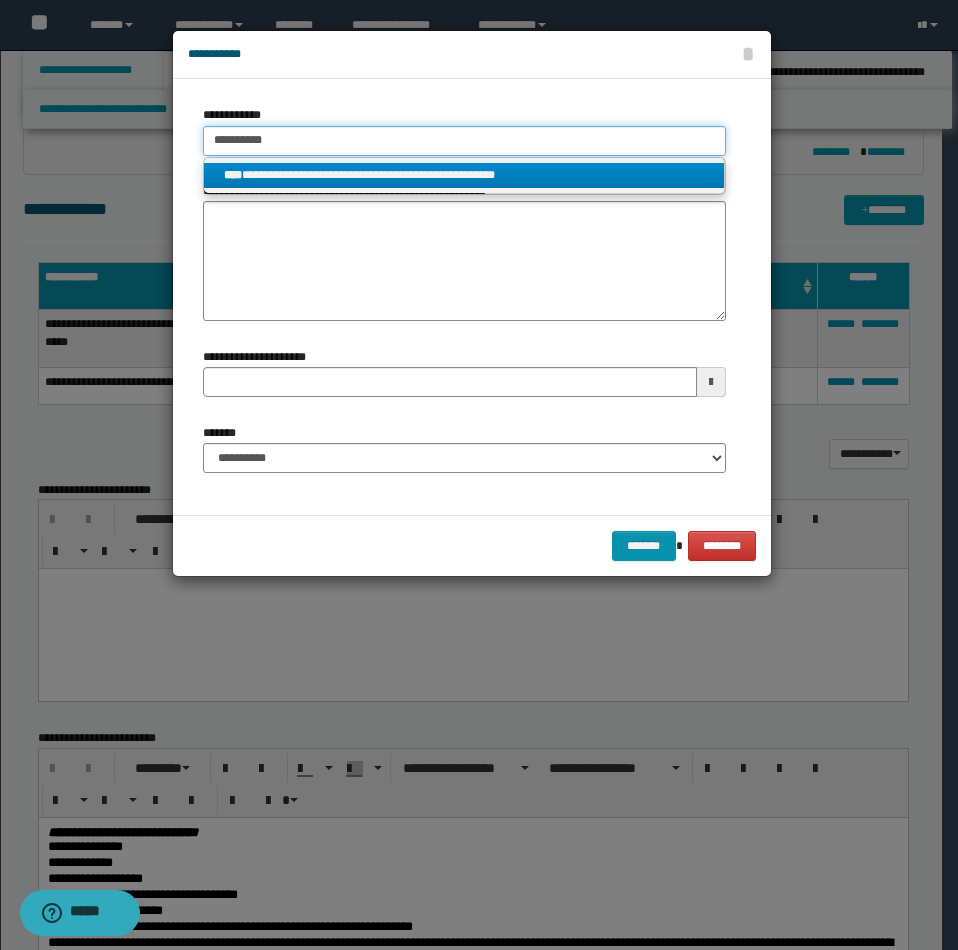 type 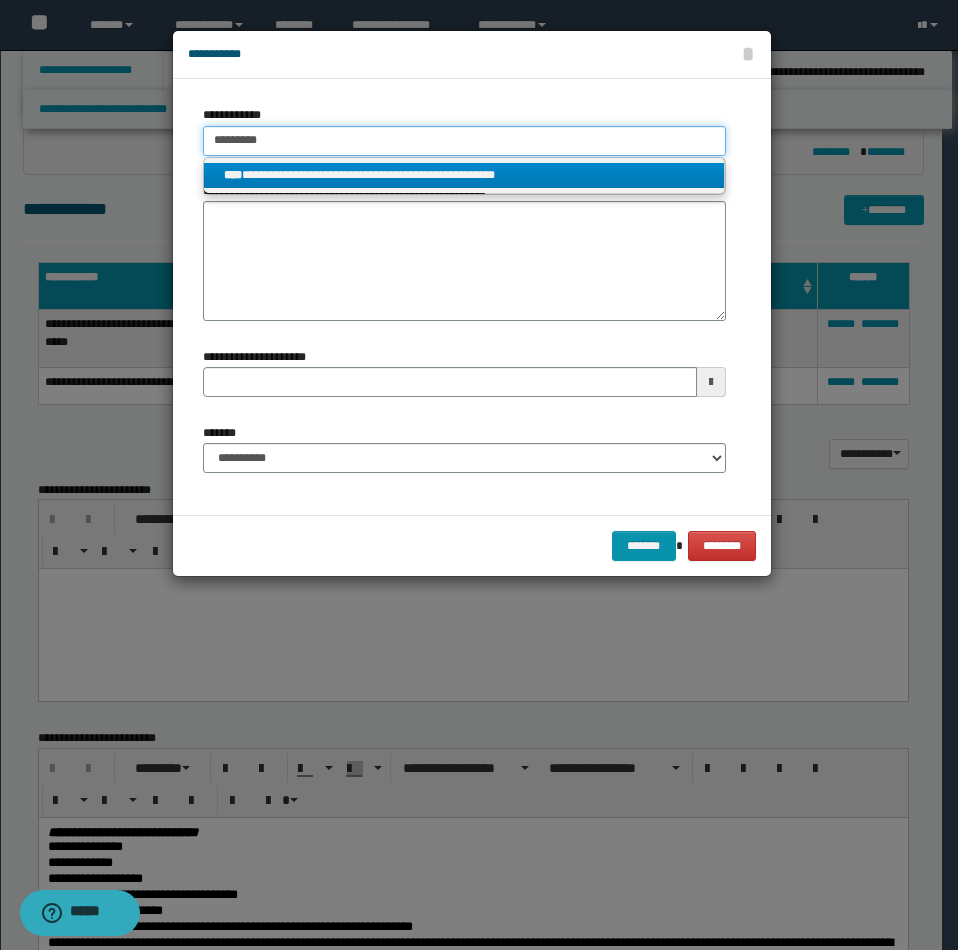 type on "********" 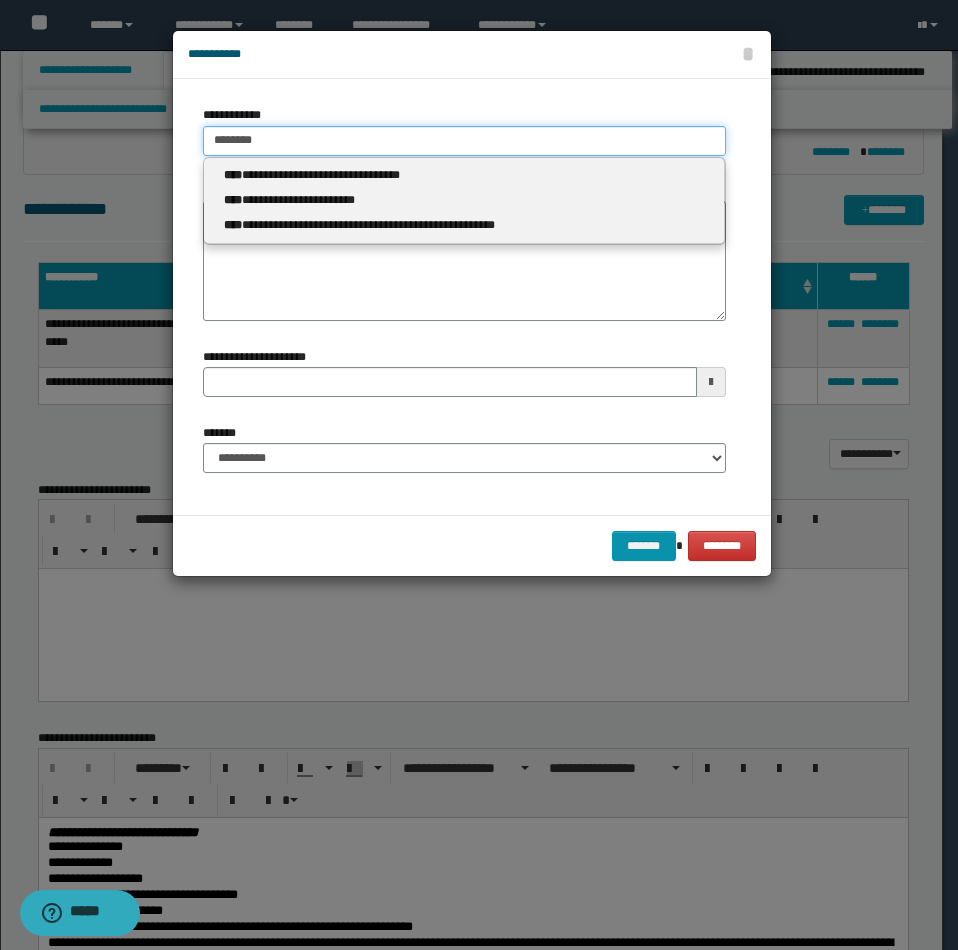 type on "********" 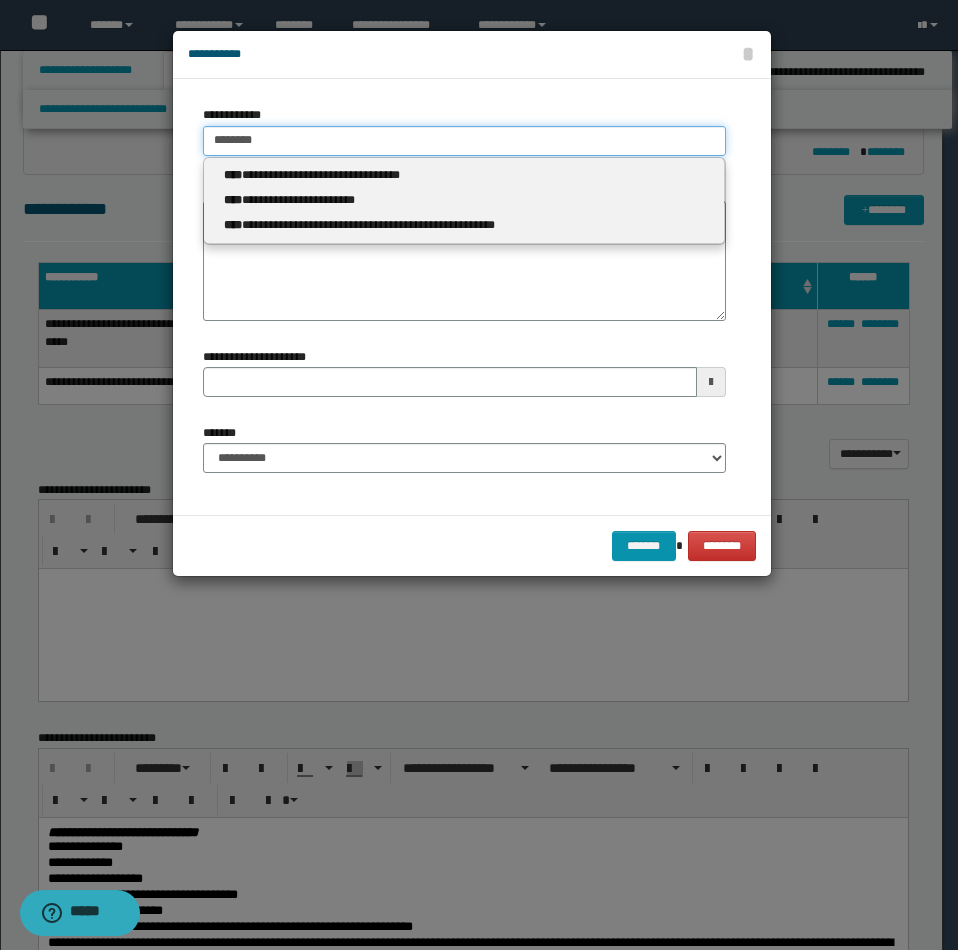 type 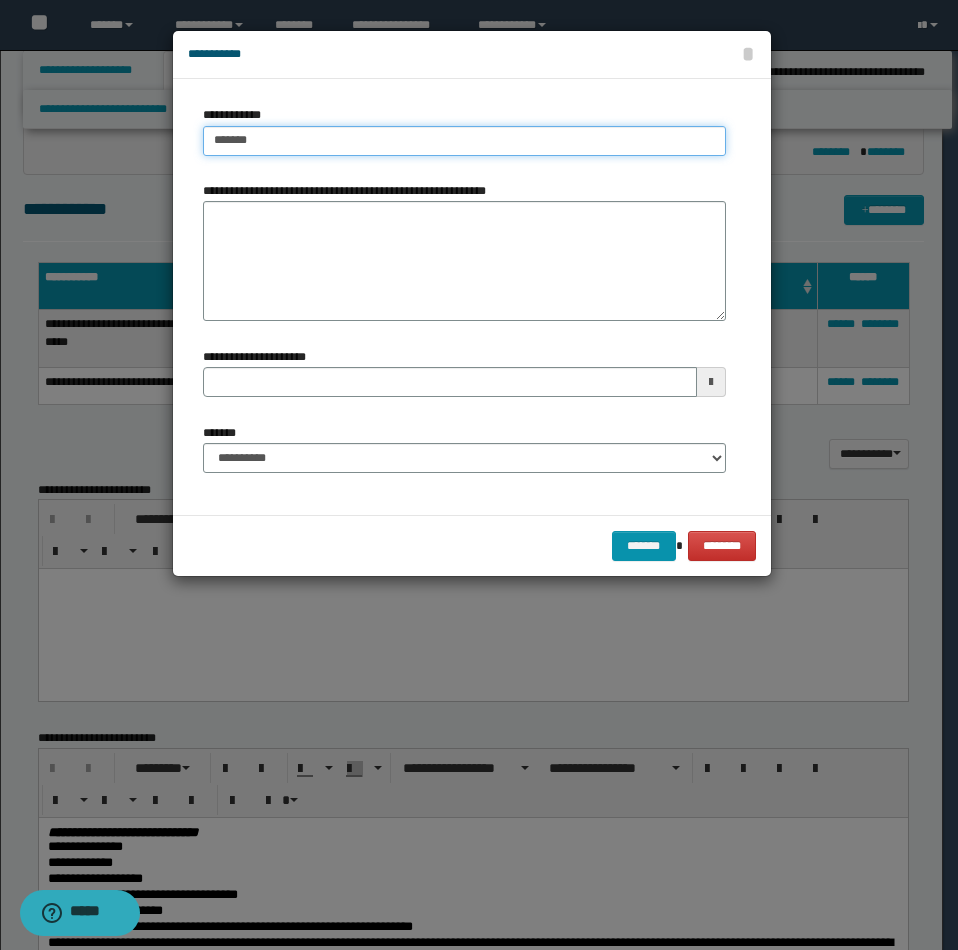 type on "*******" 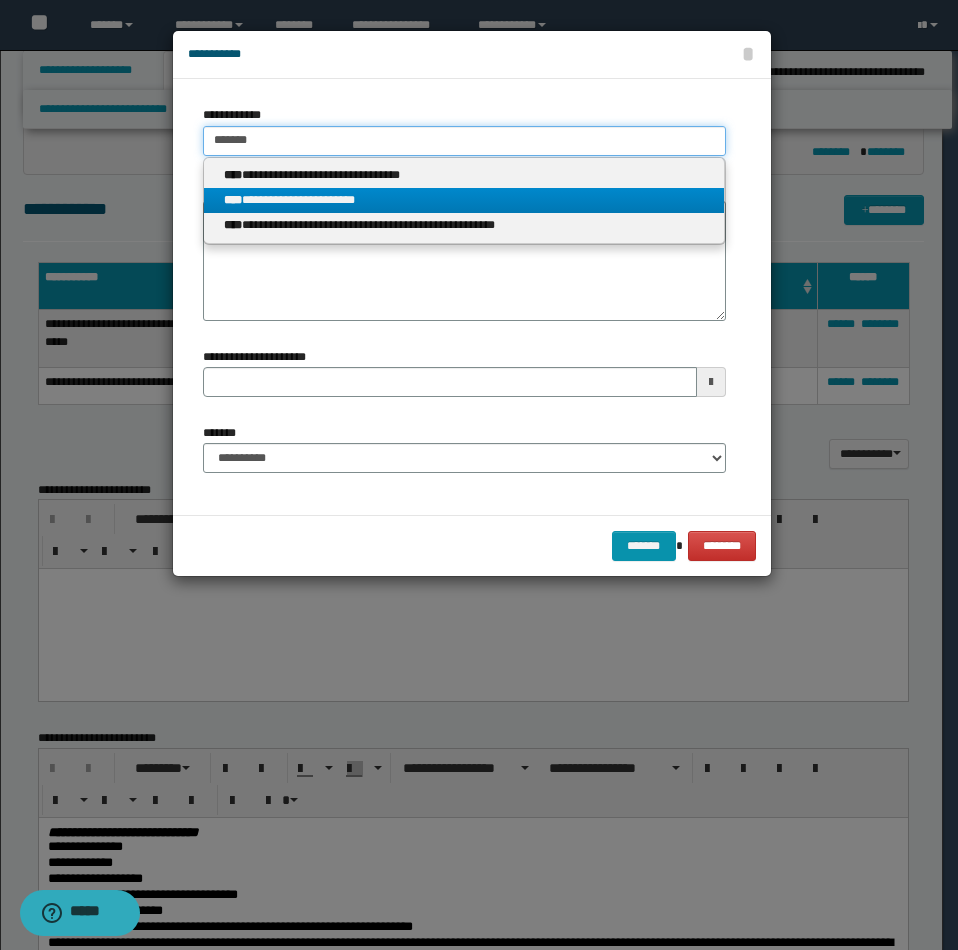 type 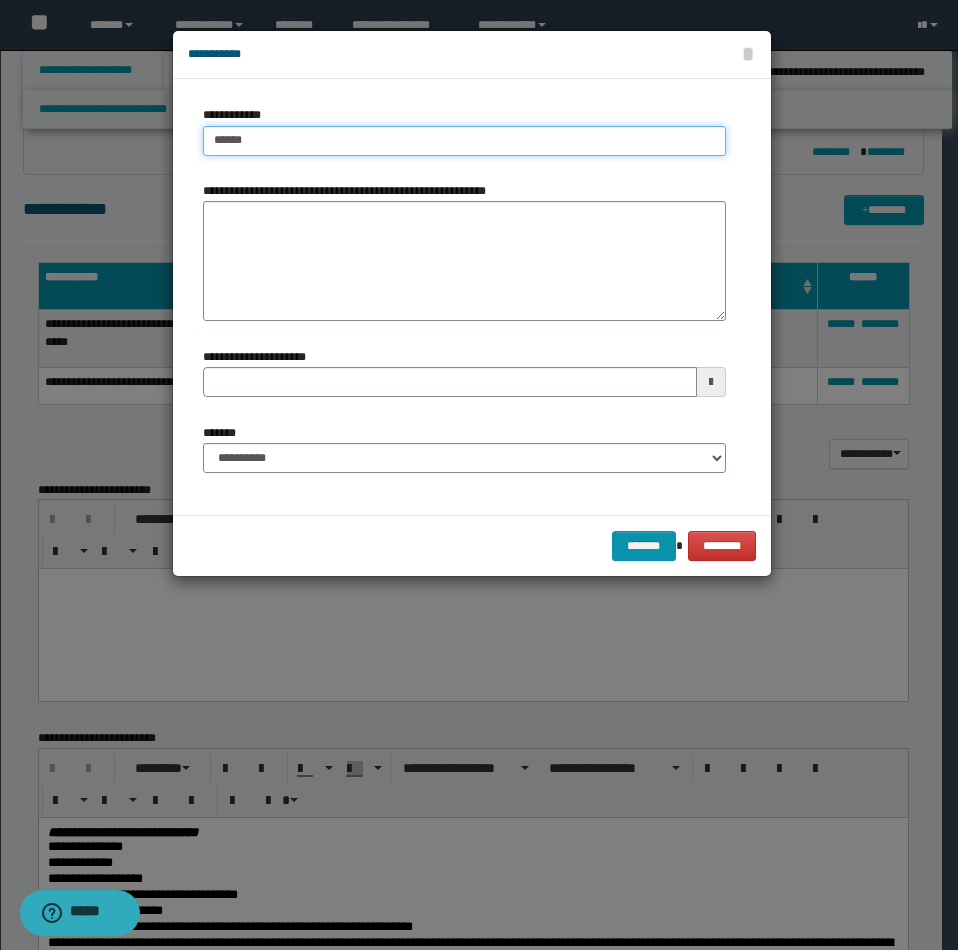 type on "*****" 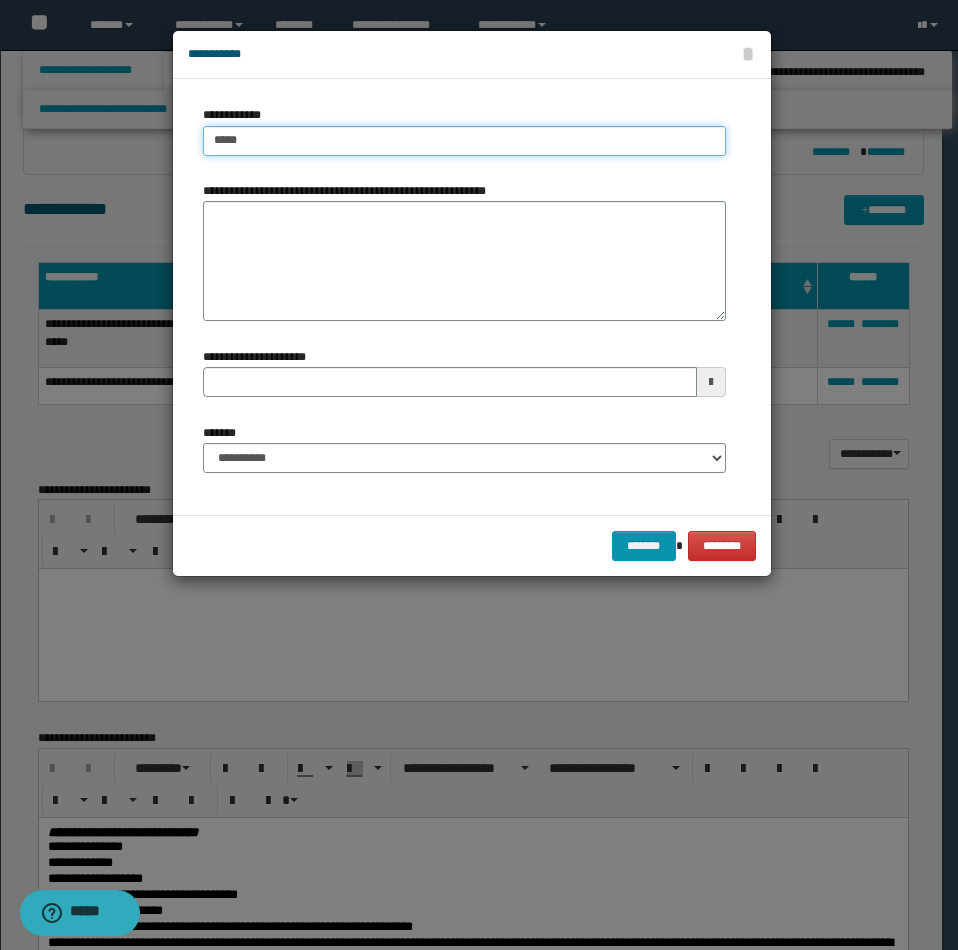 type on "*****" 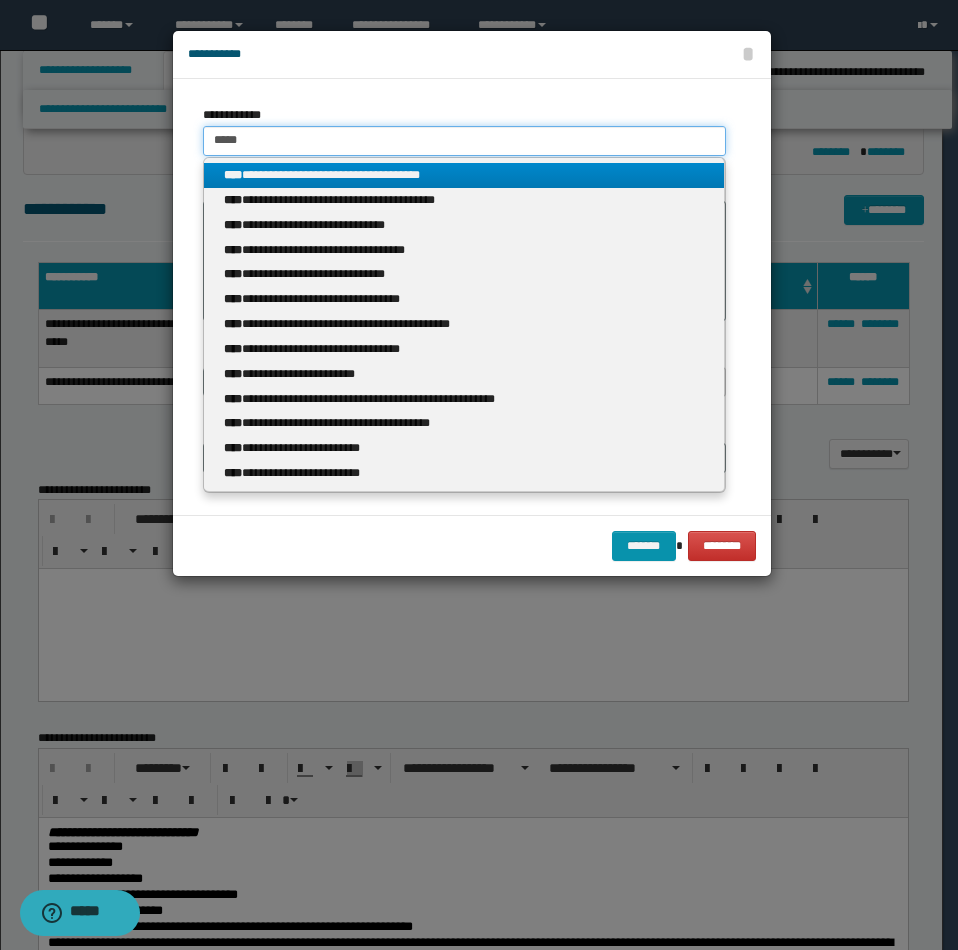 click on "*****" at bounding box center [464, 141] 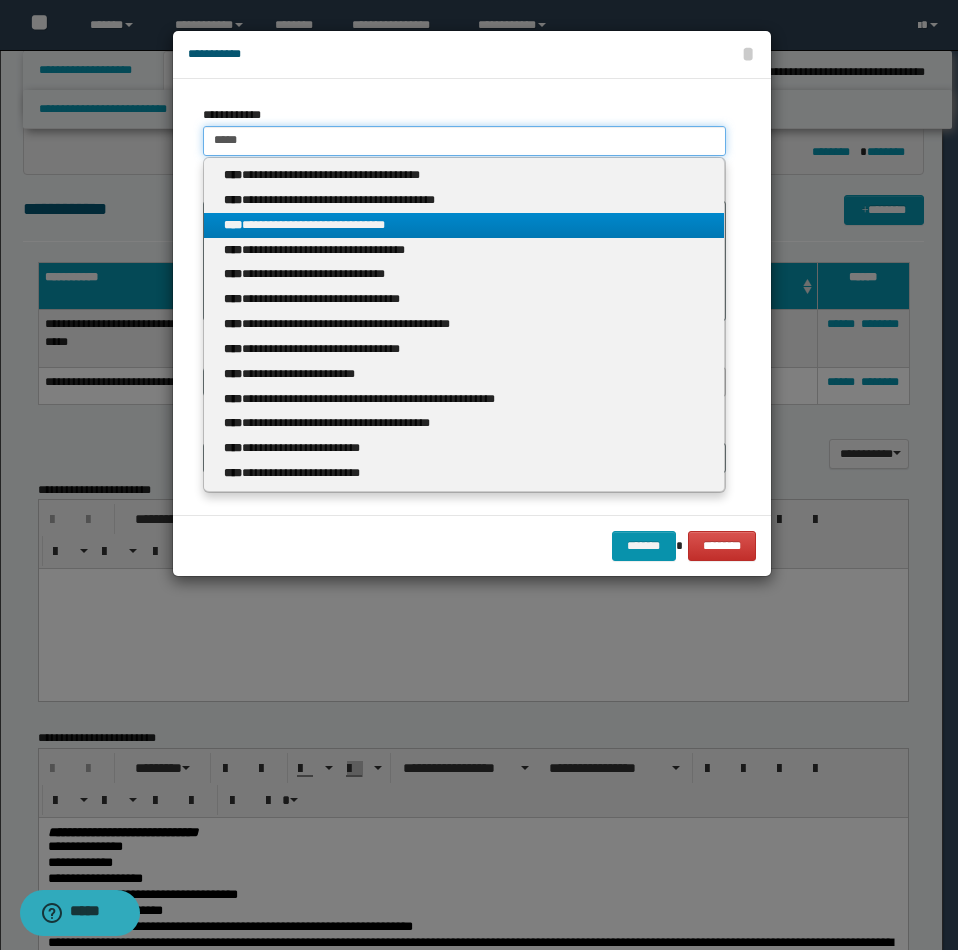 type 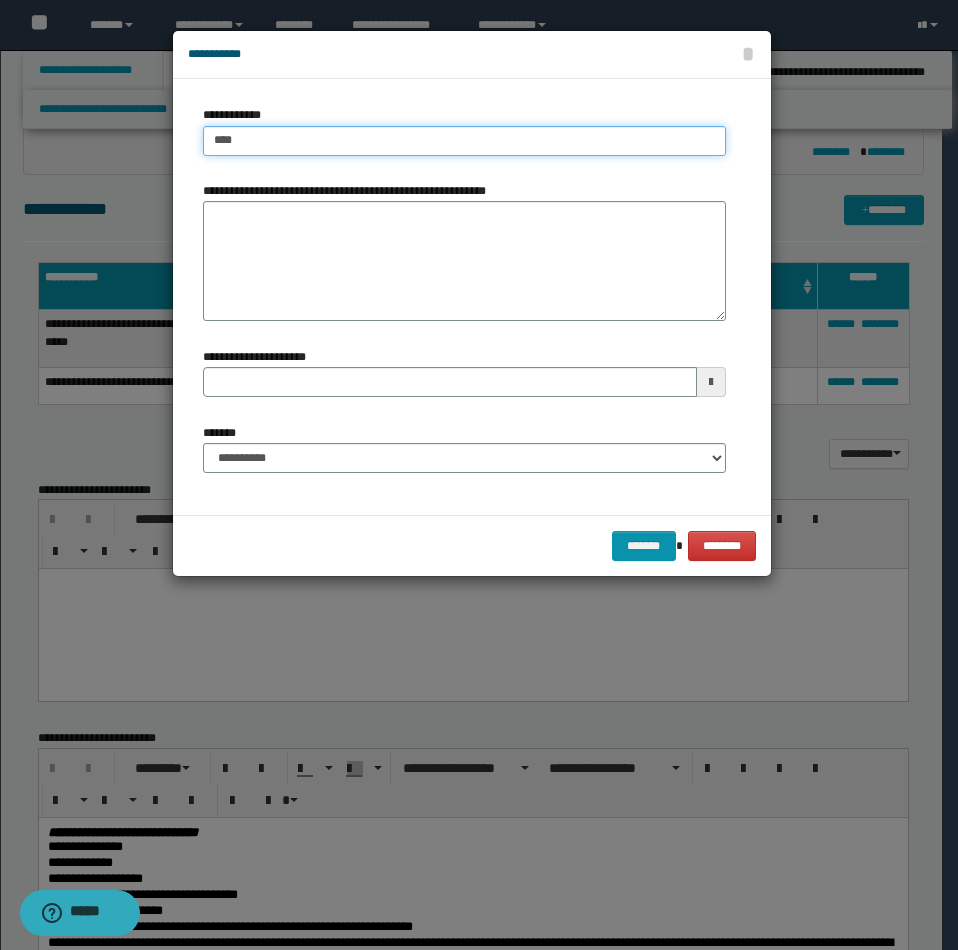type on "***" 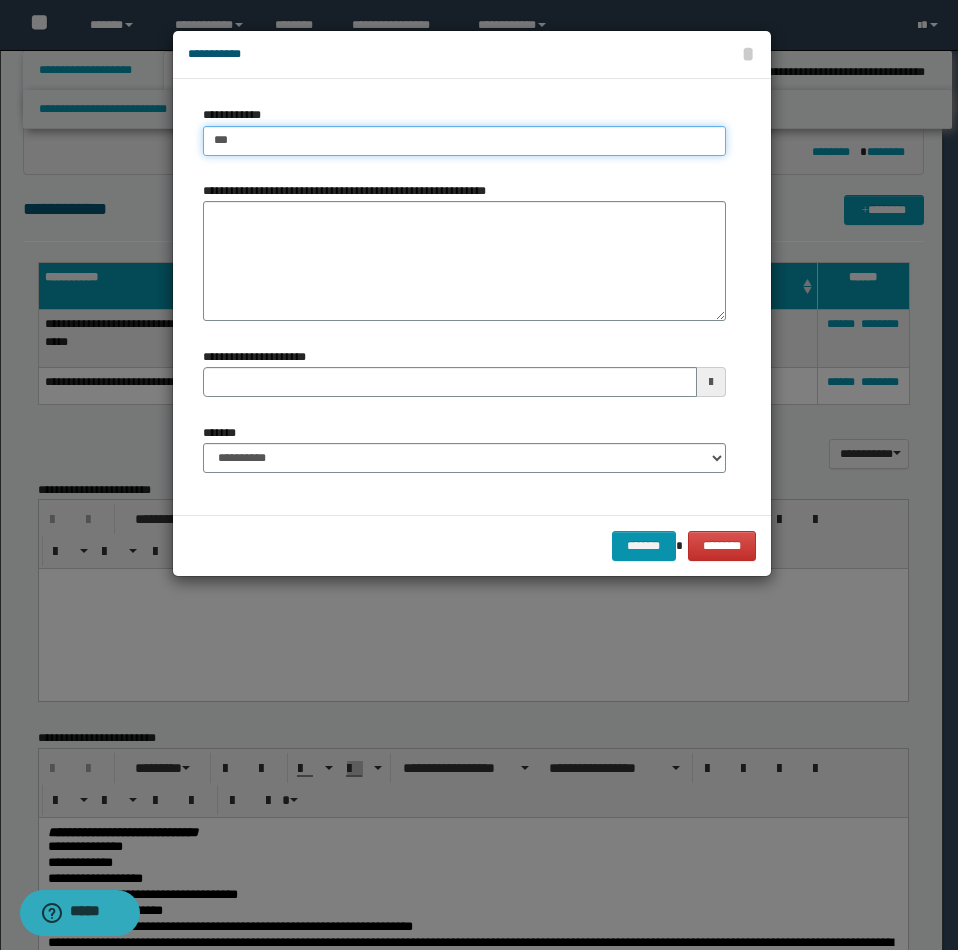 type on "***" 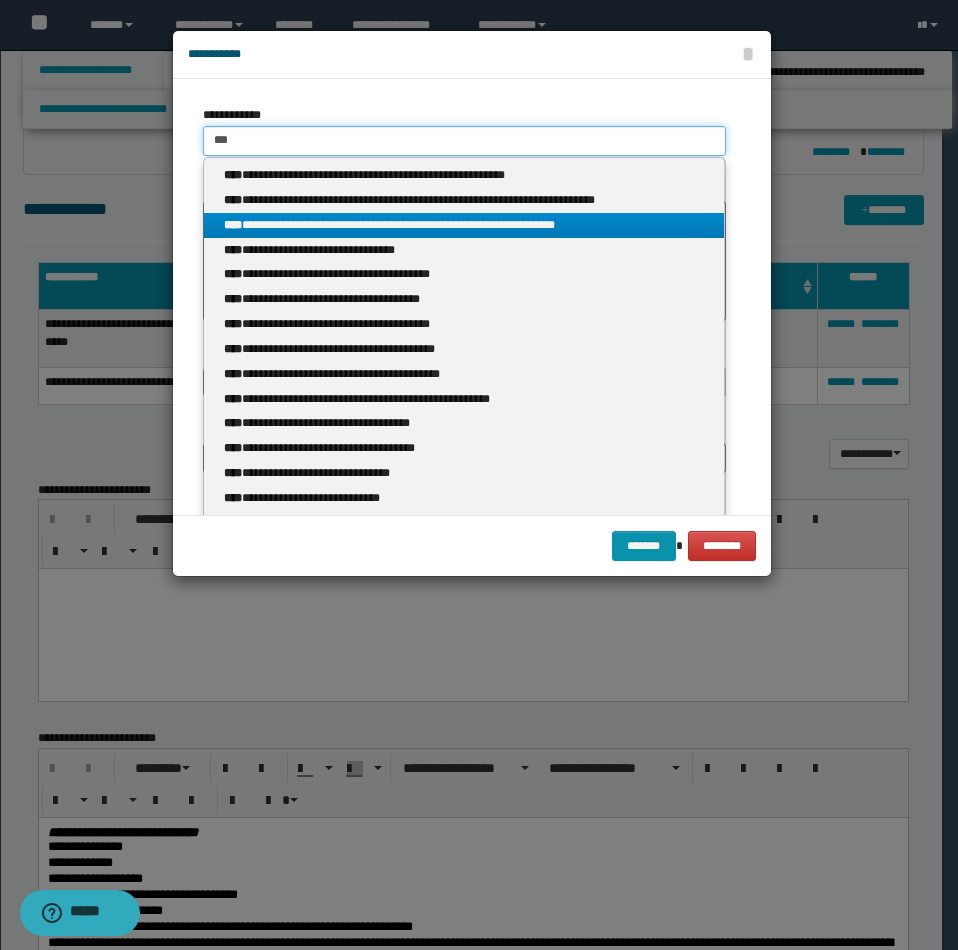 type on "**" 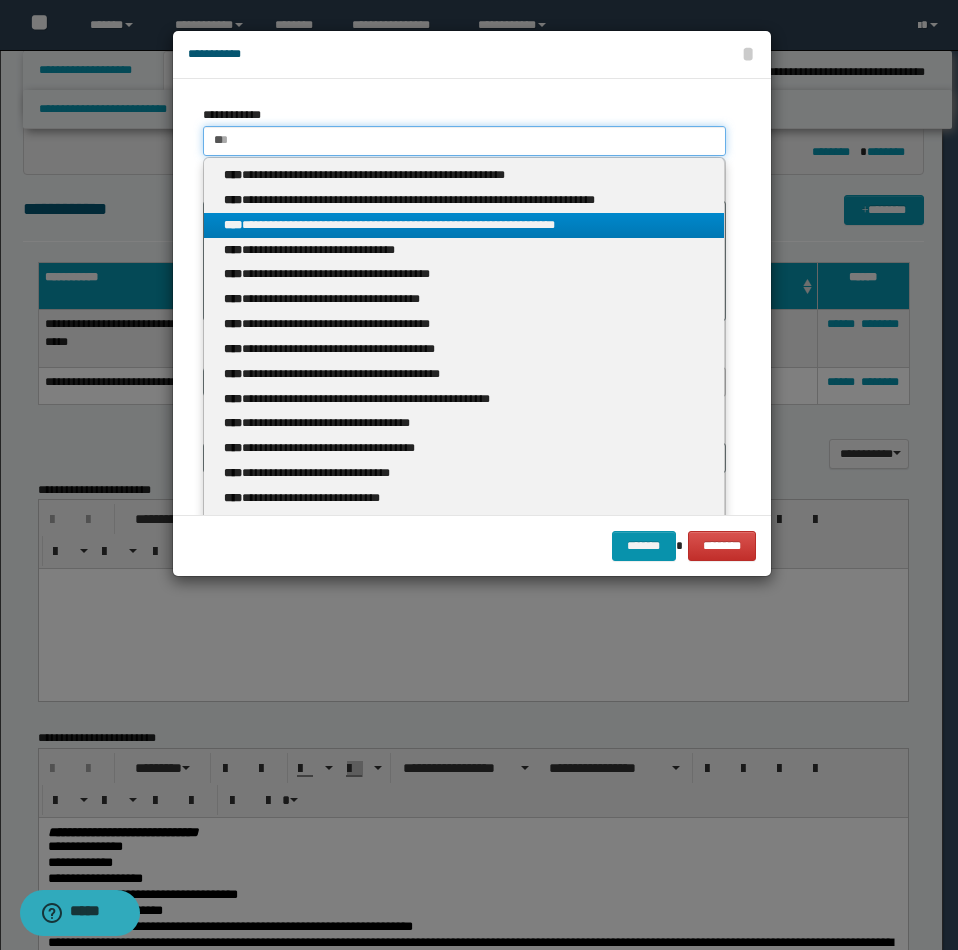 type 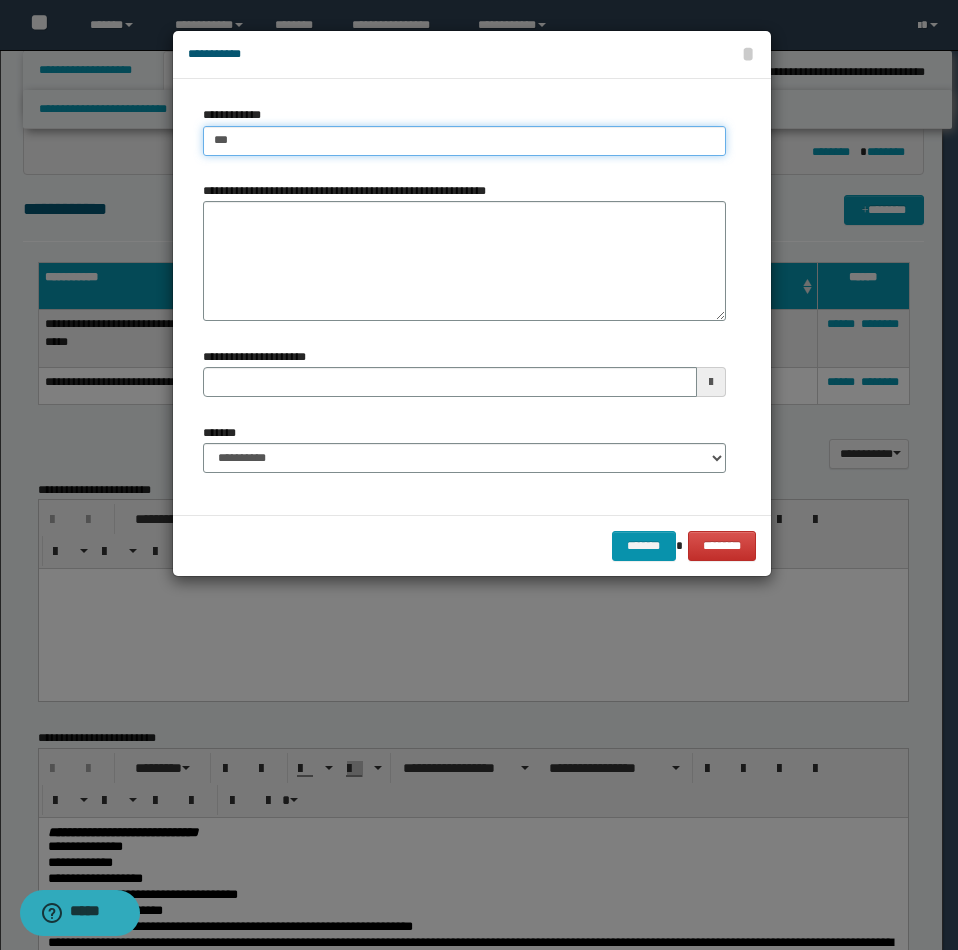 type on "****" 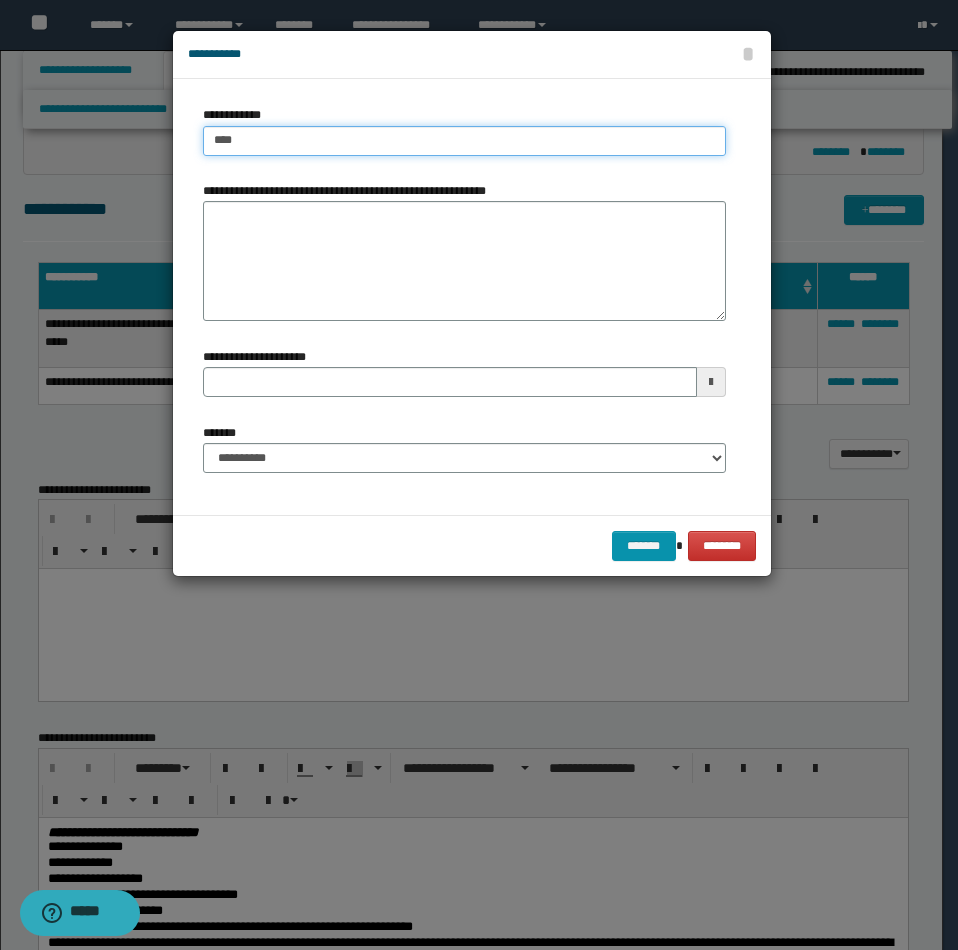 type 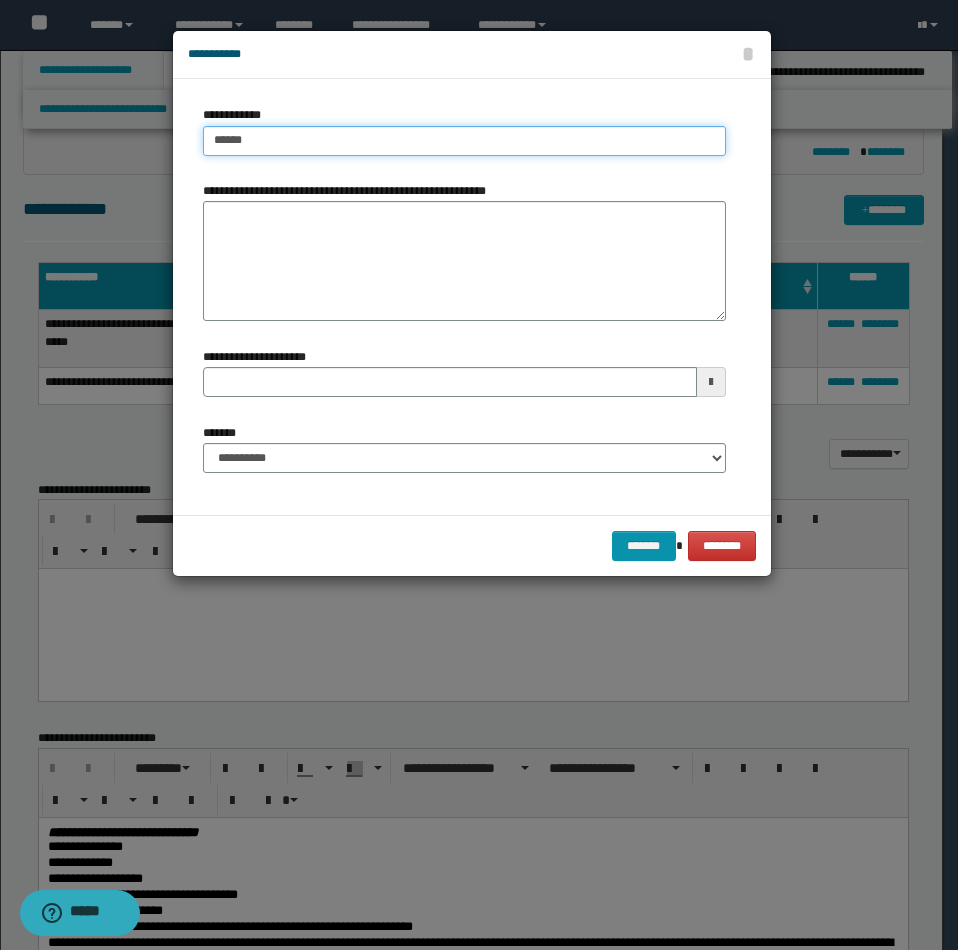 type on "******" 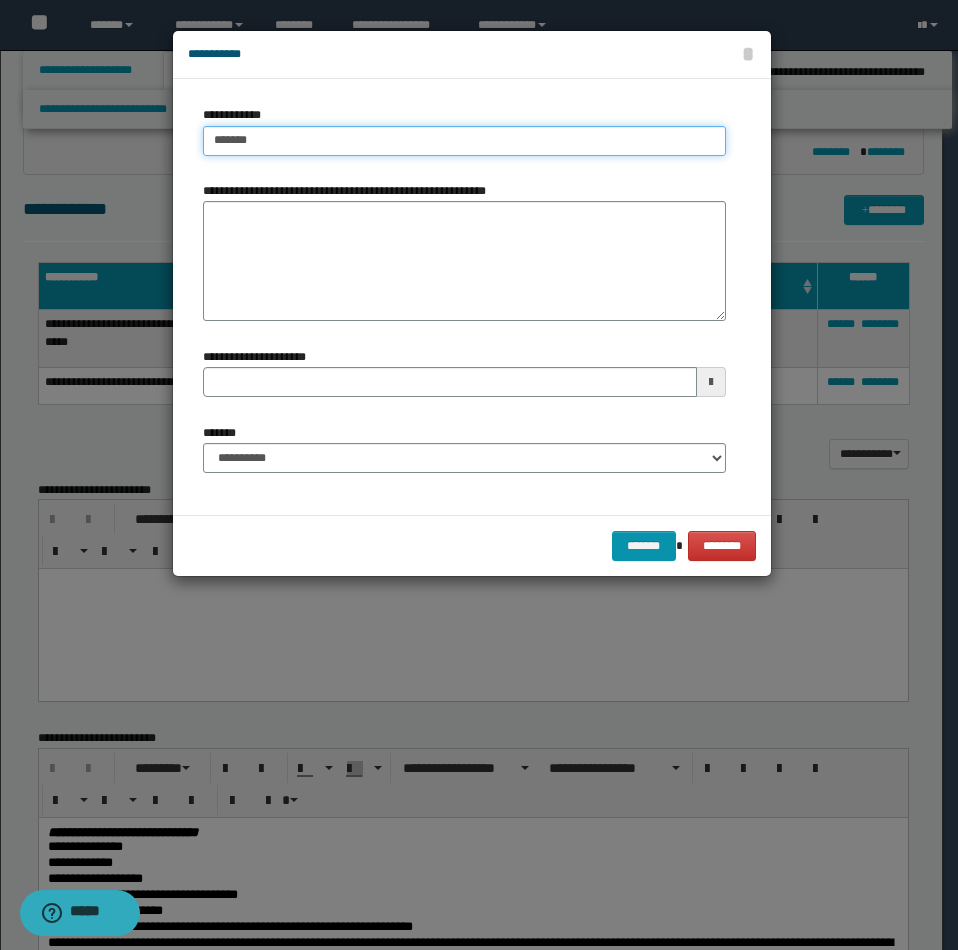 type on "******" 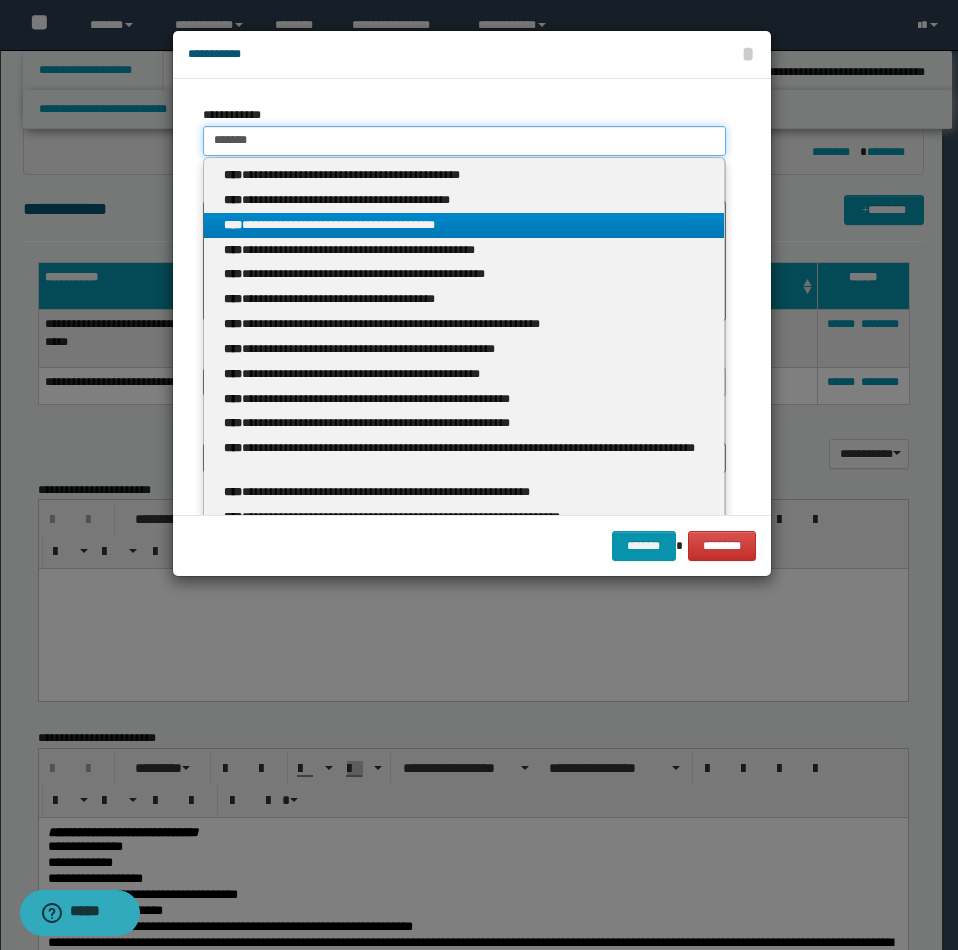 type 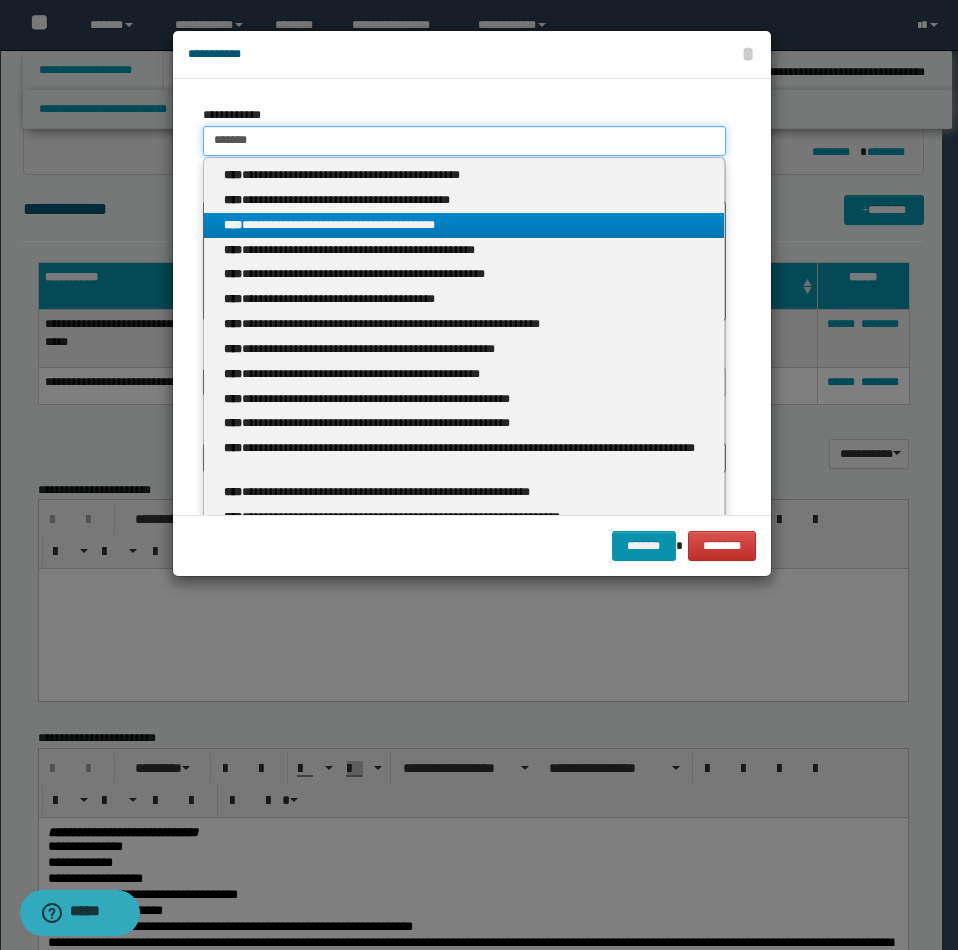 type on "********" 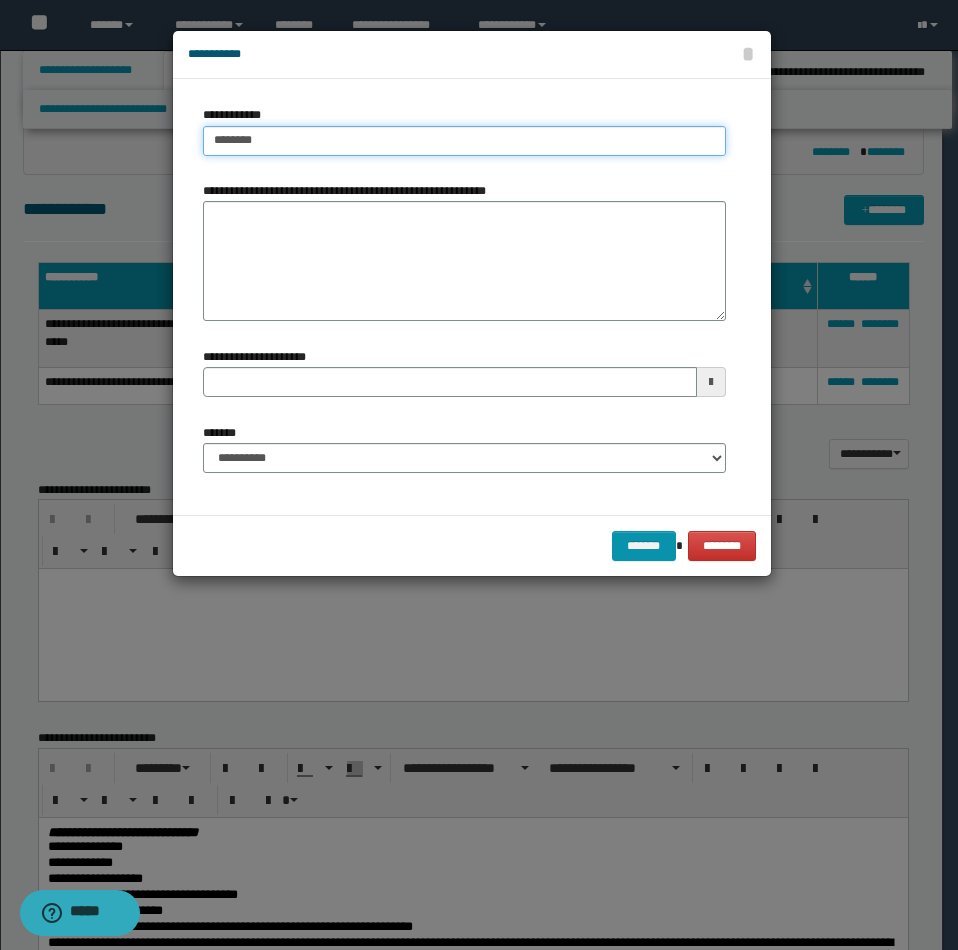 type on "********" 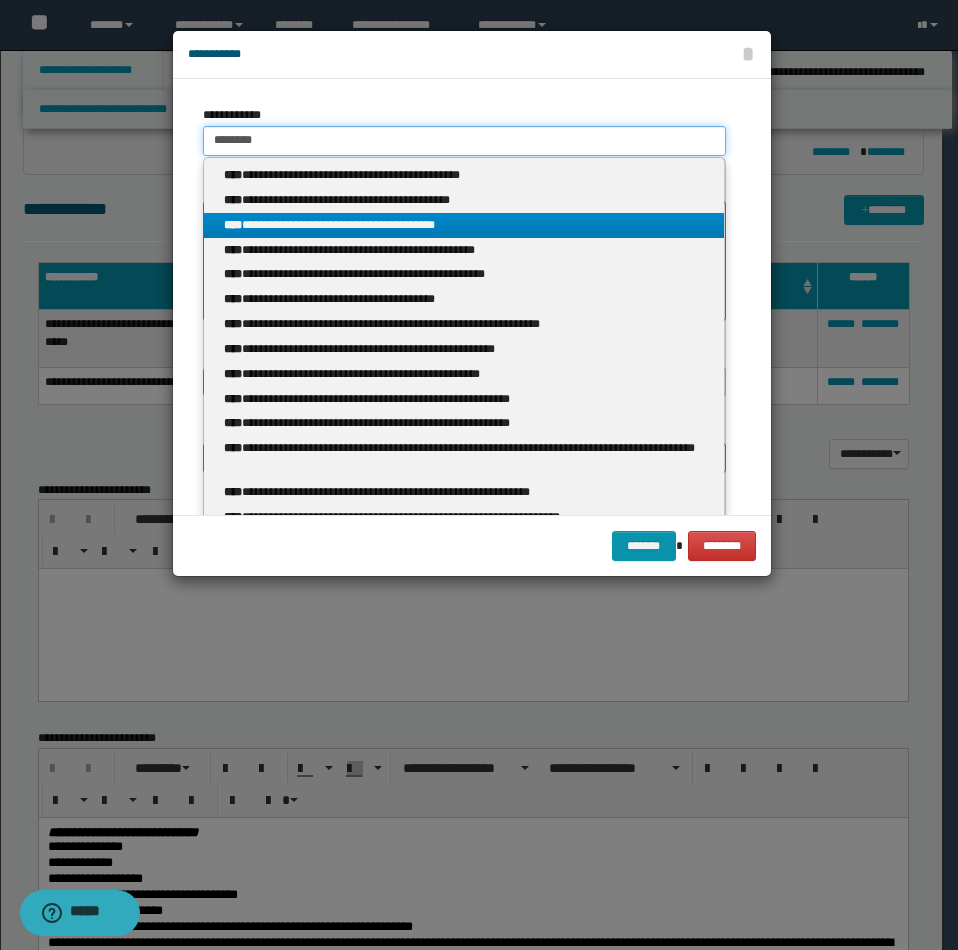 type 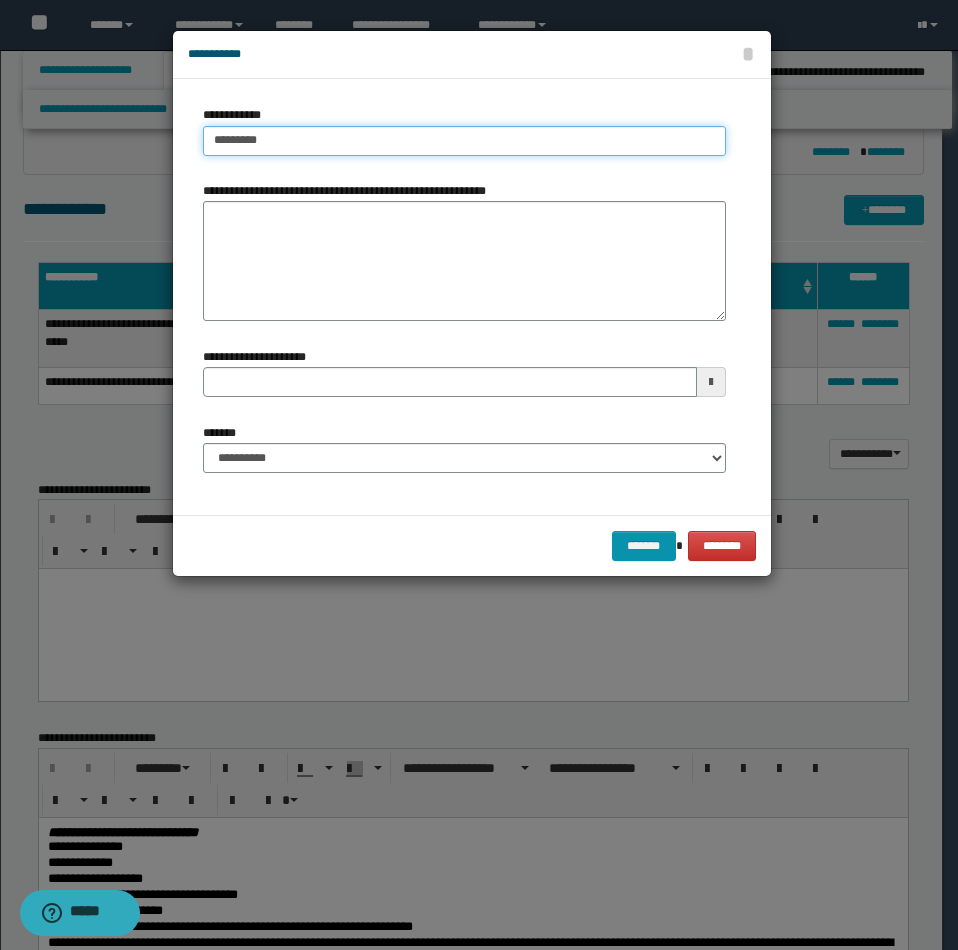 type on "********" 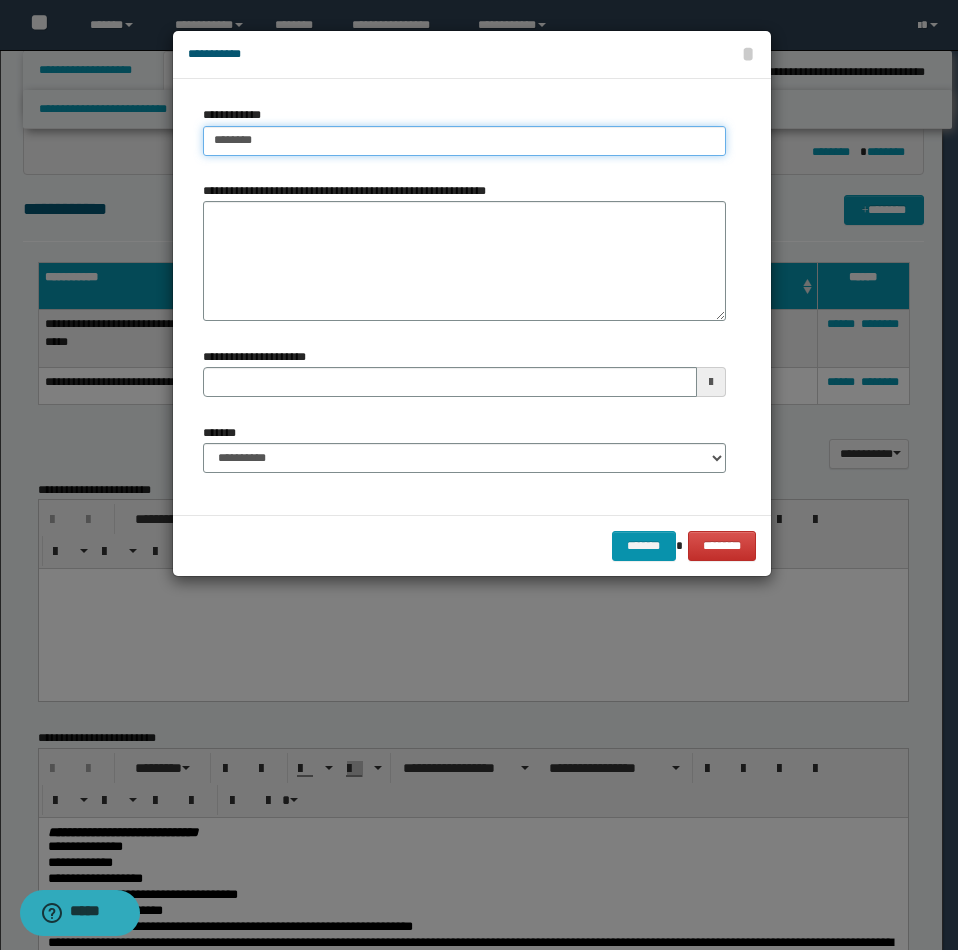 type on "********" 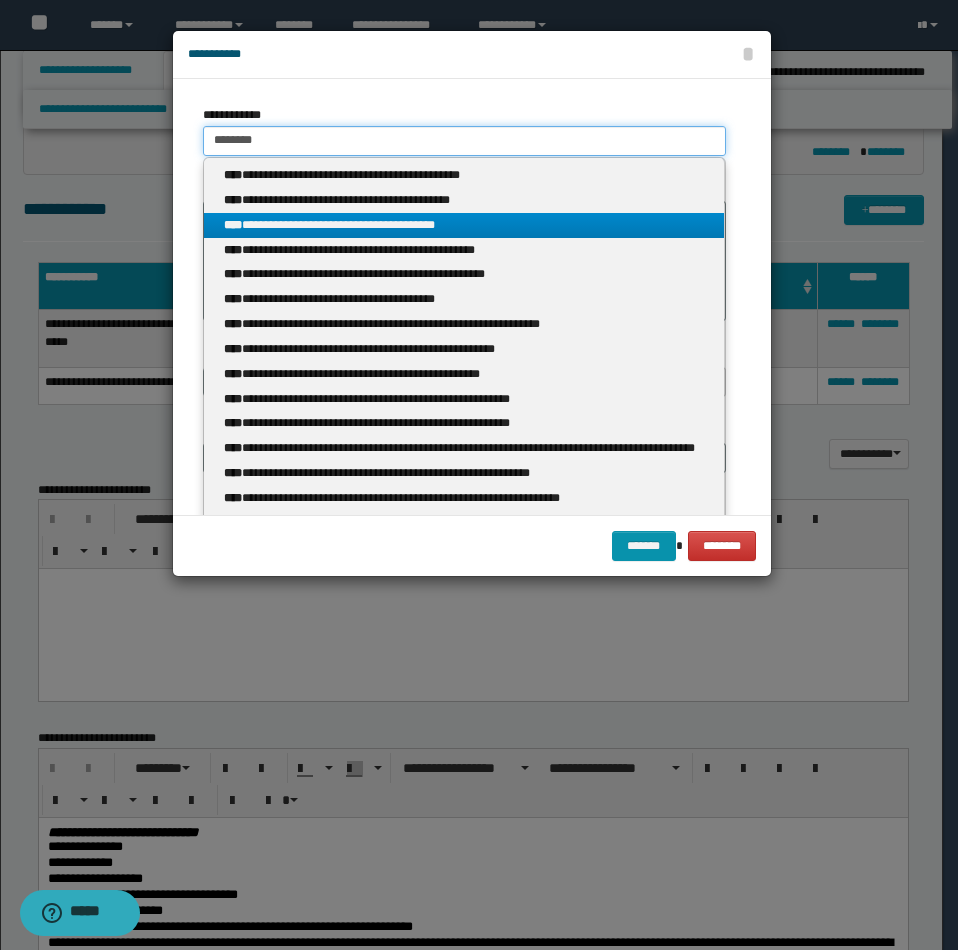 type 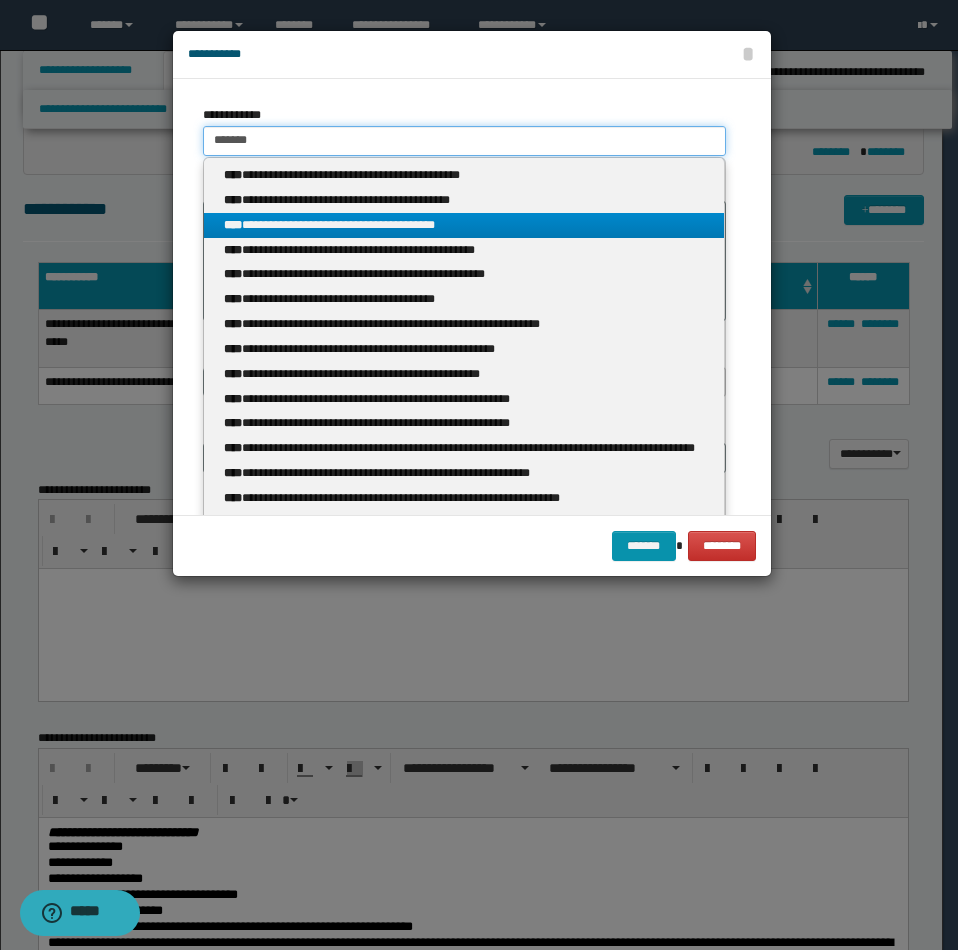type on "******" 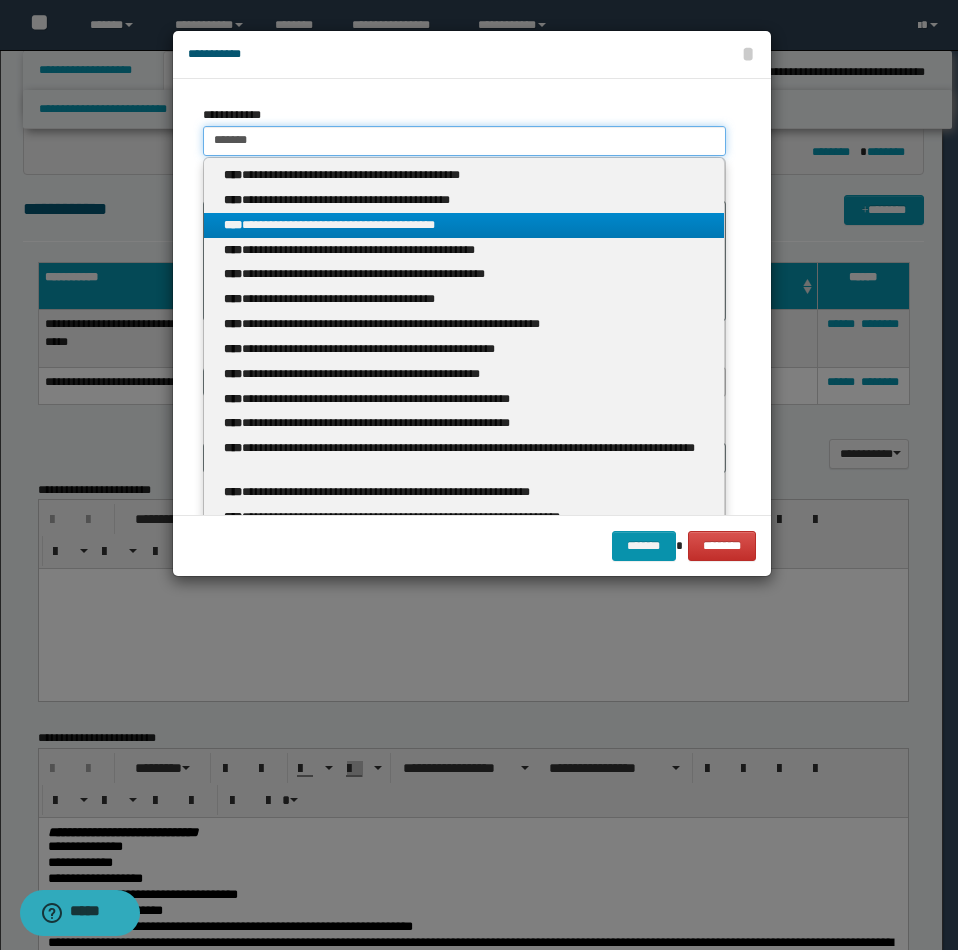 type 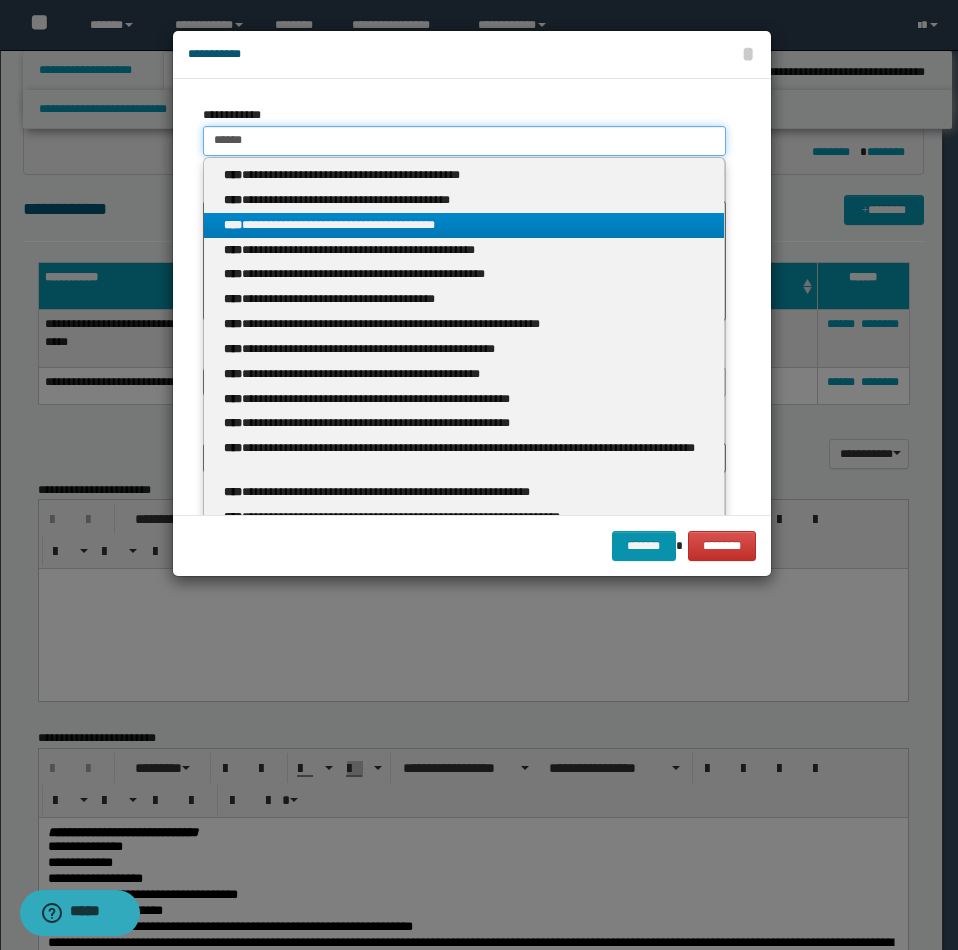 type on "*****" 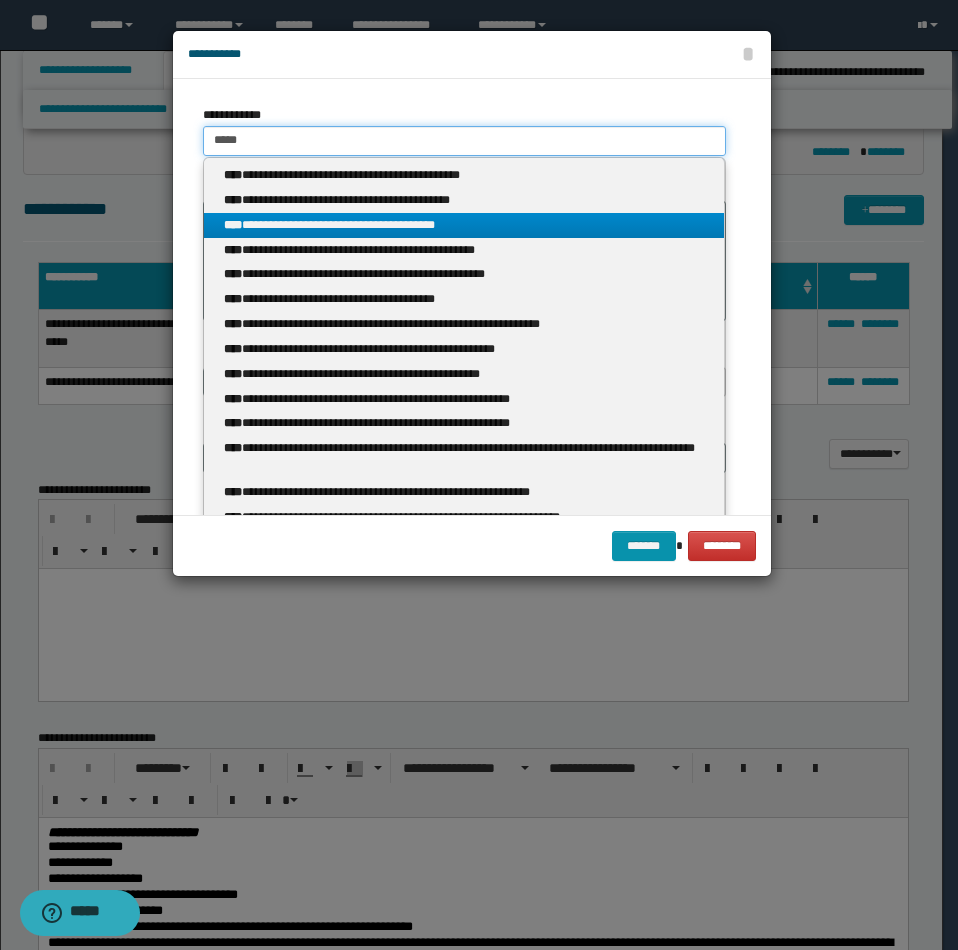 type on "*****" 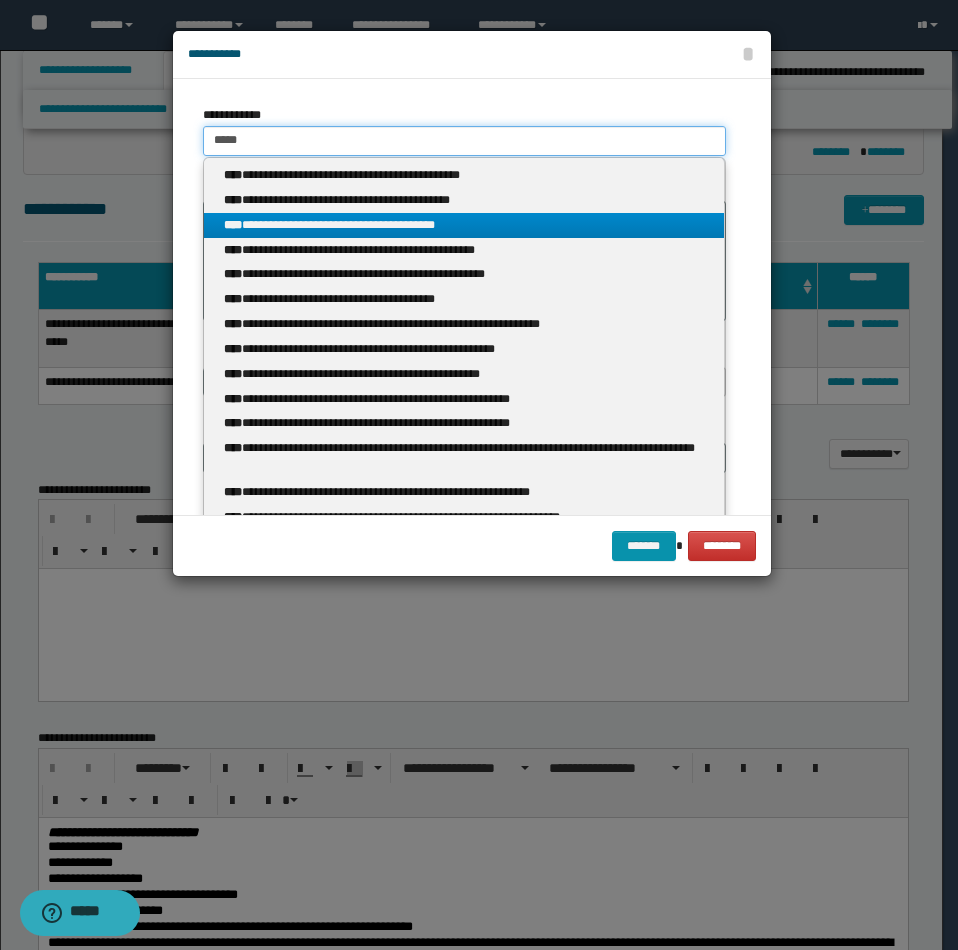 type on "****" 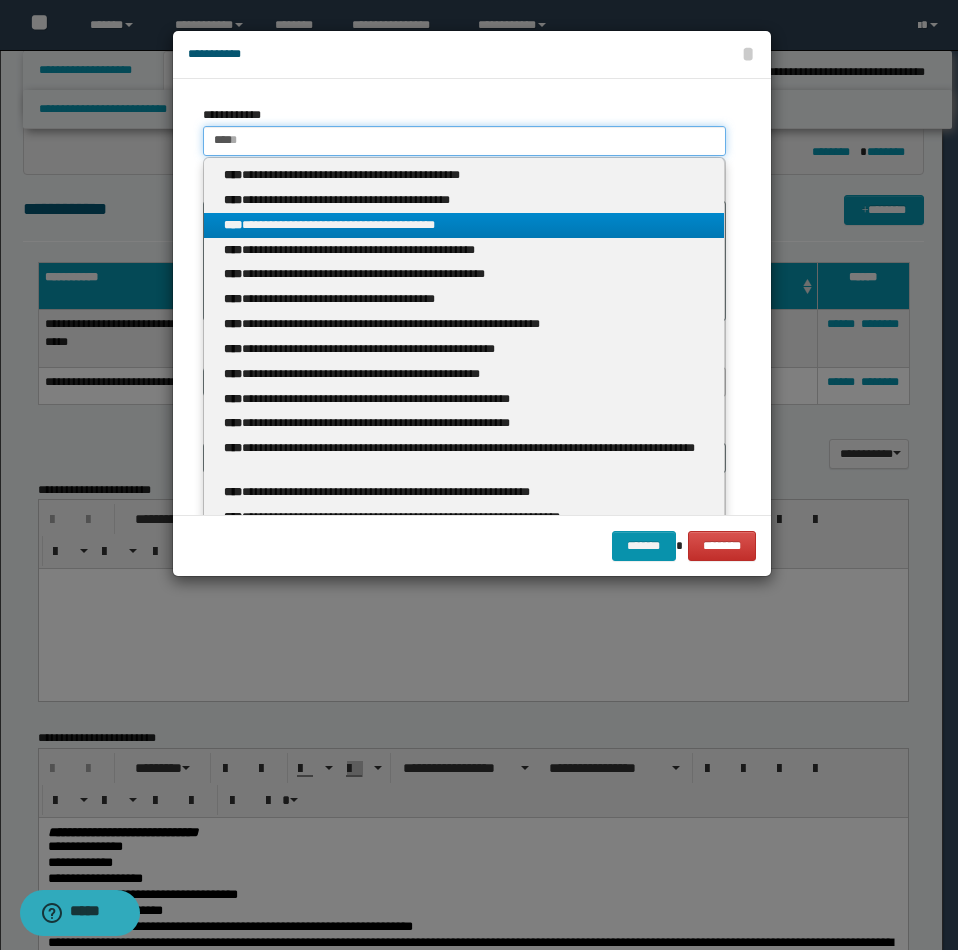 type 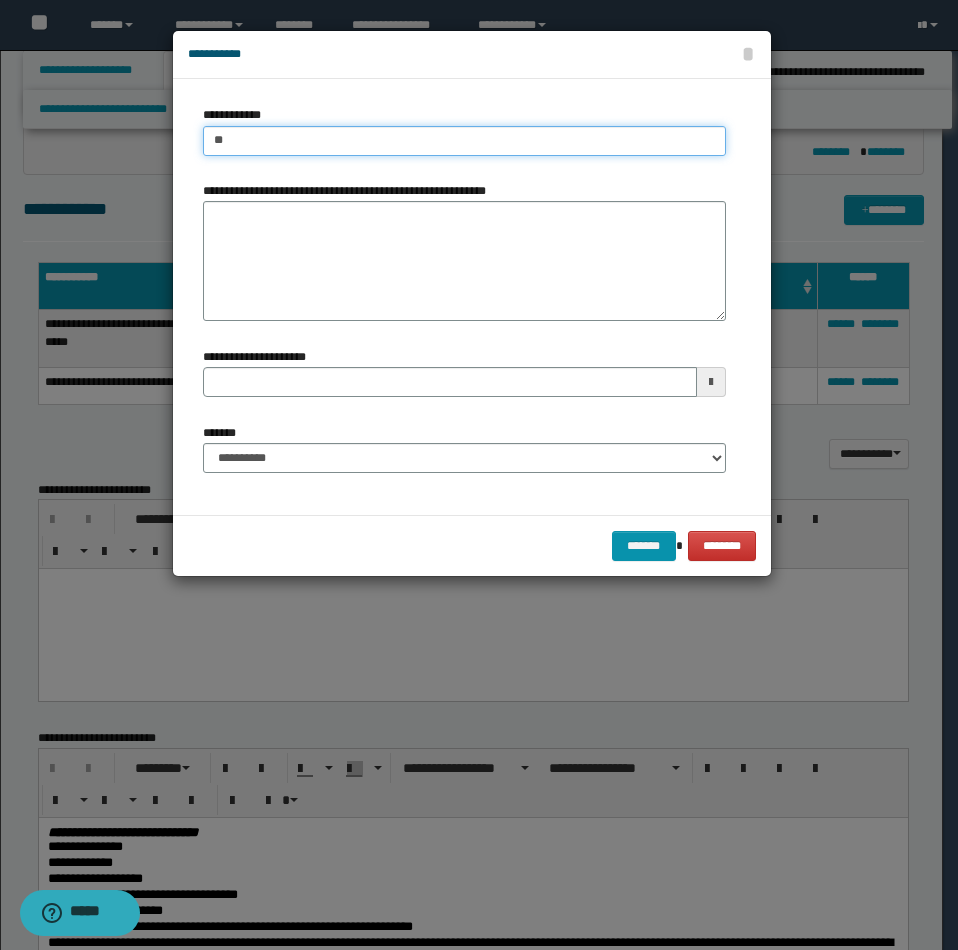 type on "*" 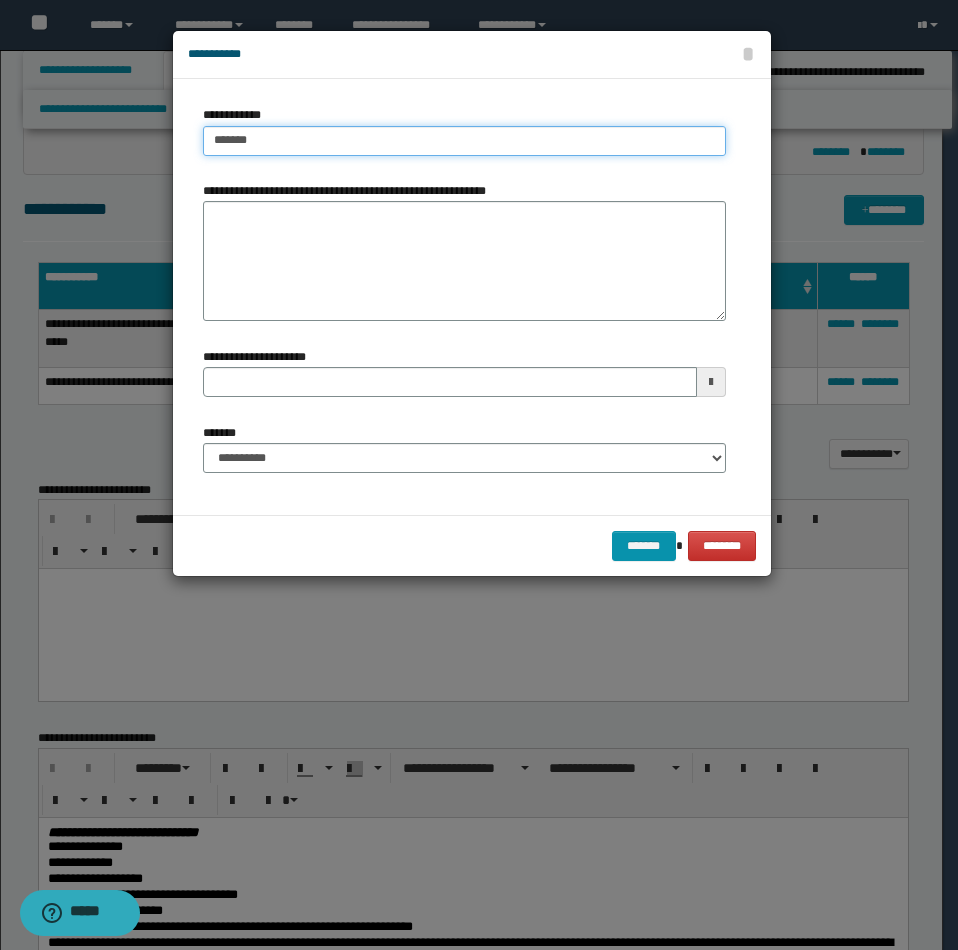 type on "******" 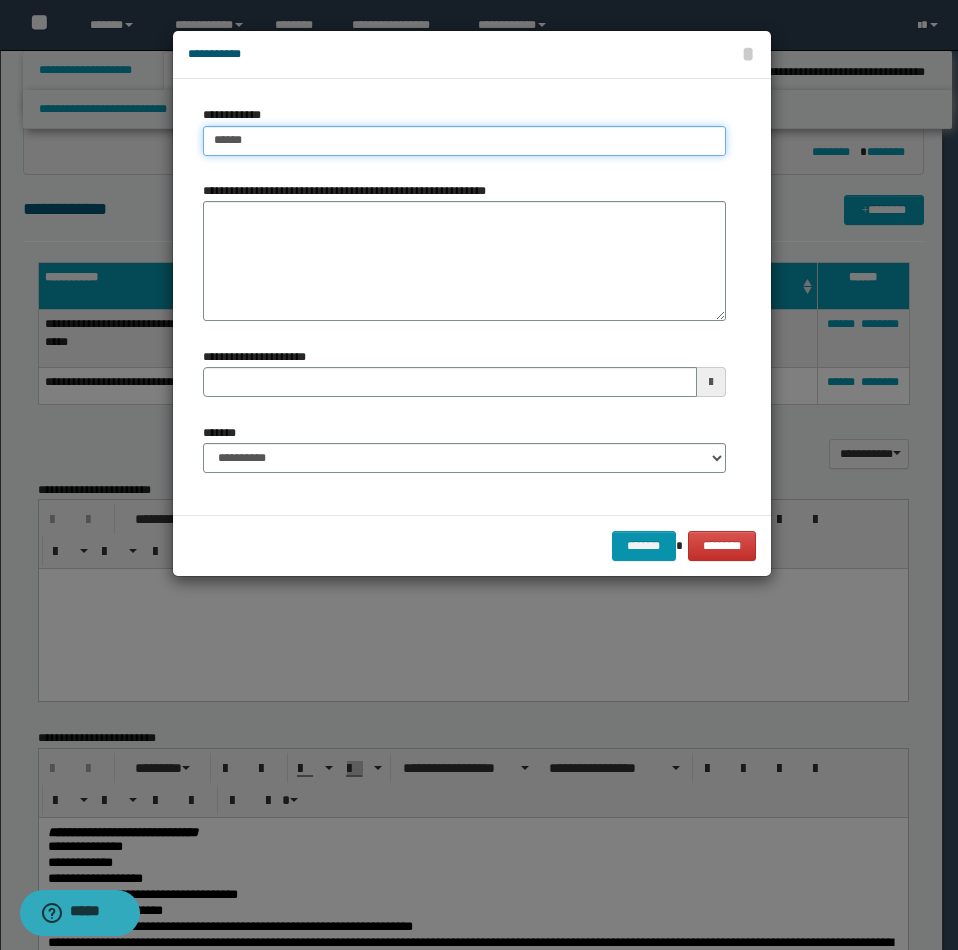 type on "******" 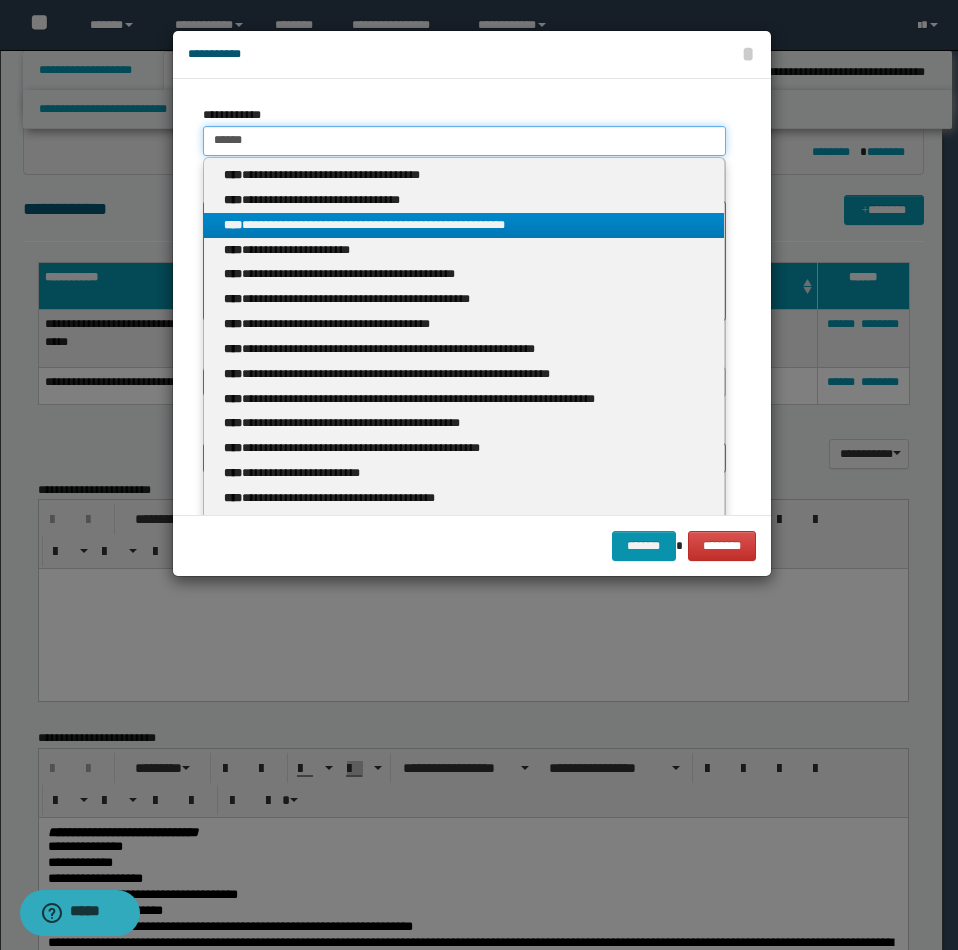 type 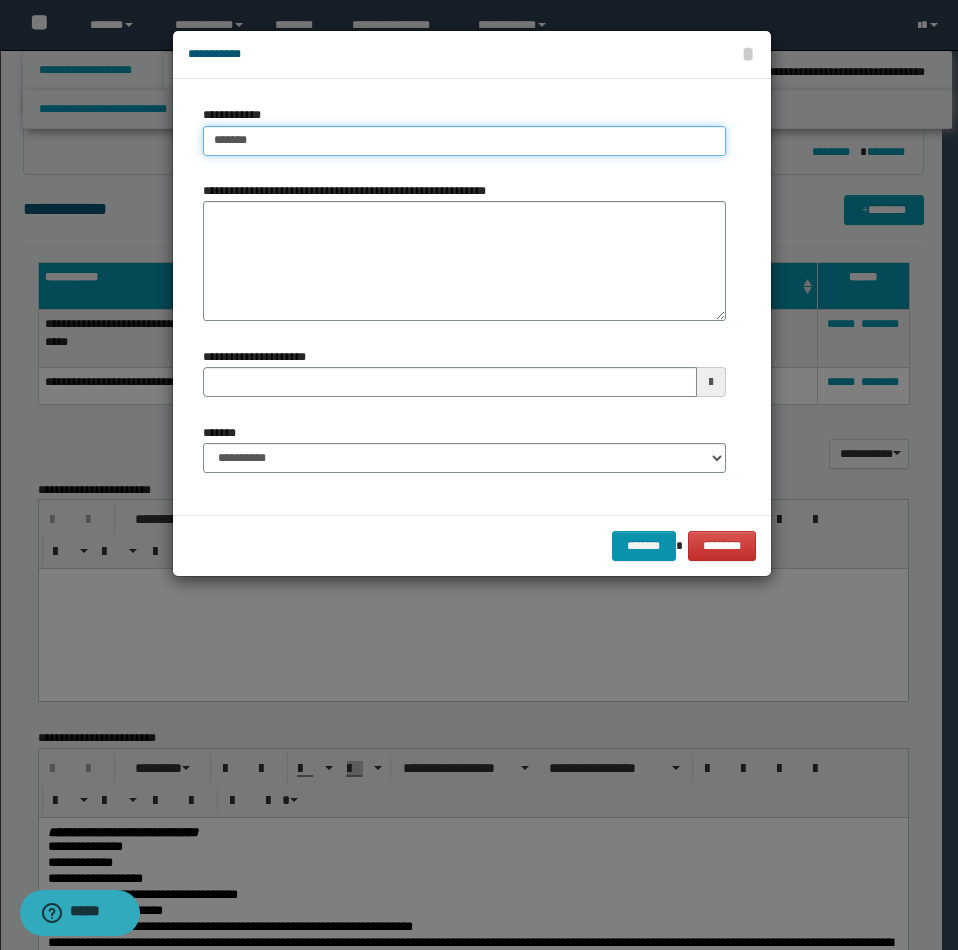 type on "*******" 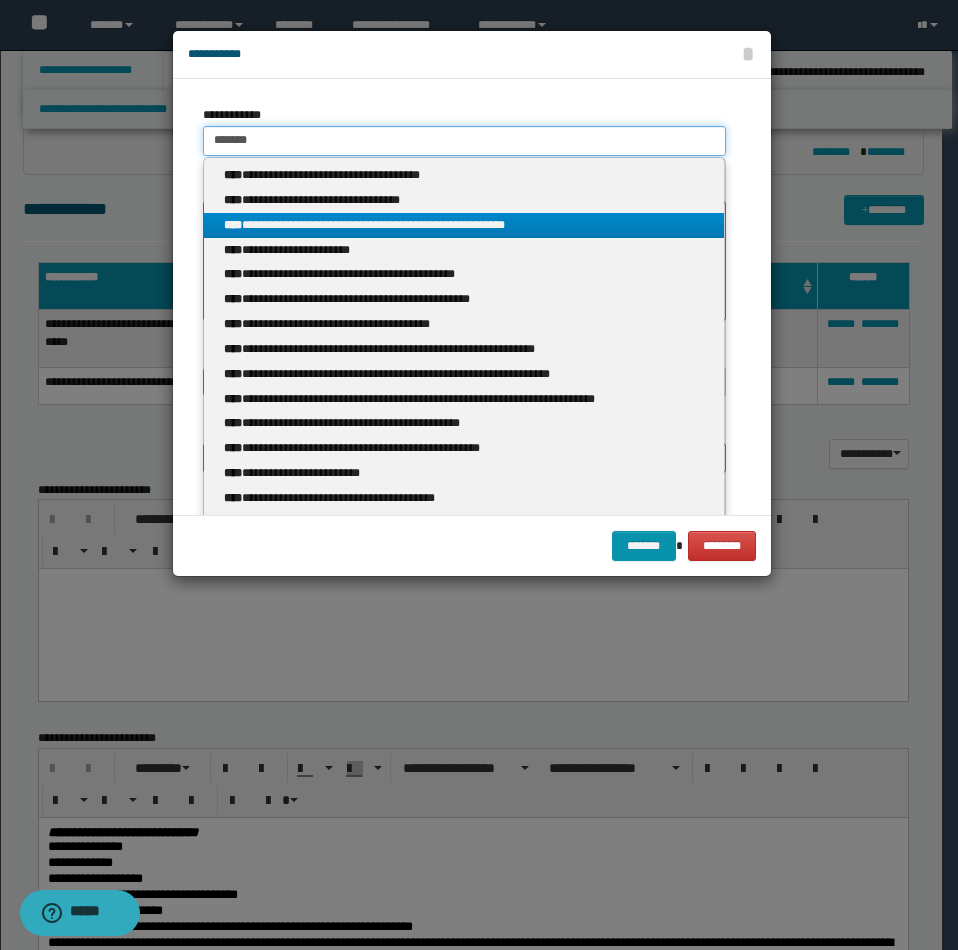type 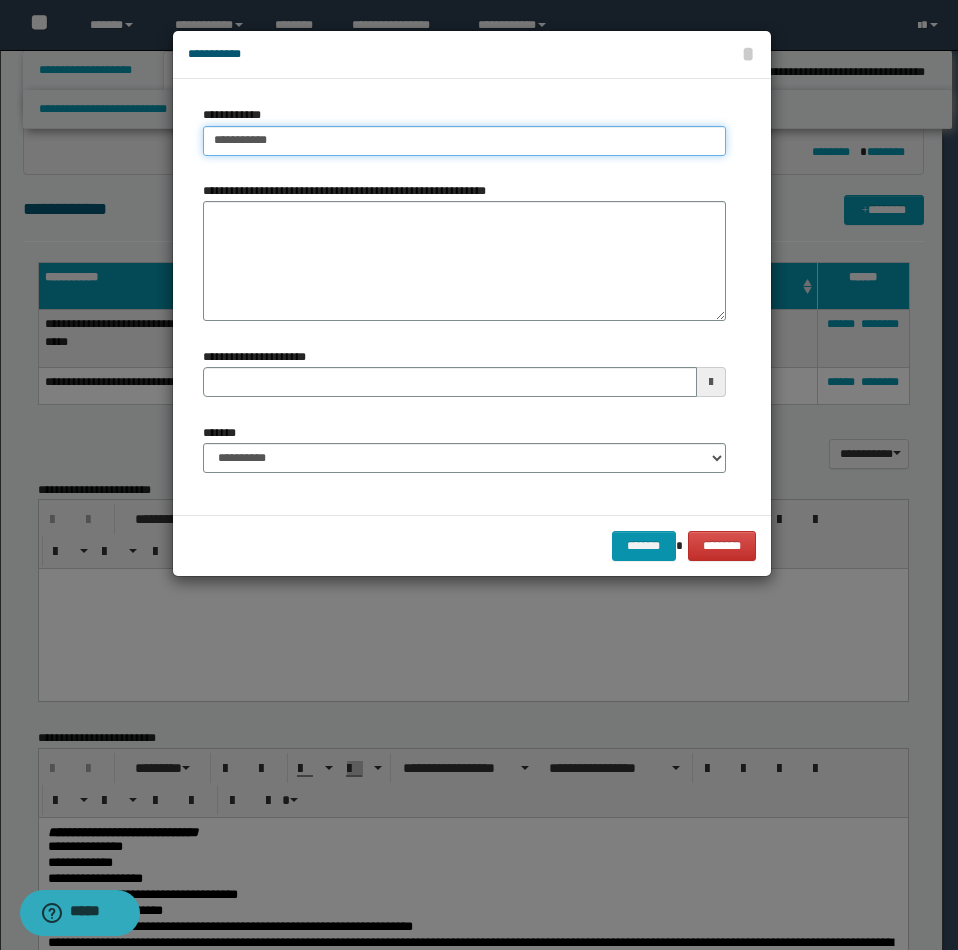 type on "**********" 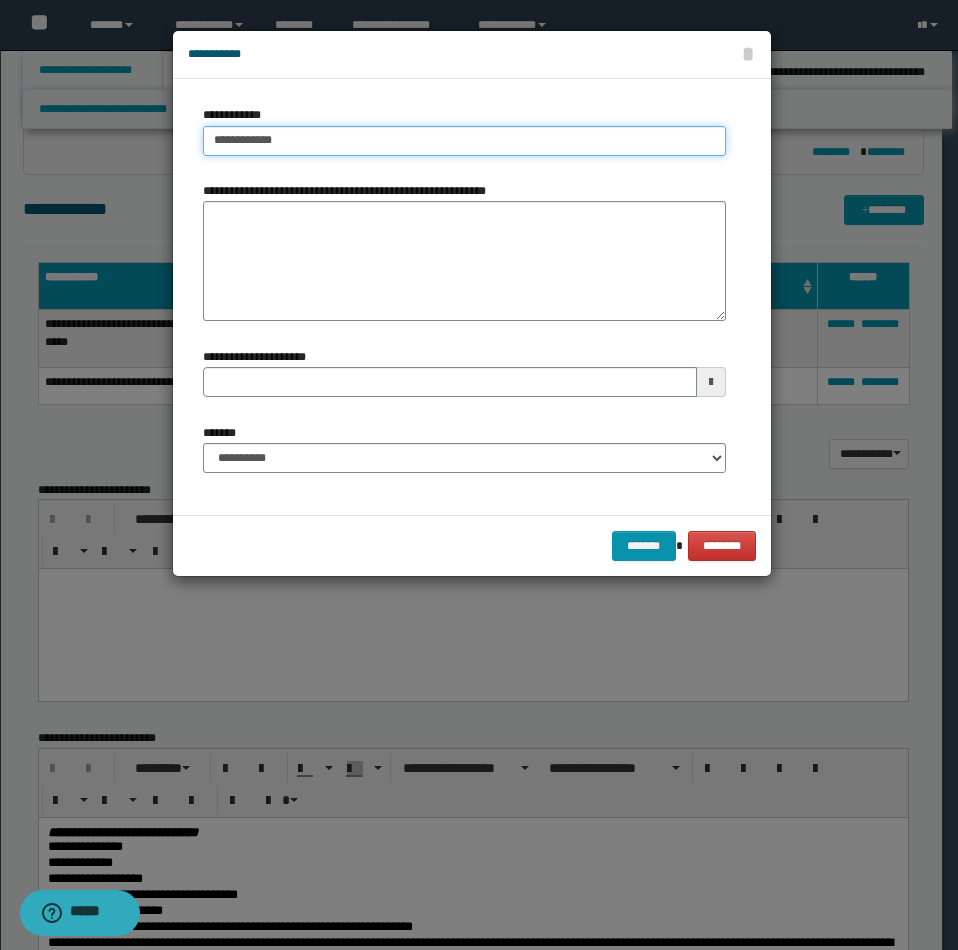 type on "**********" 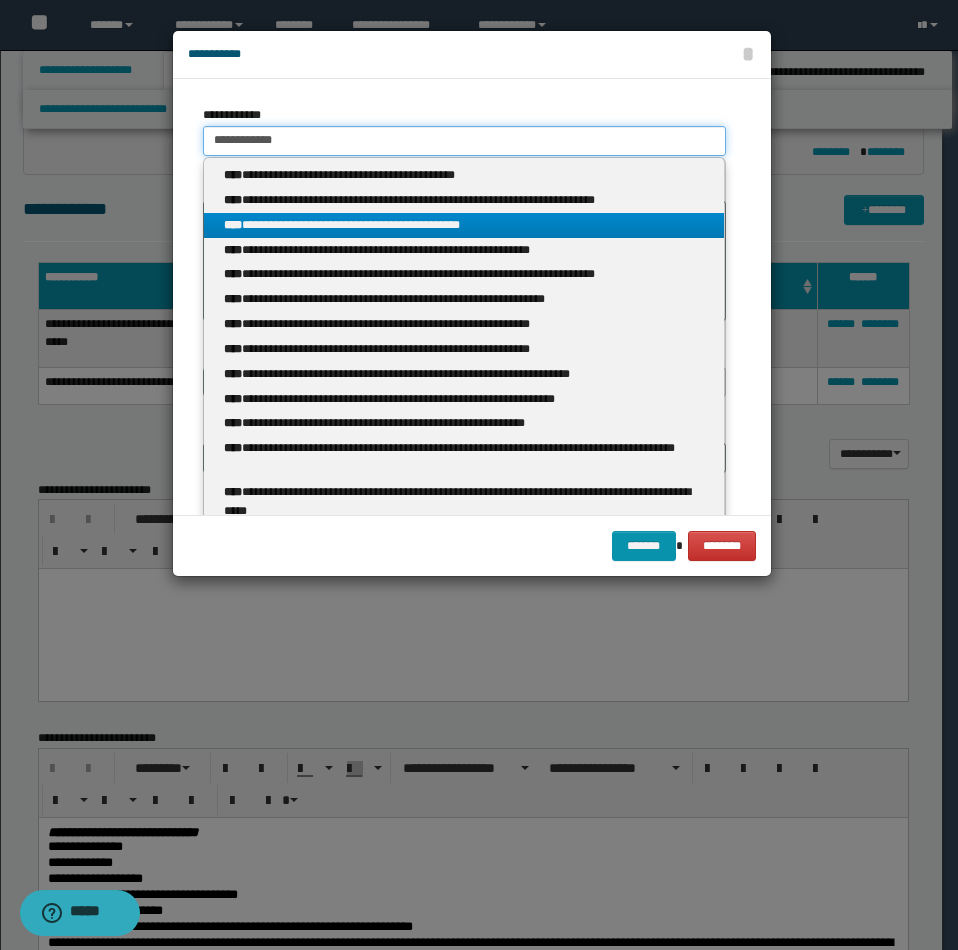 type 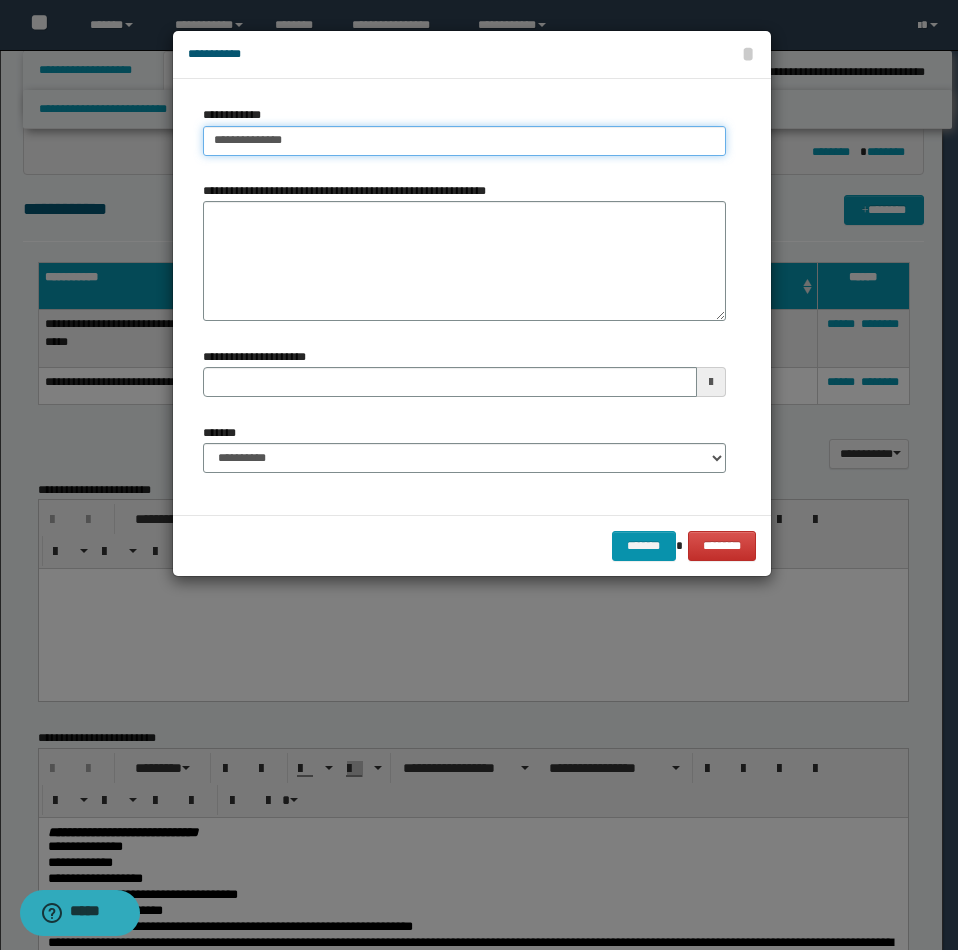 type on "**********" 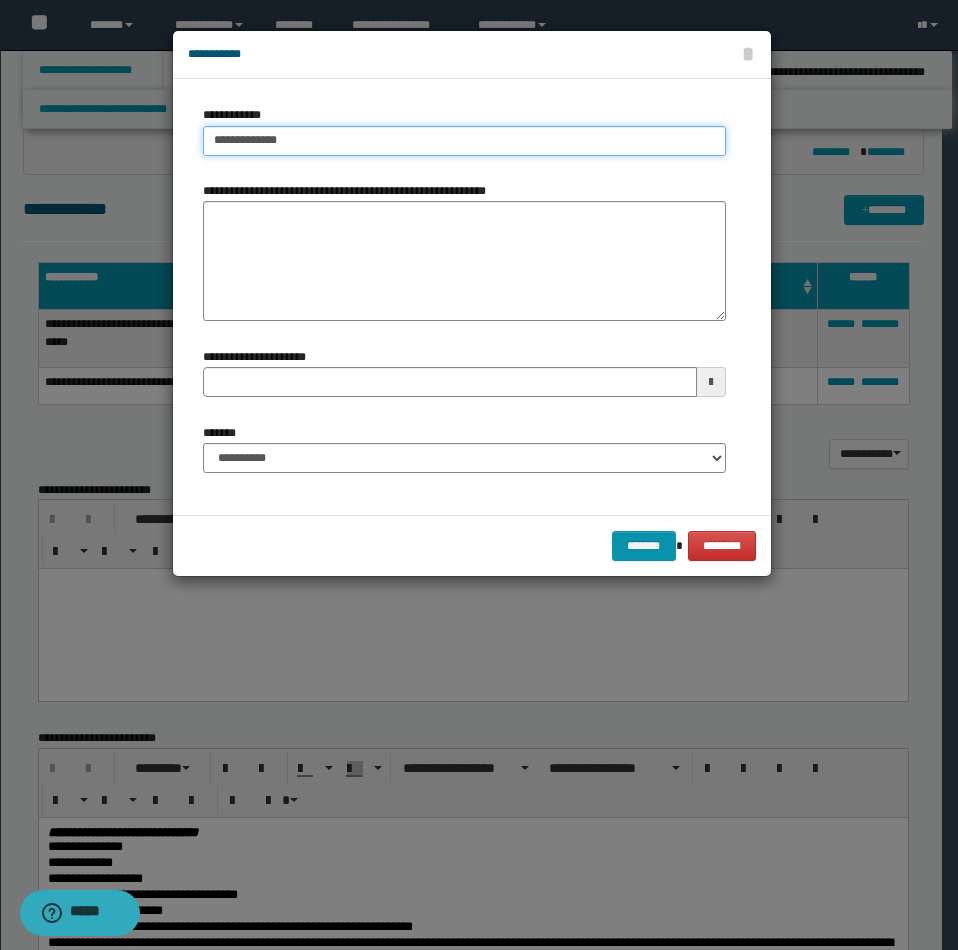 type on "**********" 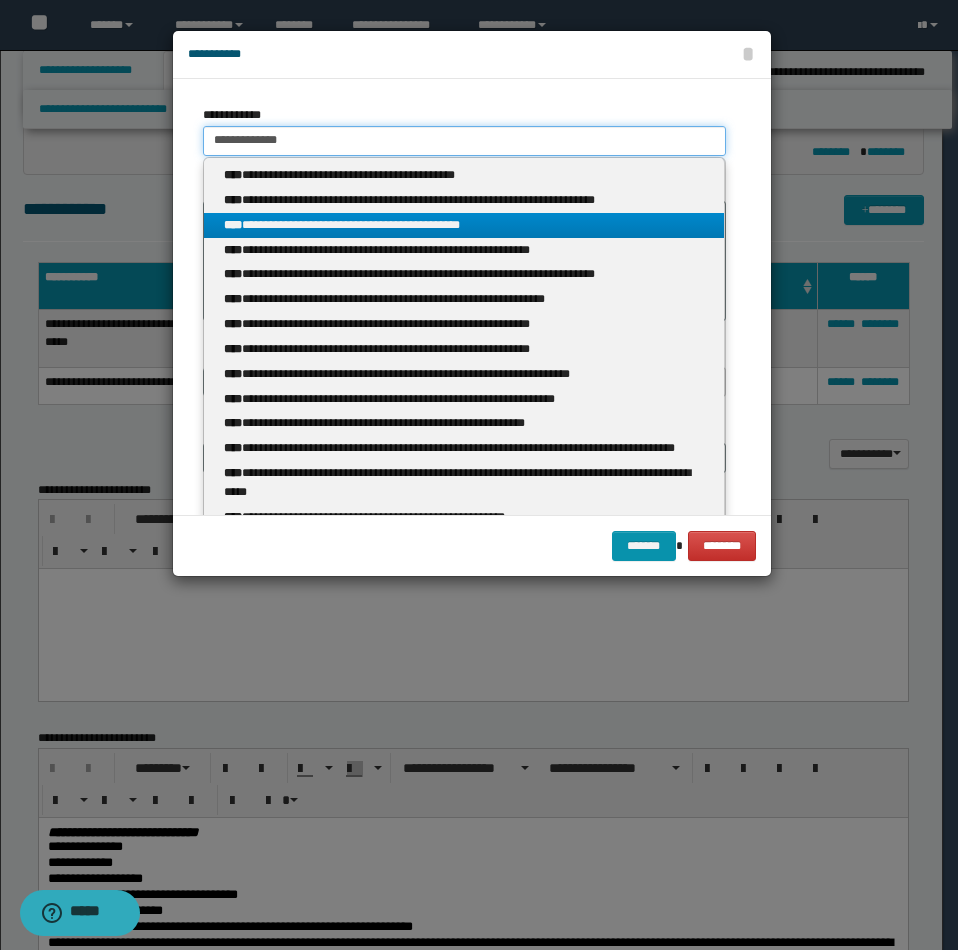 type on "**********" 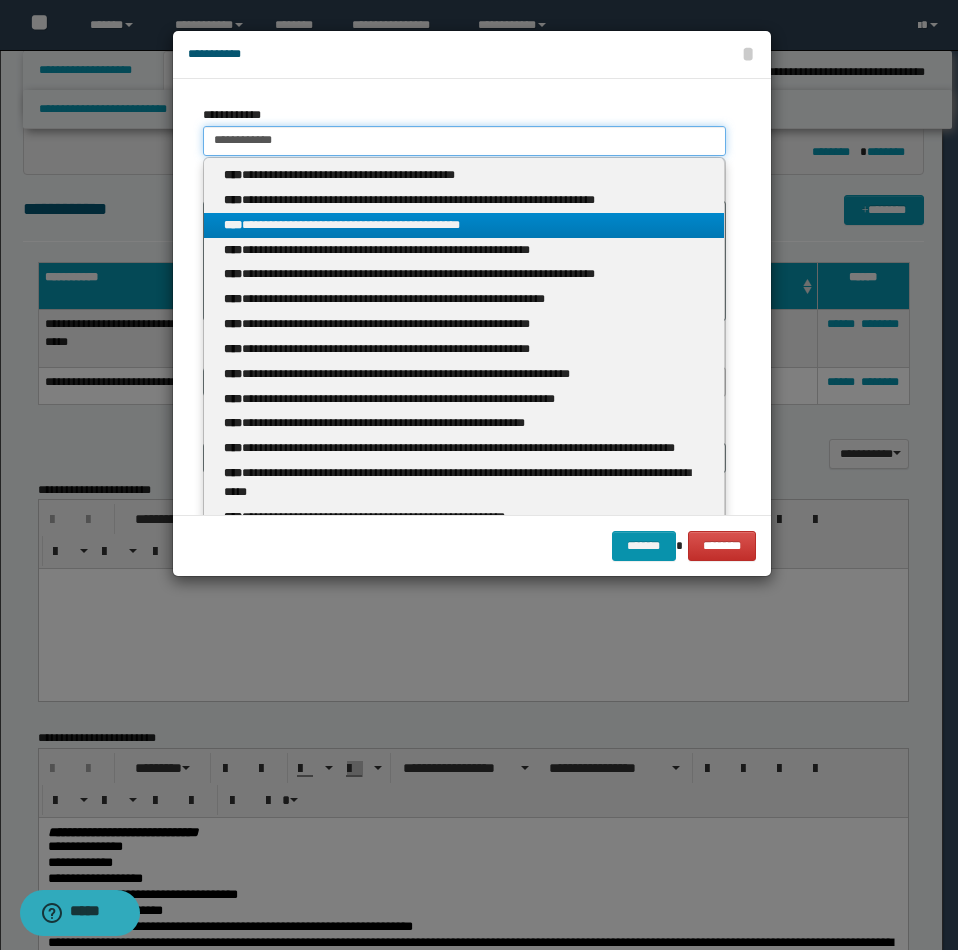 type on "**********" 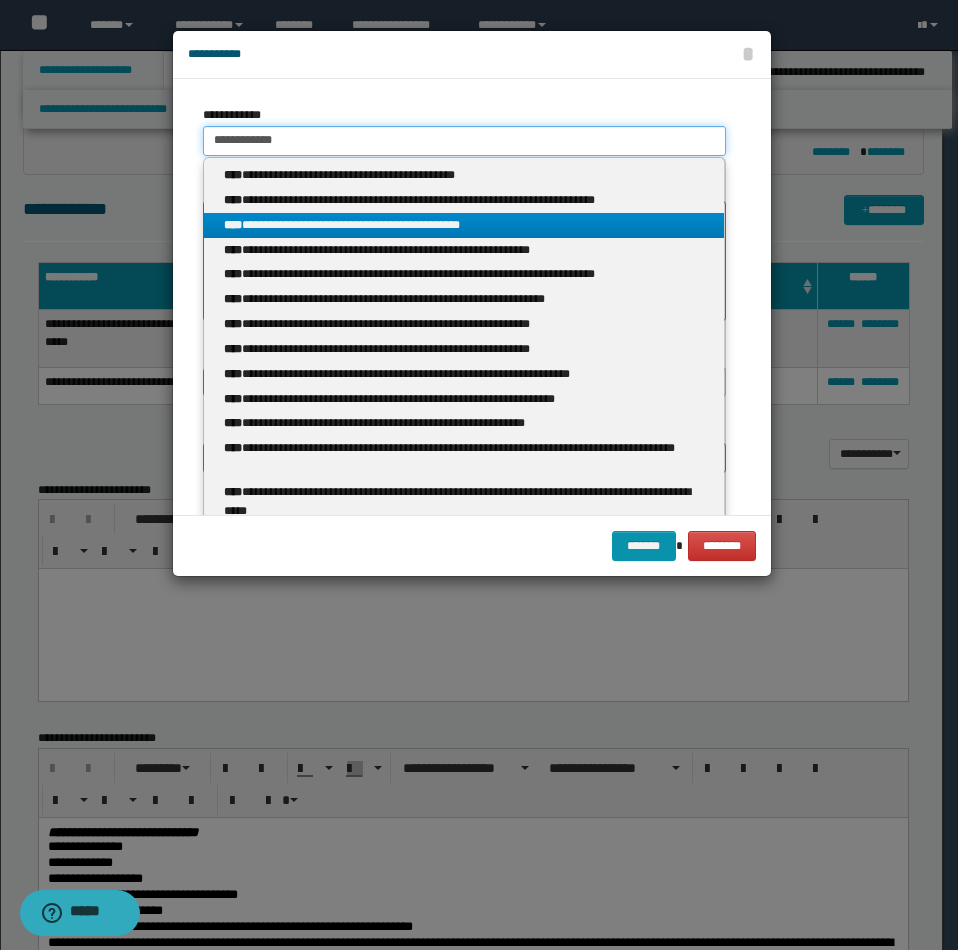 type 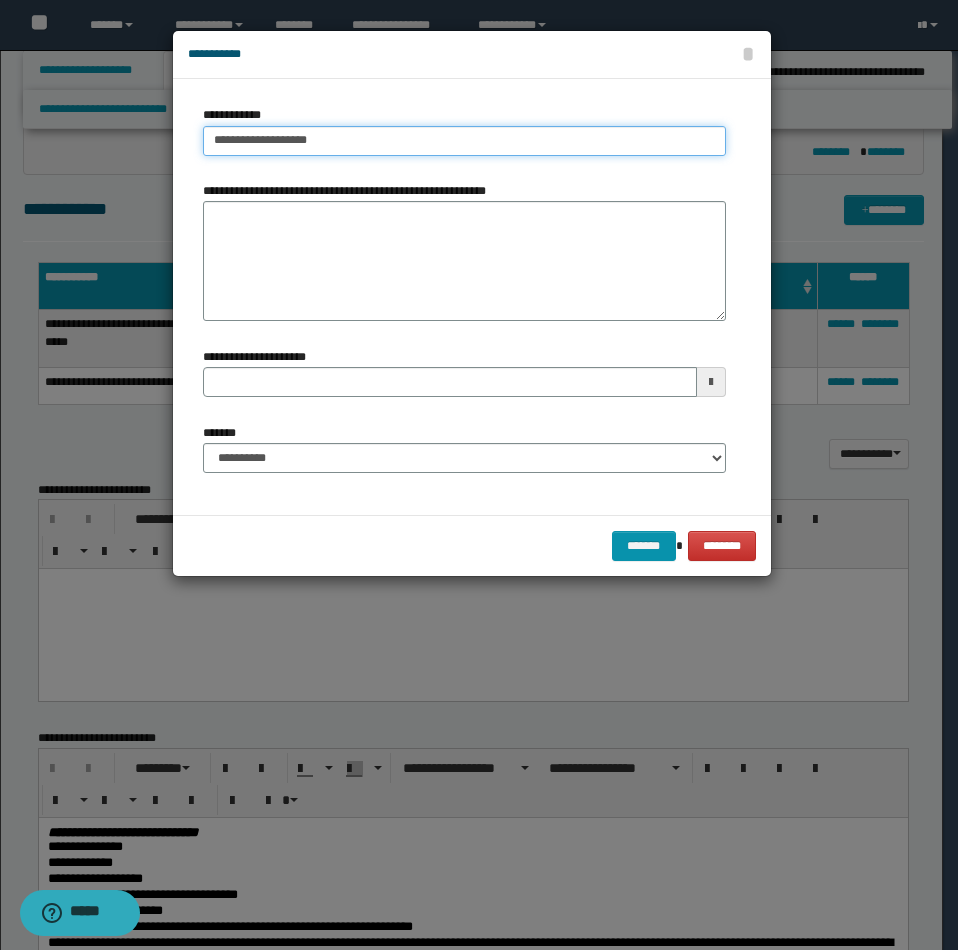 type on "**********" 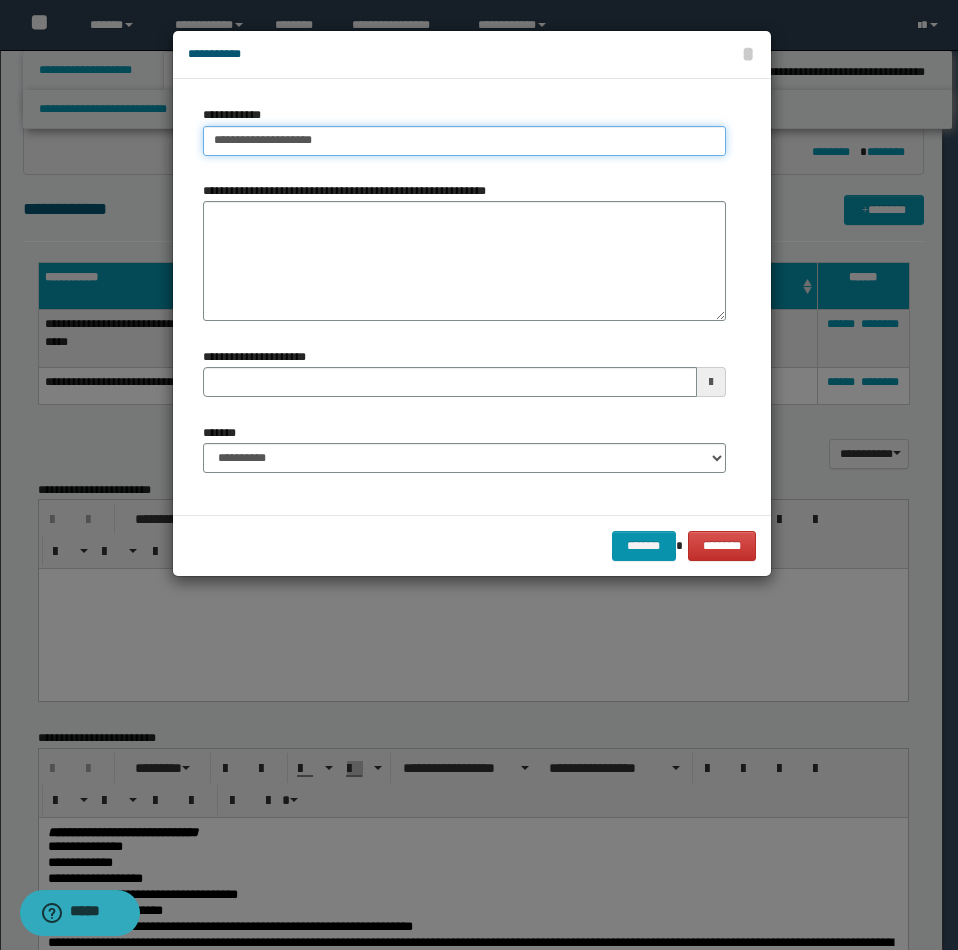 type 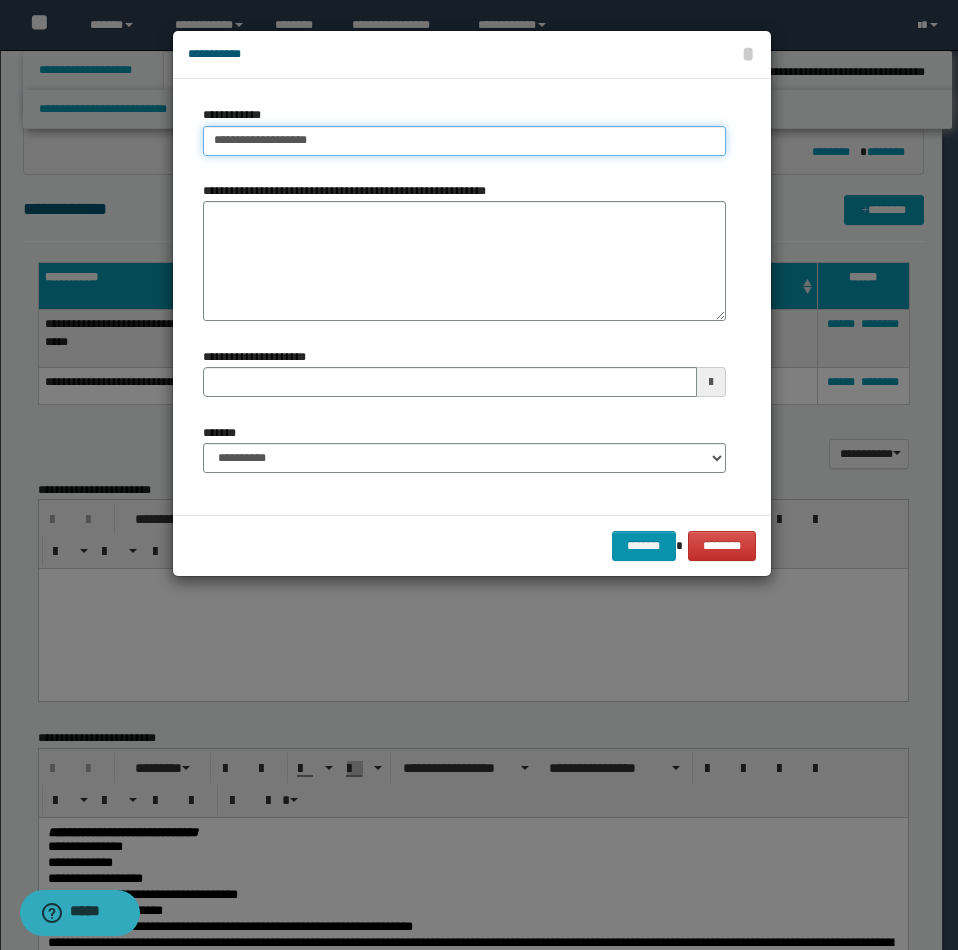 type on "**********" 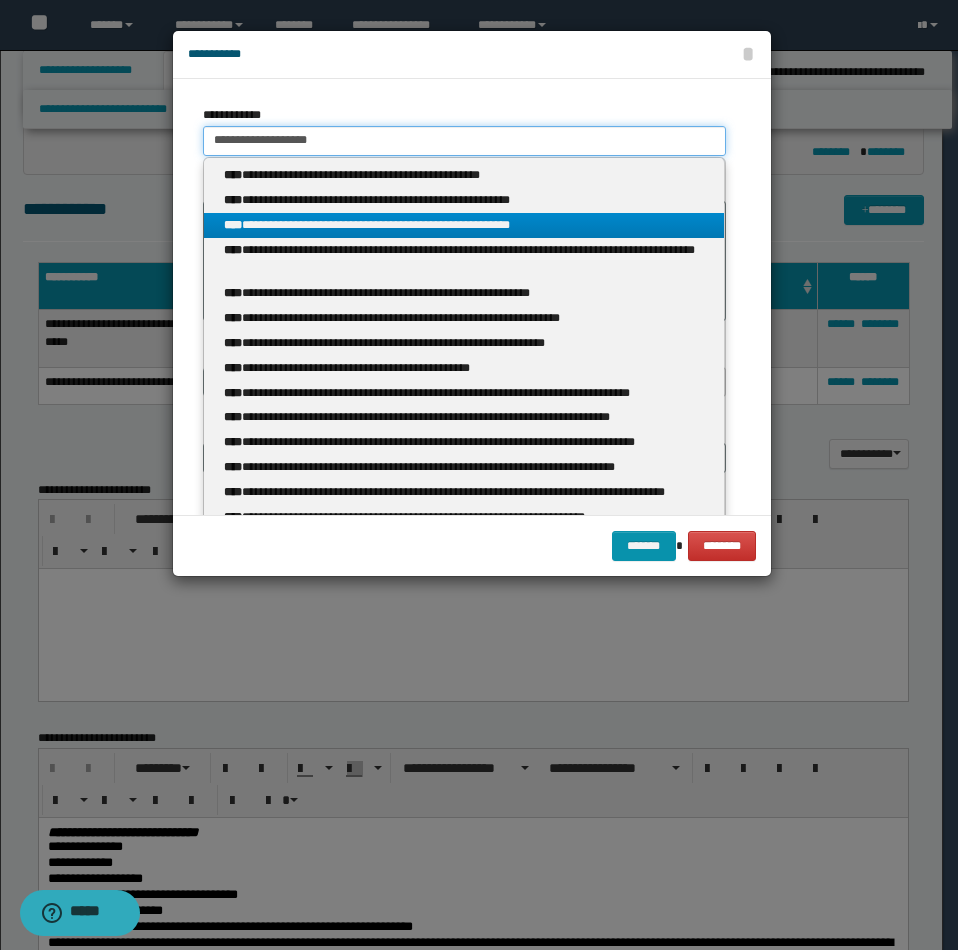 type 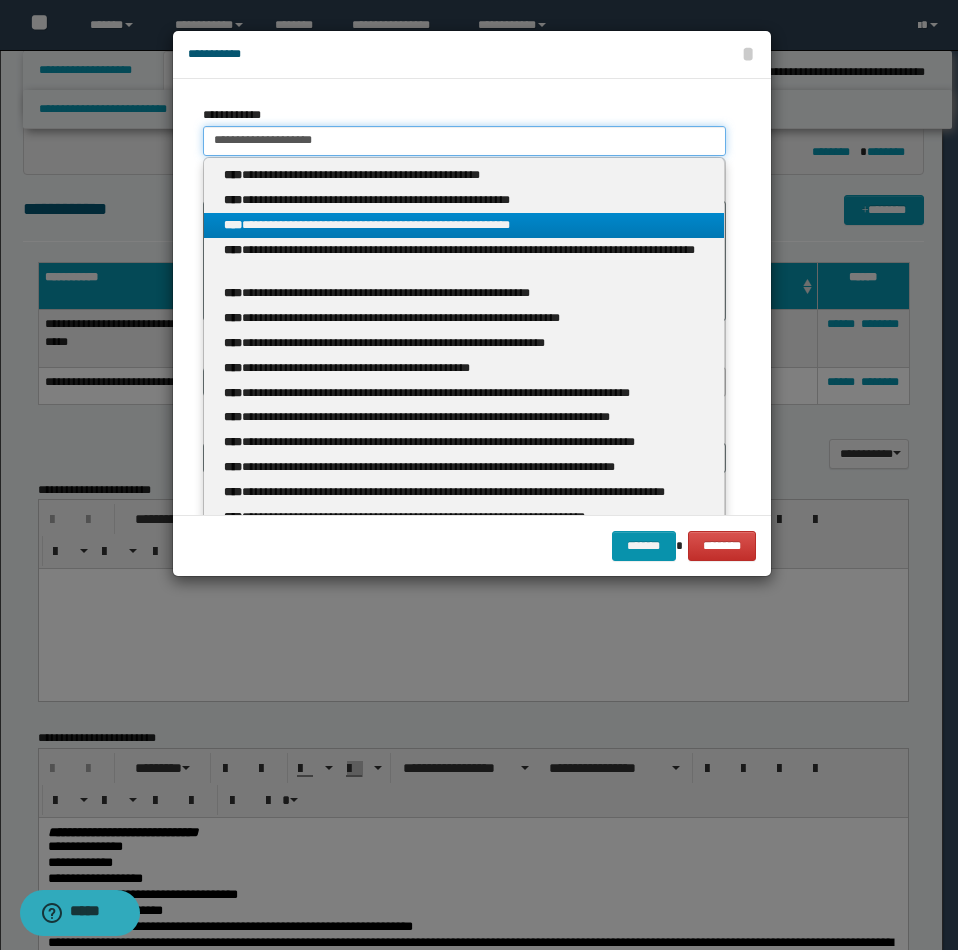 type on "**********" 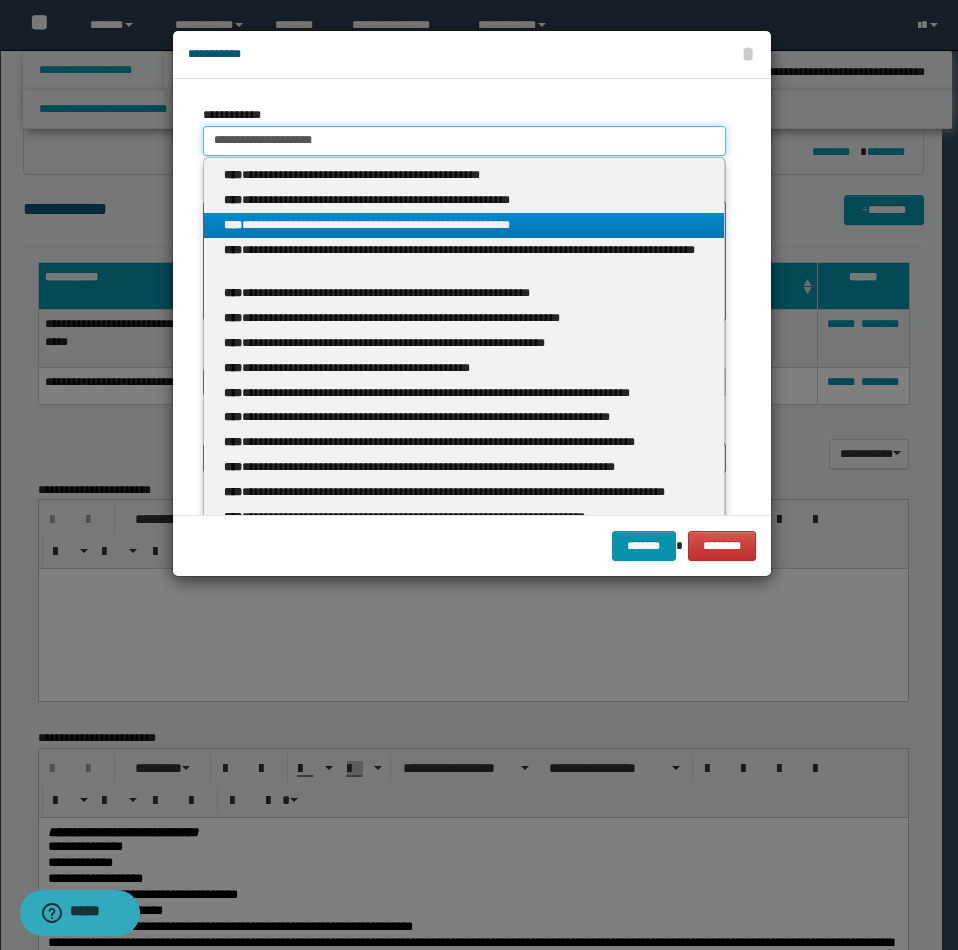 type 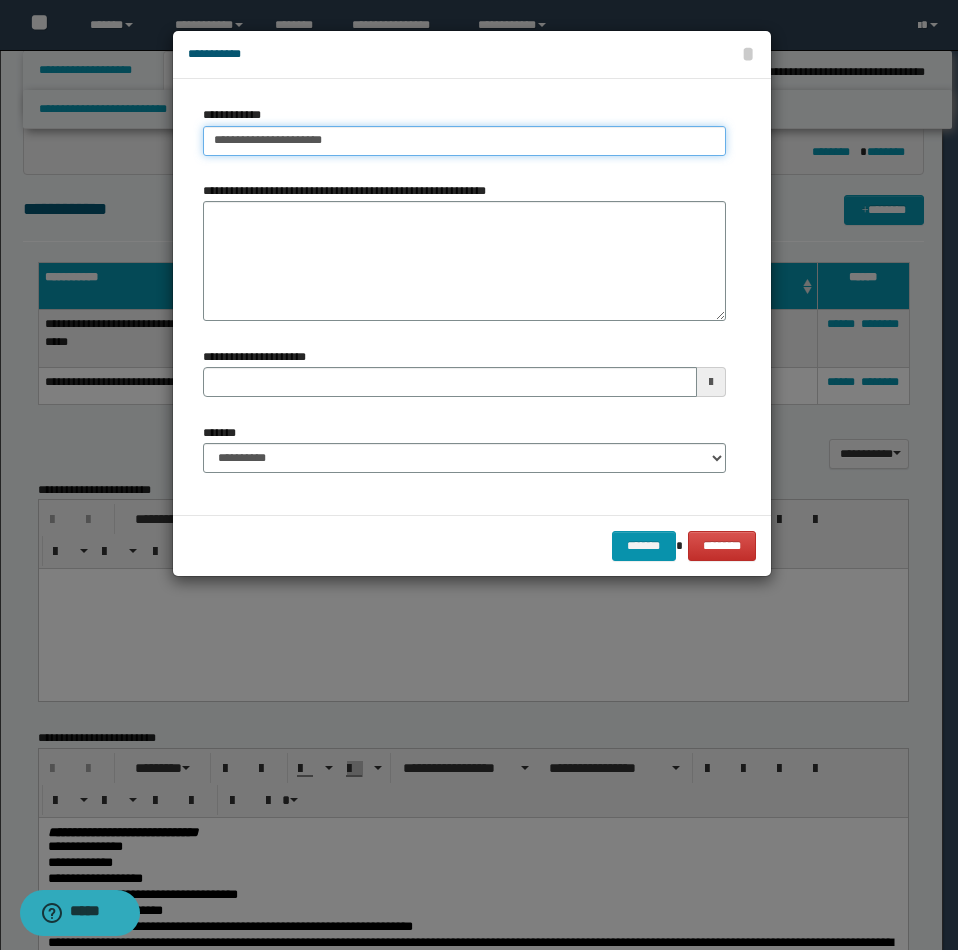 type on "**********" 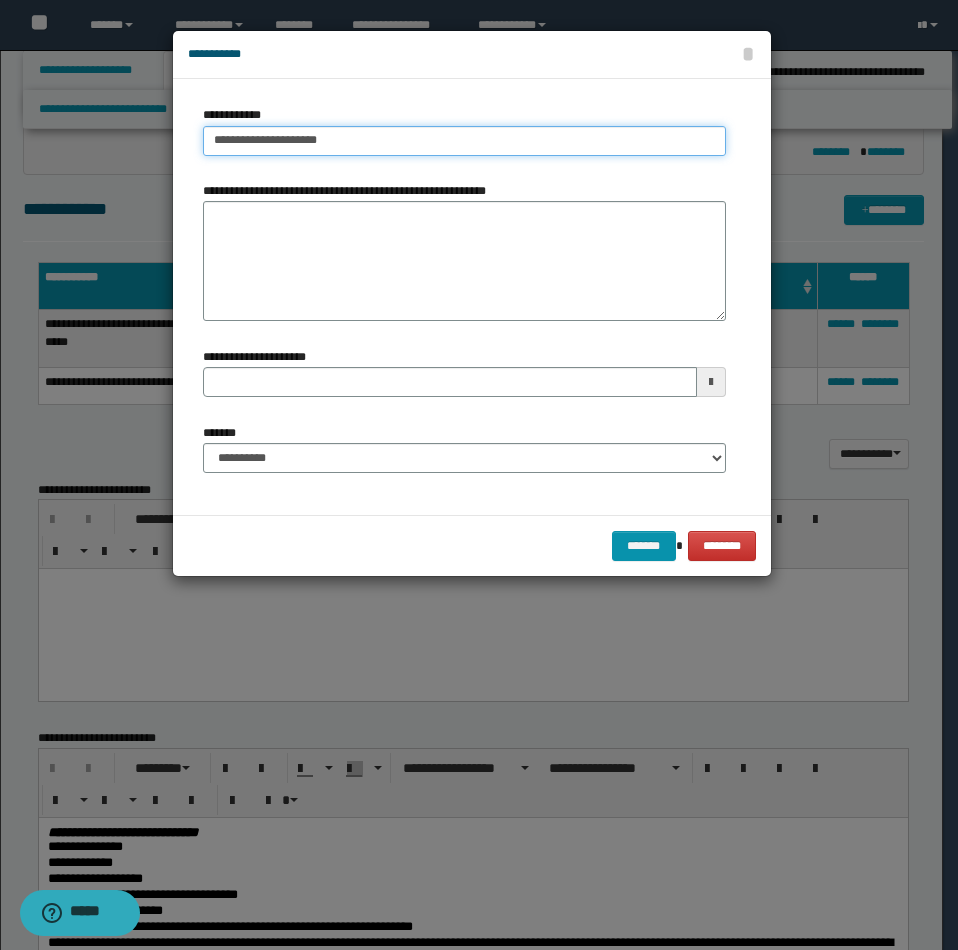type on "**********" 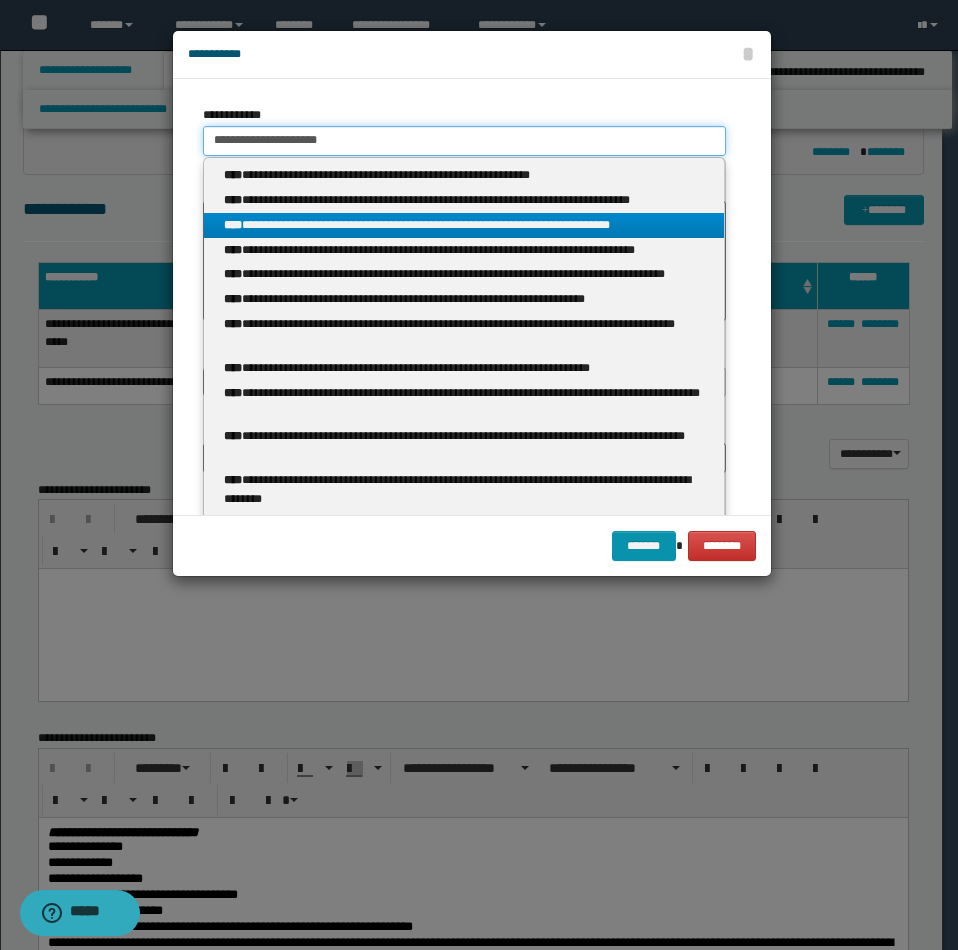 type 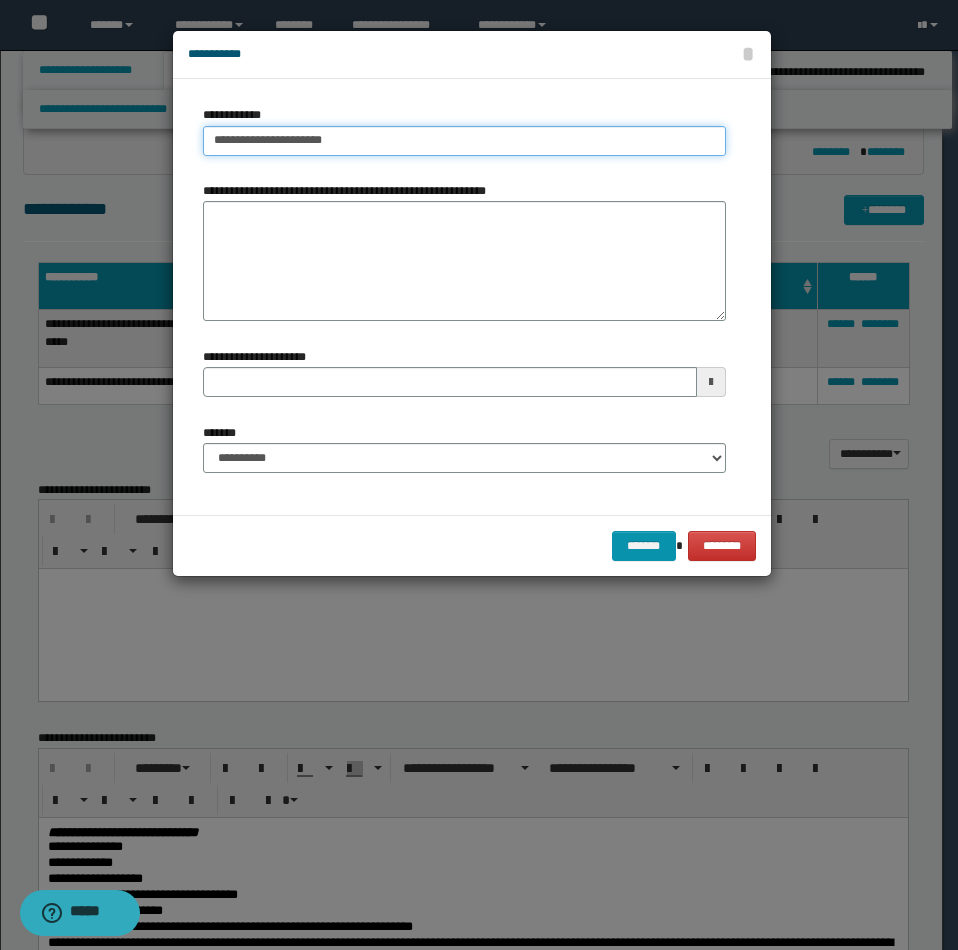 type on "**********" 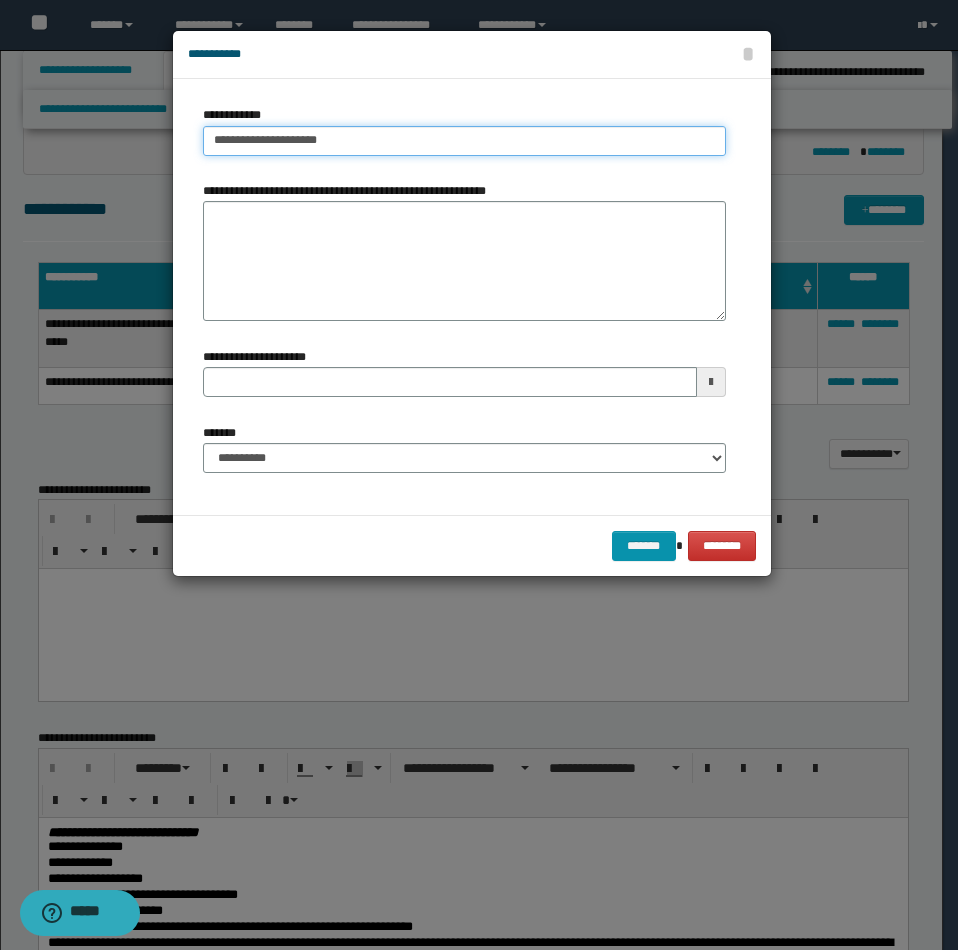type on "**********" 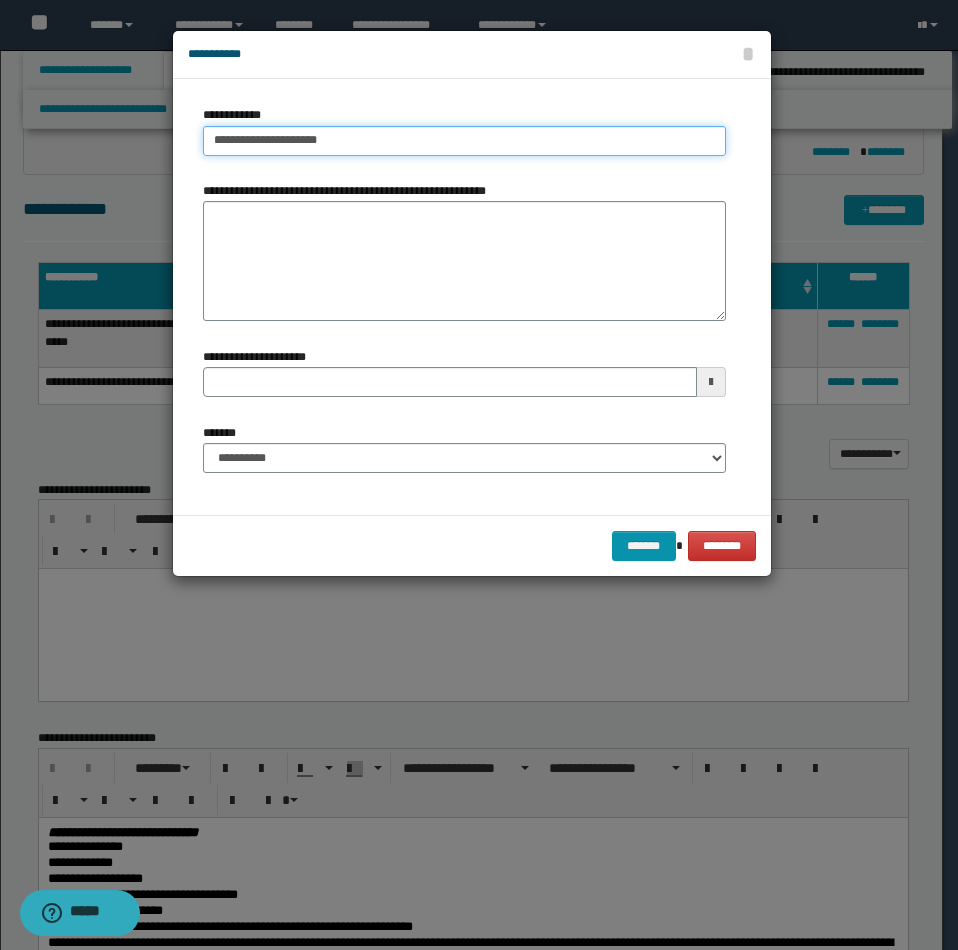 type 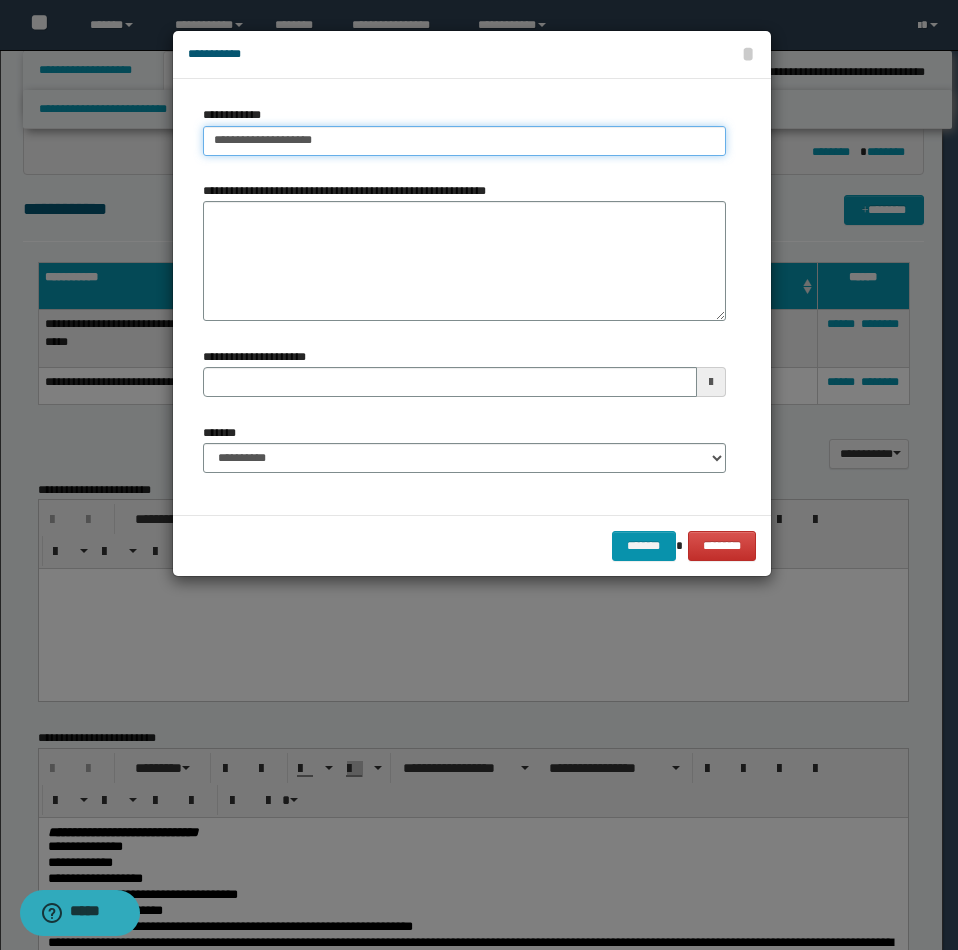 type on "**********" 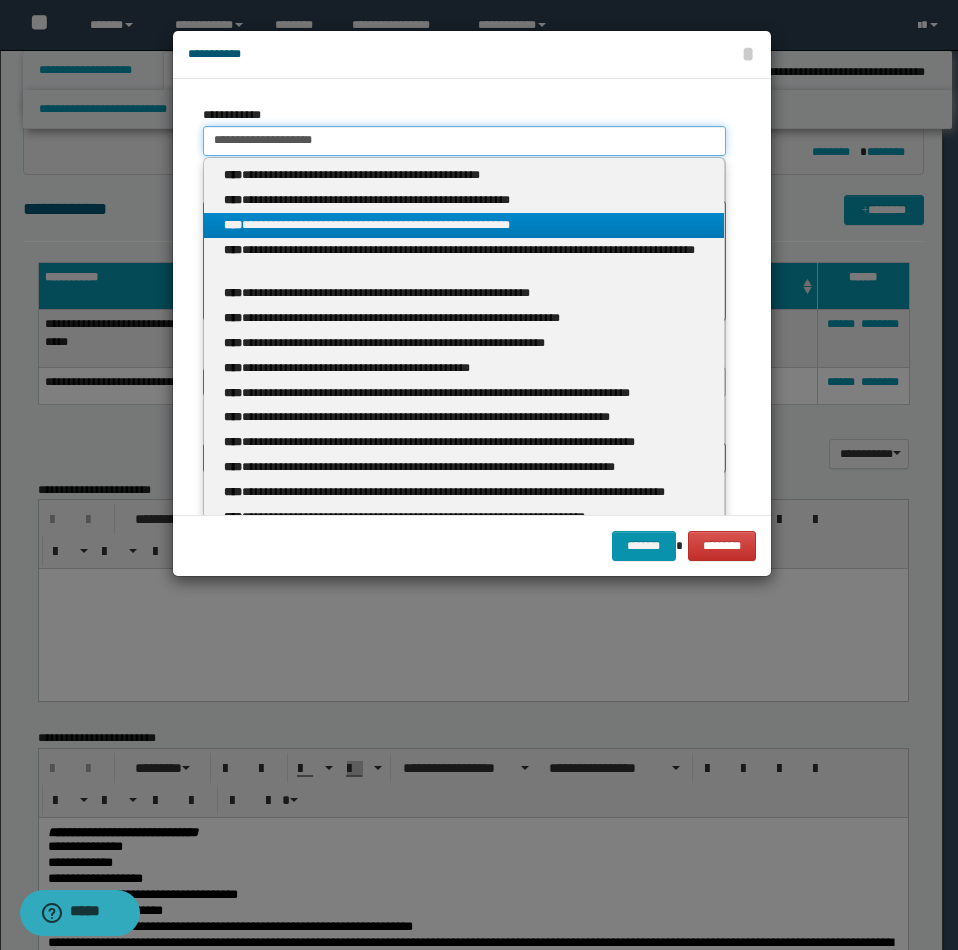 type 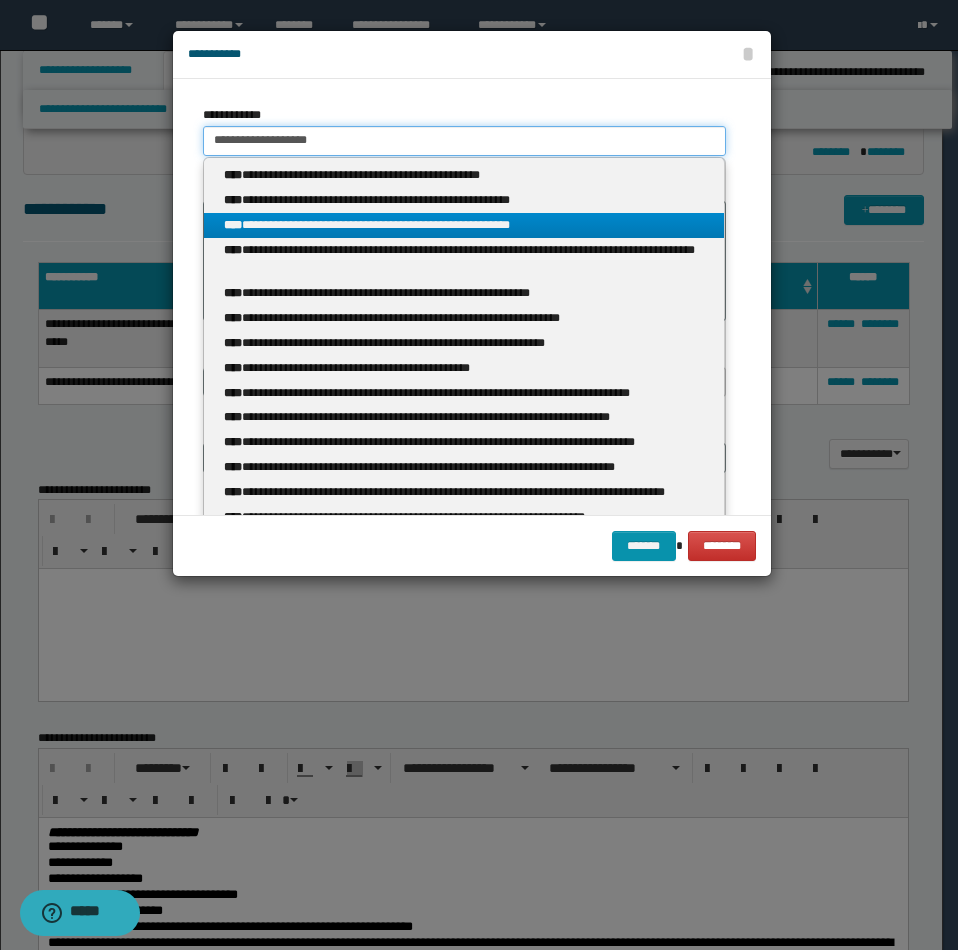 type on "**********" 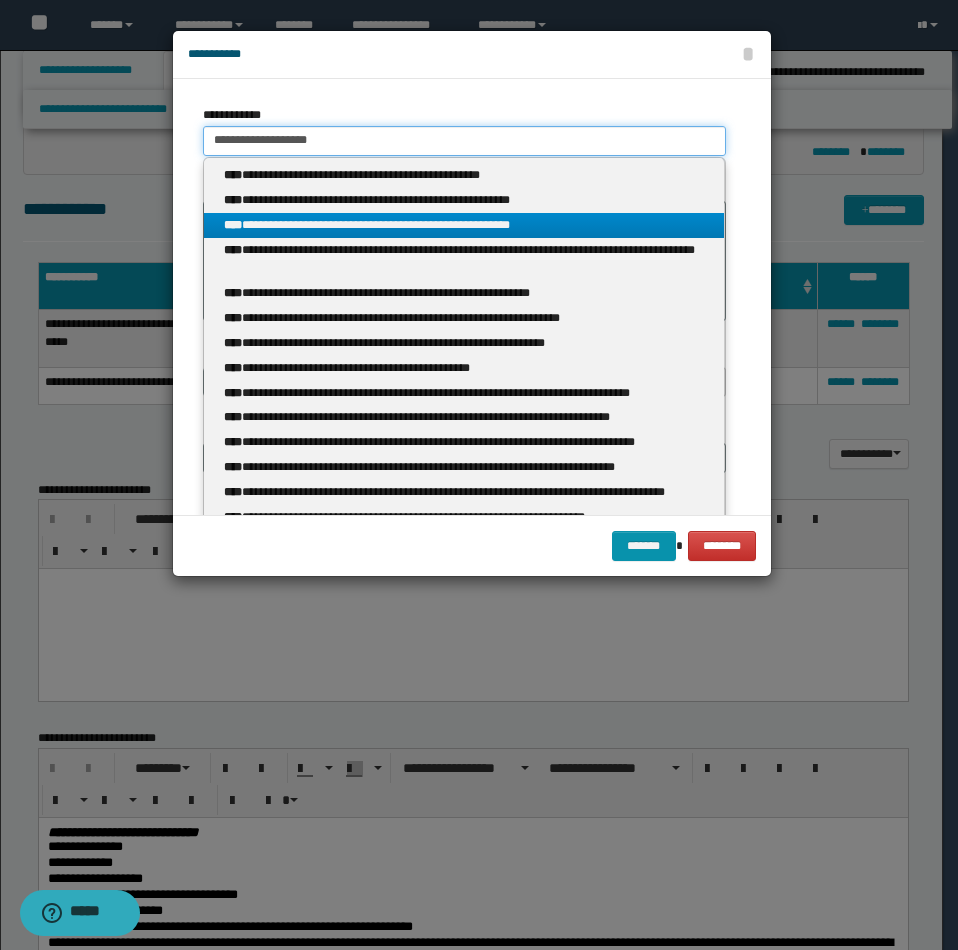 type 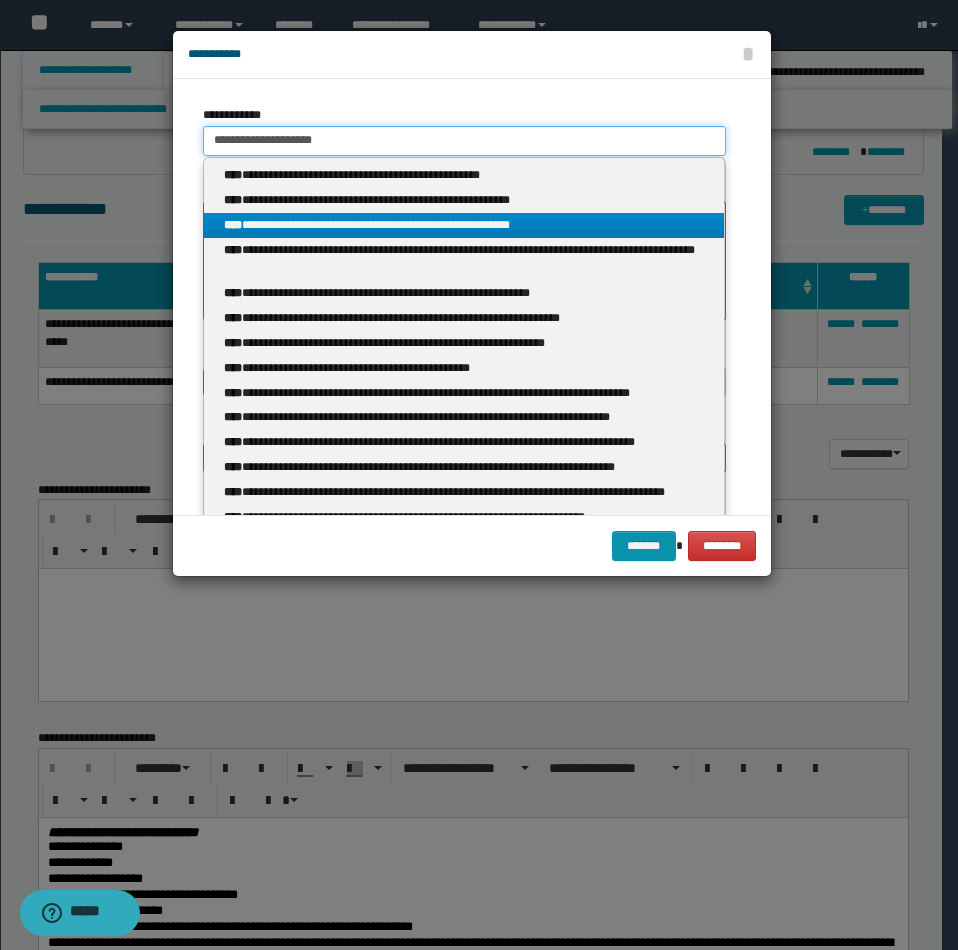 type on "**********" 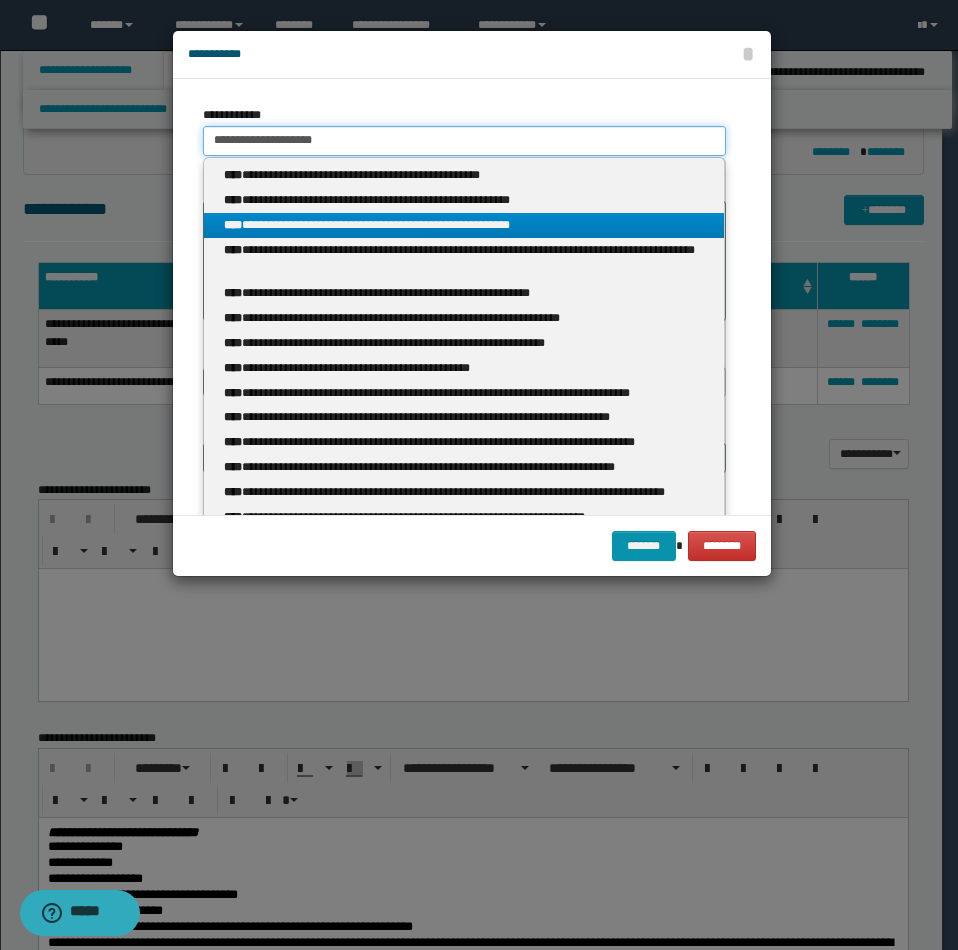 type 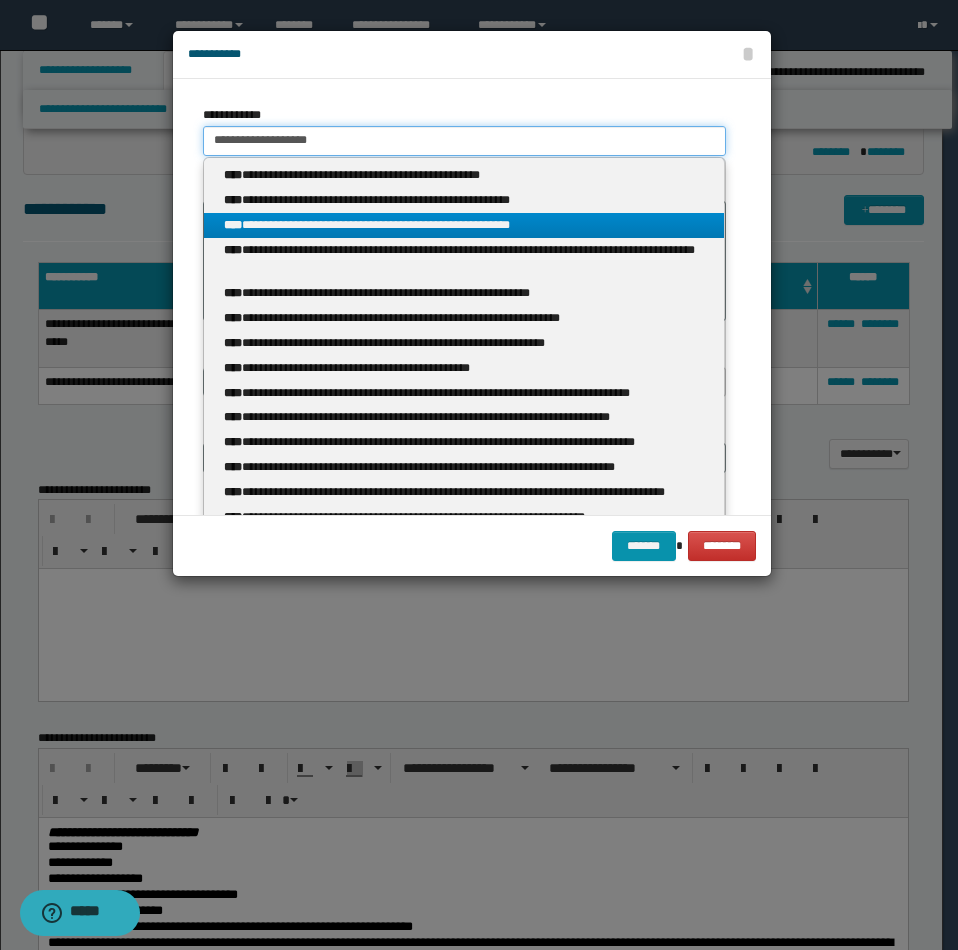 type on "**********" 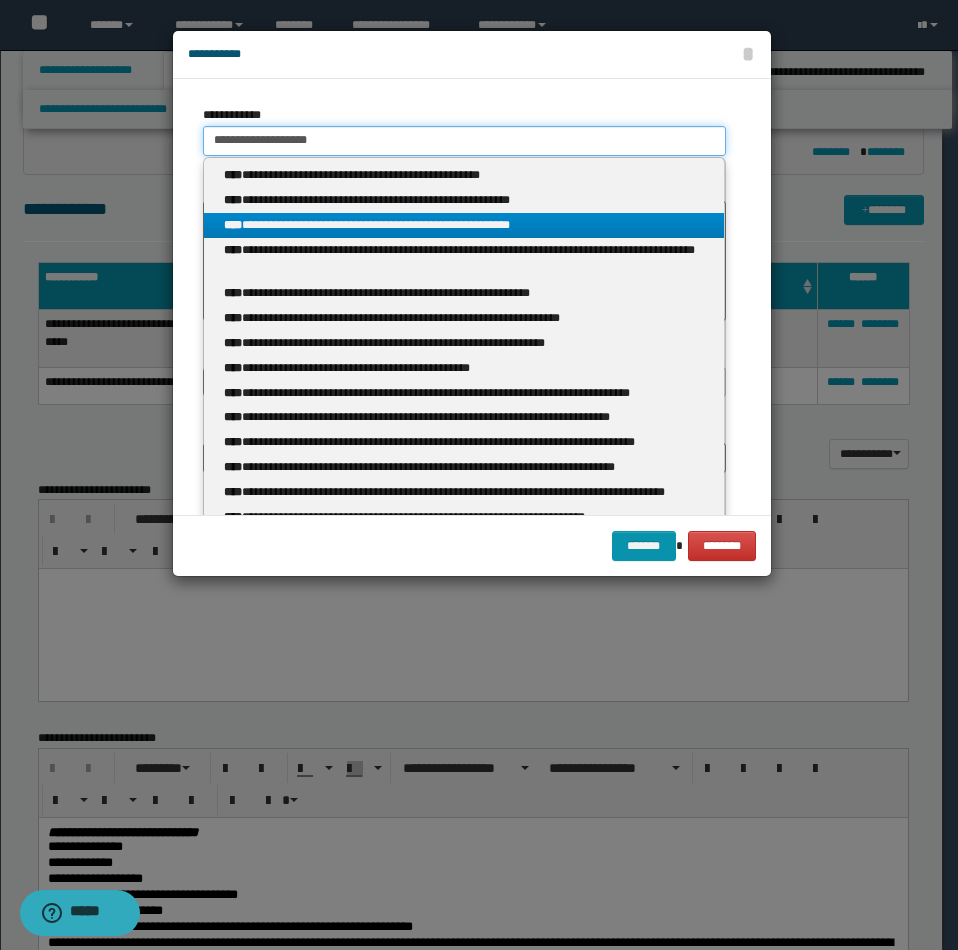 type 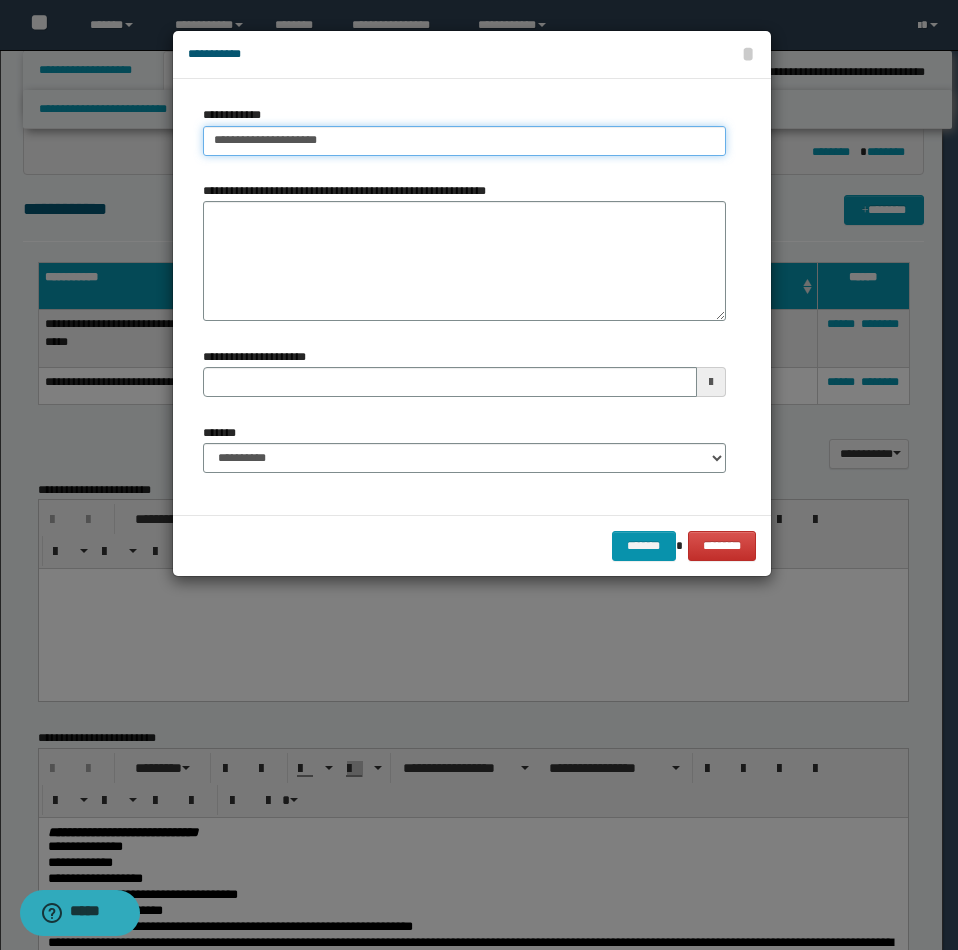type on "**********" 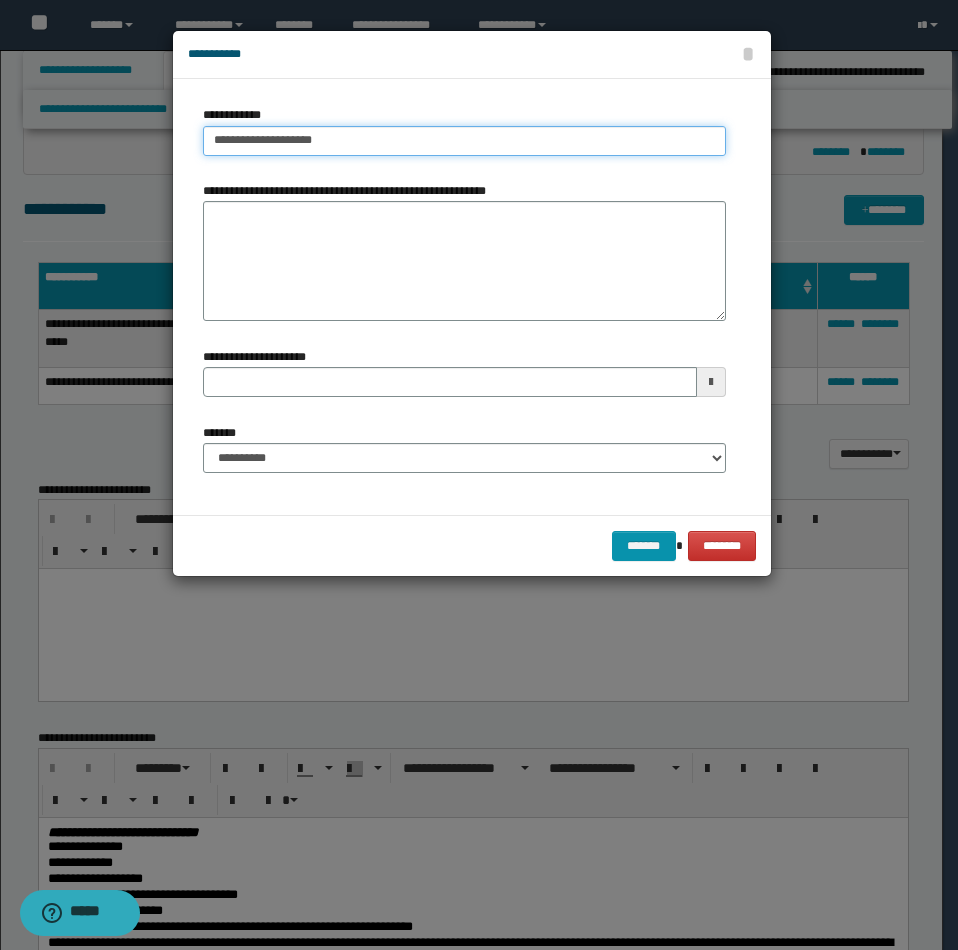 type on "**********" 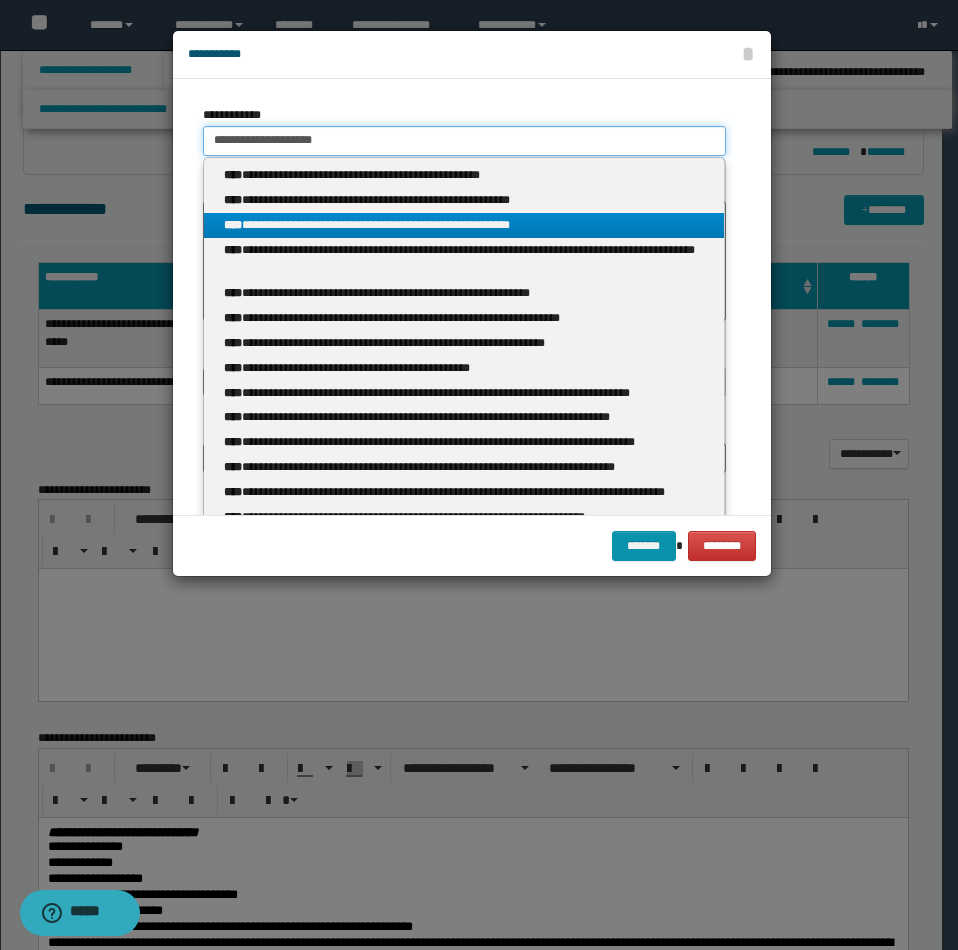 type 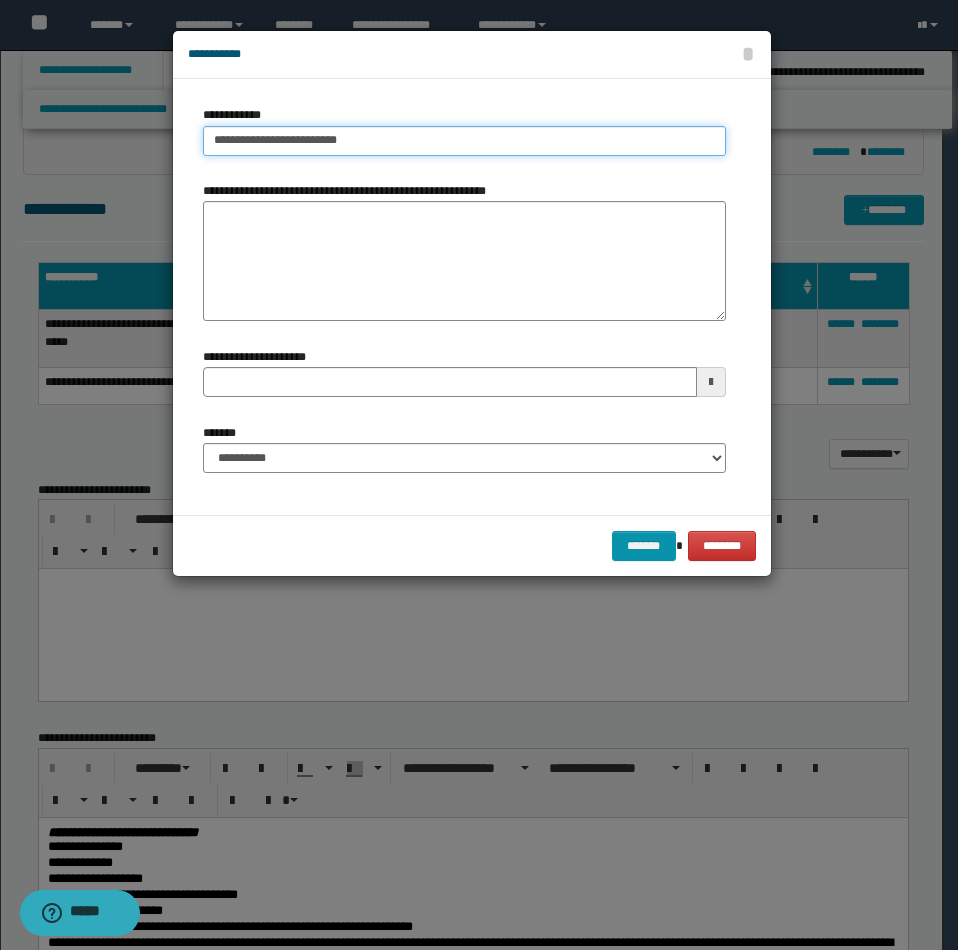 type on "**********" 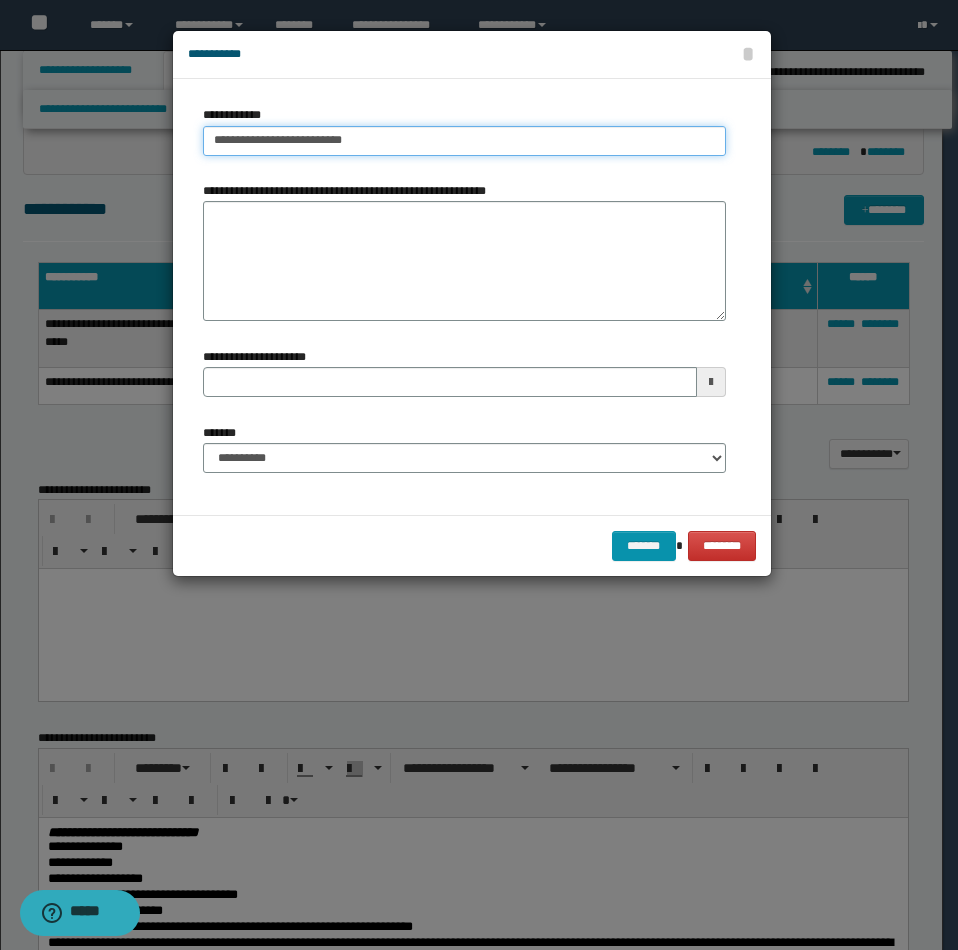 type on "**********" 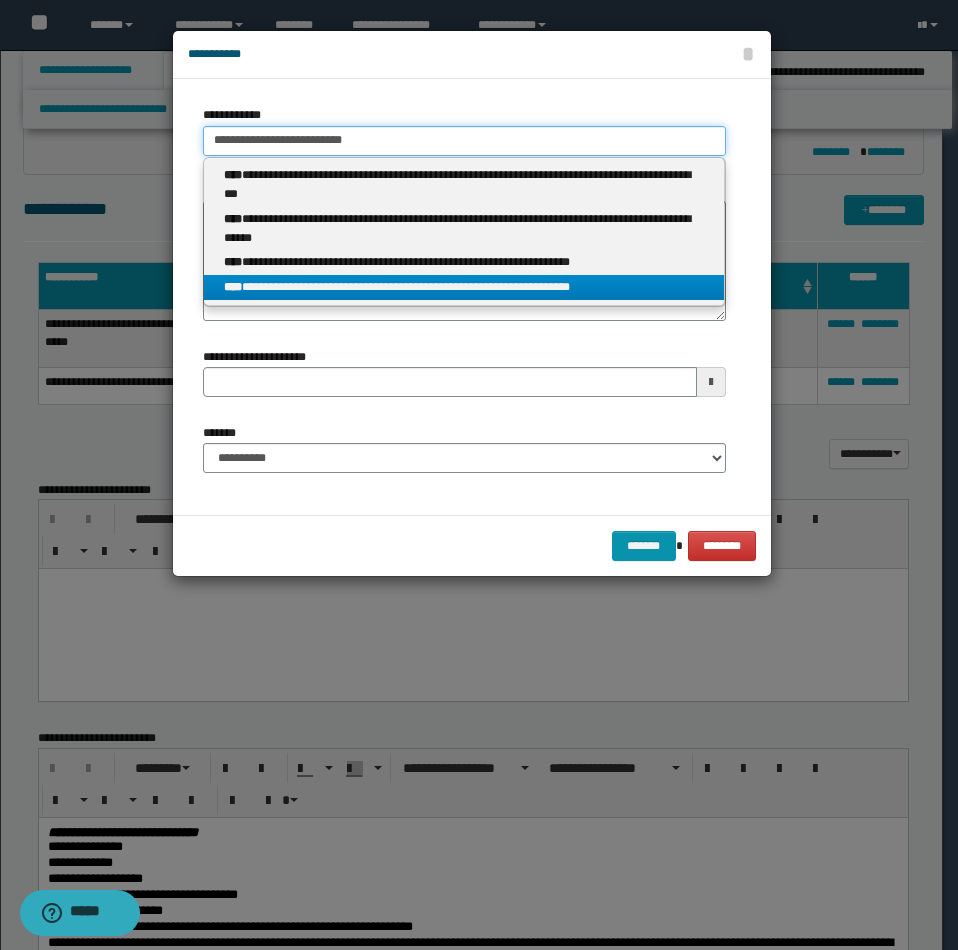 type on "**********" 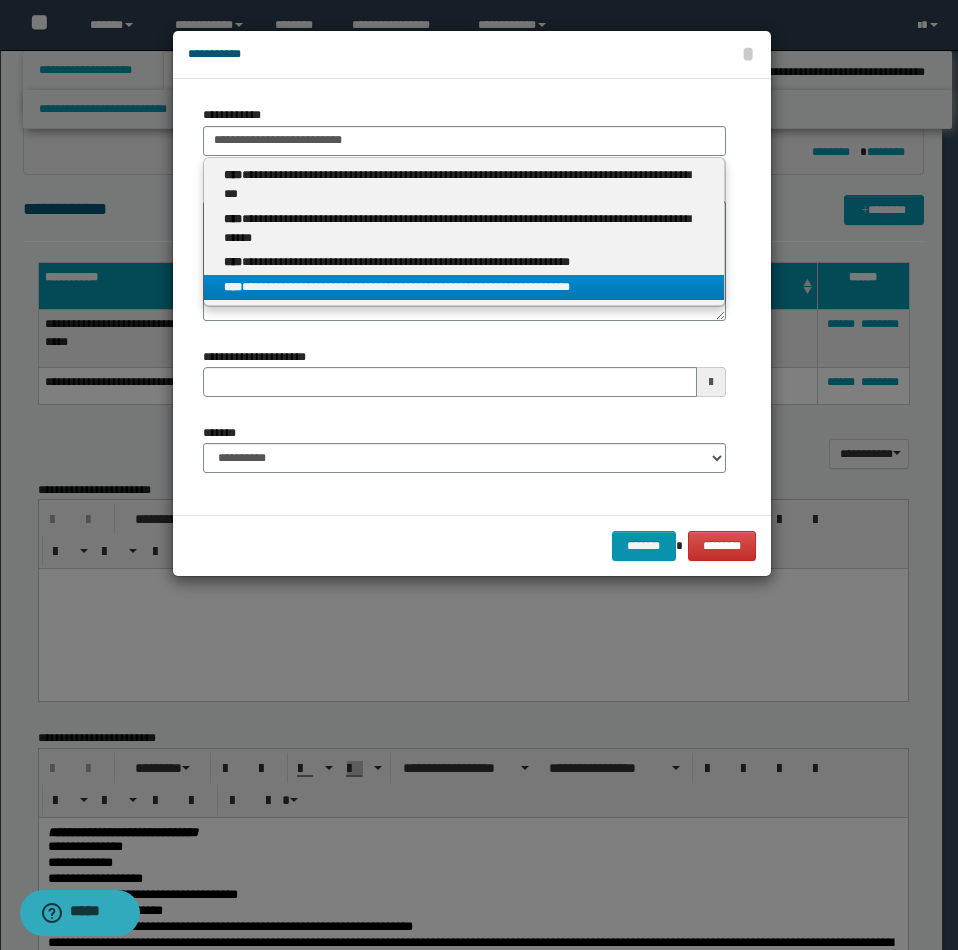 click on "**********" at bounding box center [464, 287] 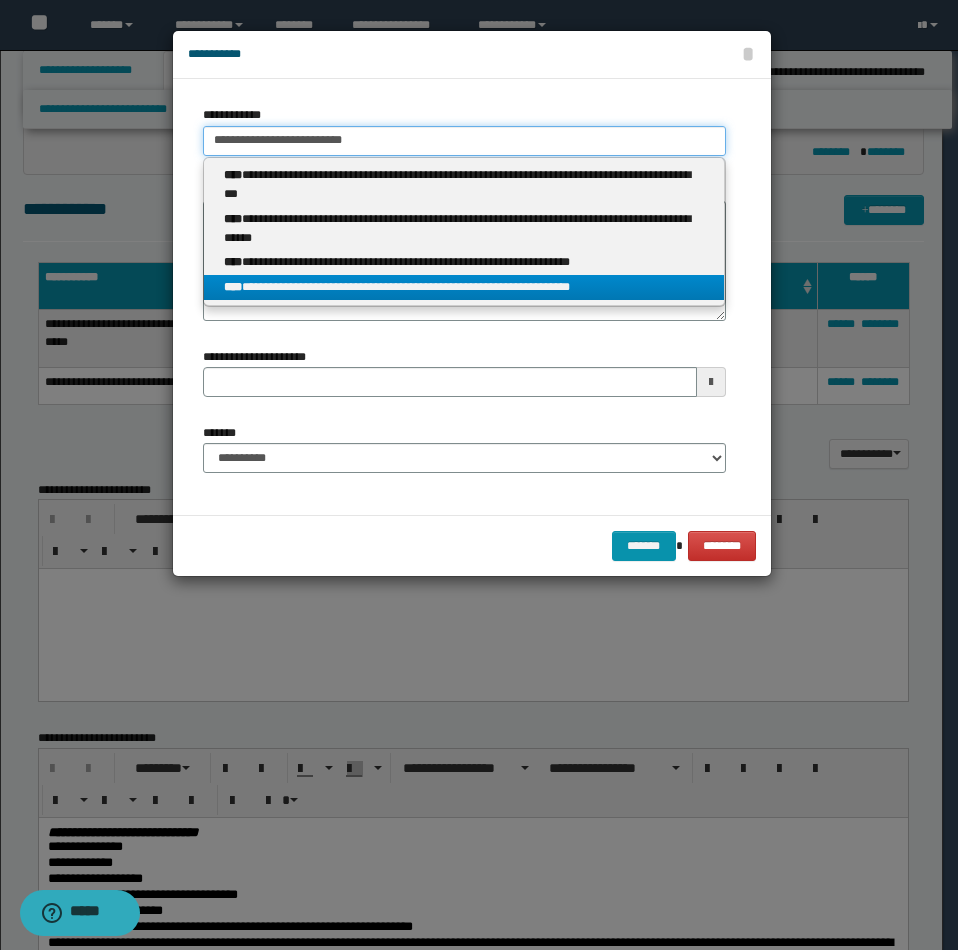 type 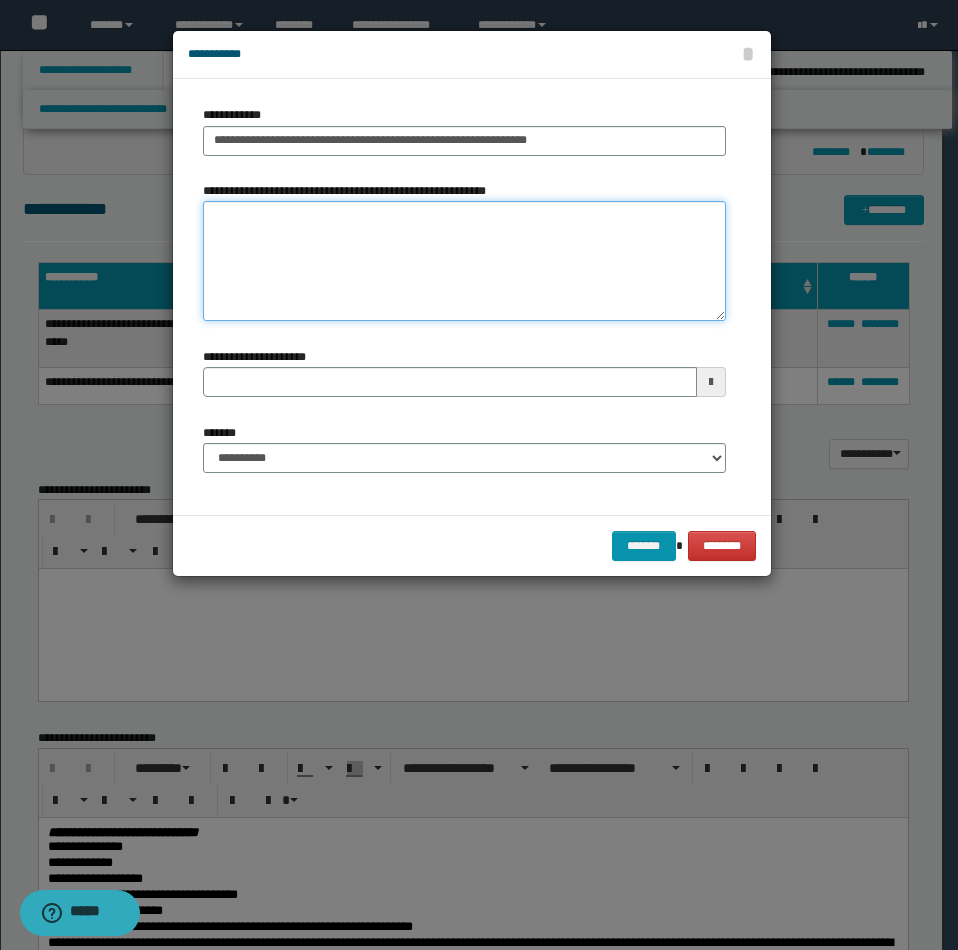 click on "**********" at bounding box center (464, 261) 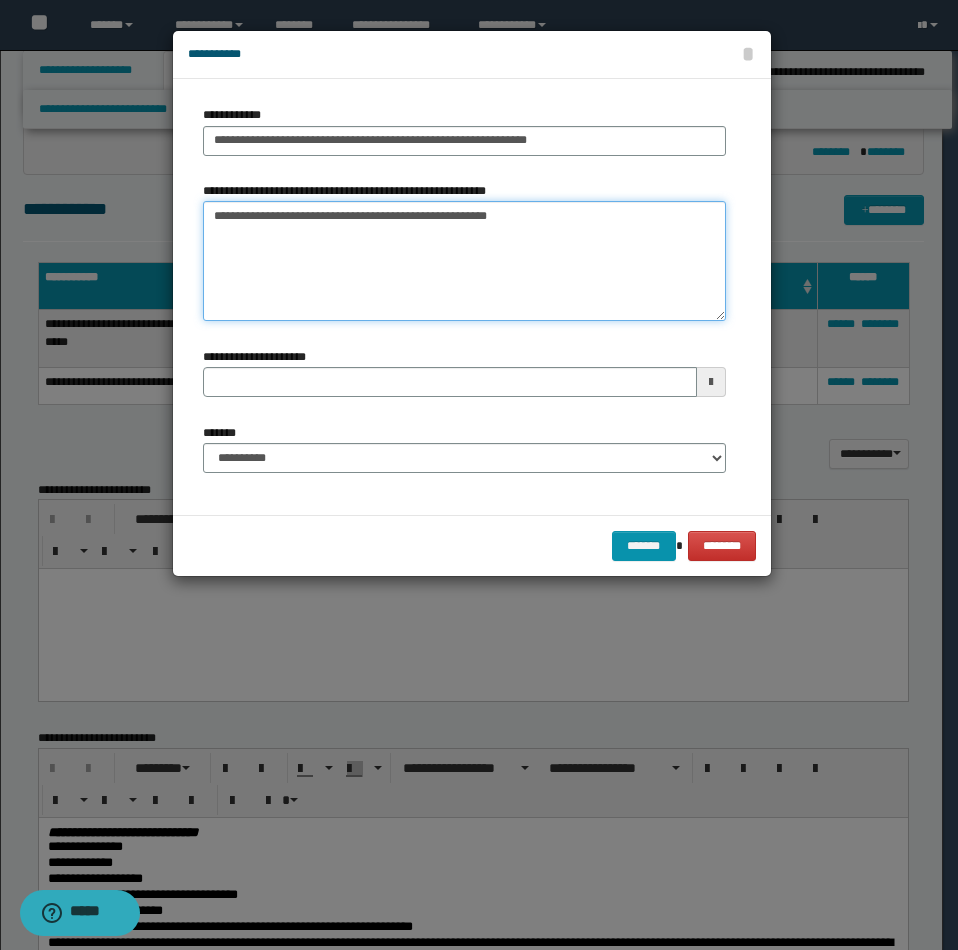 type on "**********" 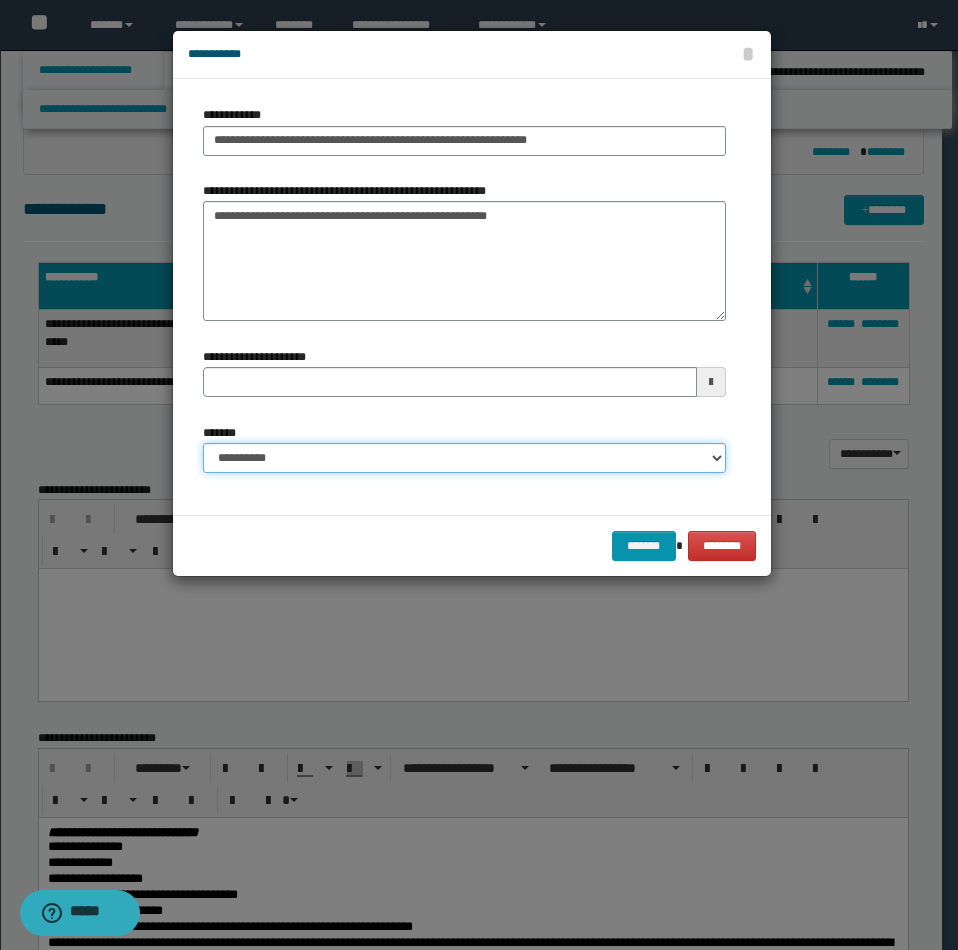 click on "**********" at bounding box center [464, 458] 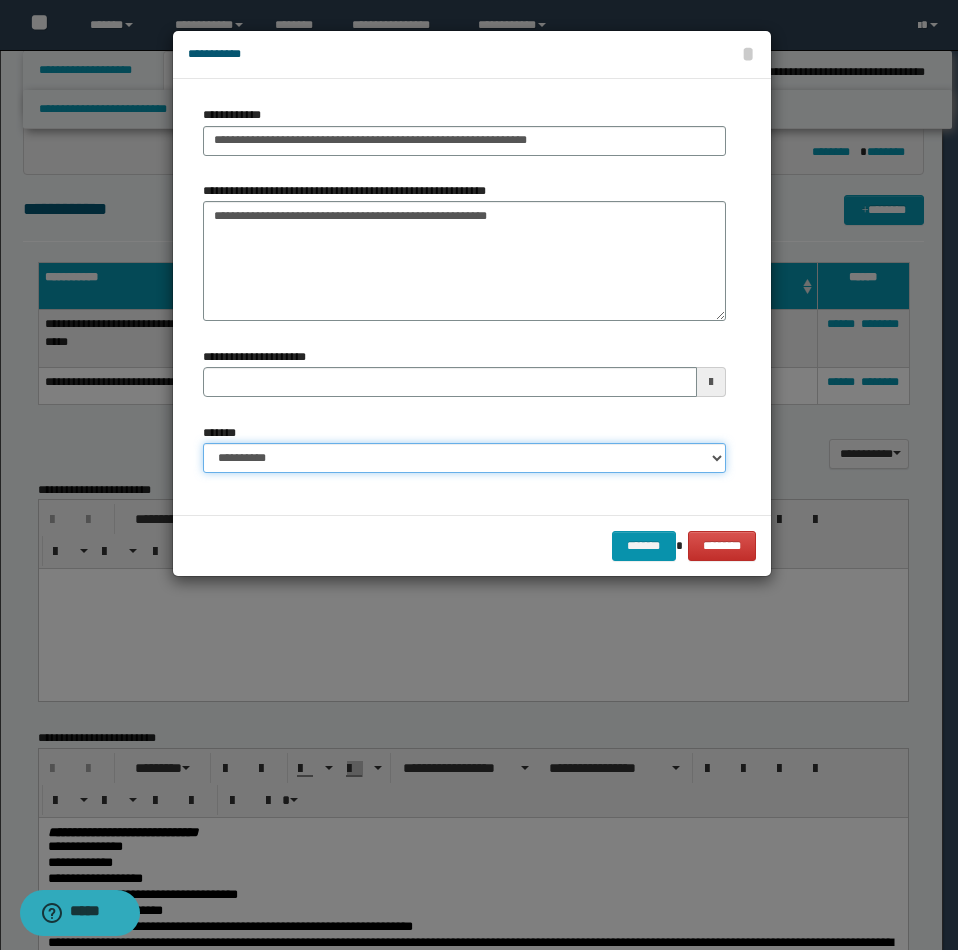 select on "*" 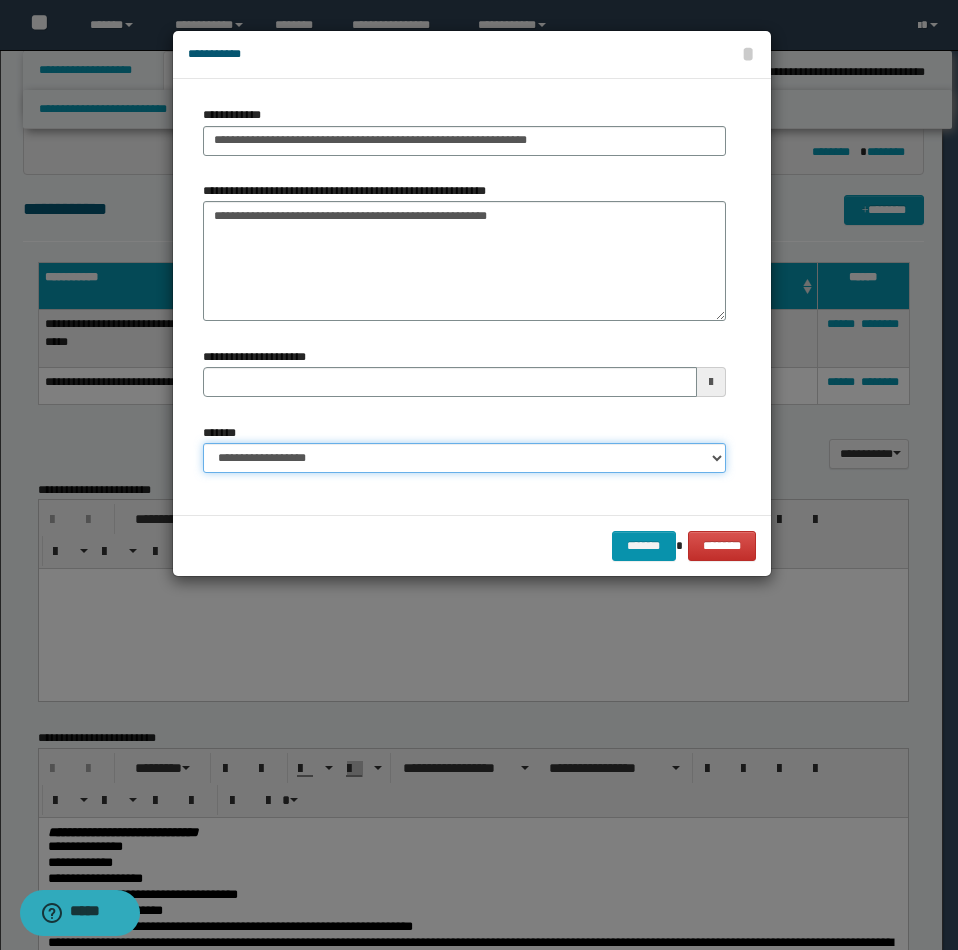 click on "**********" at bounding box center [464, 458] 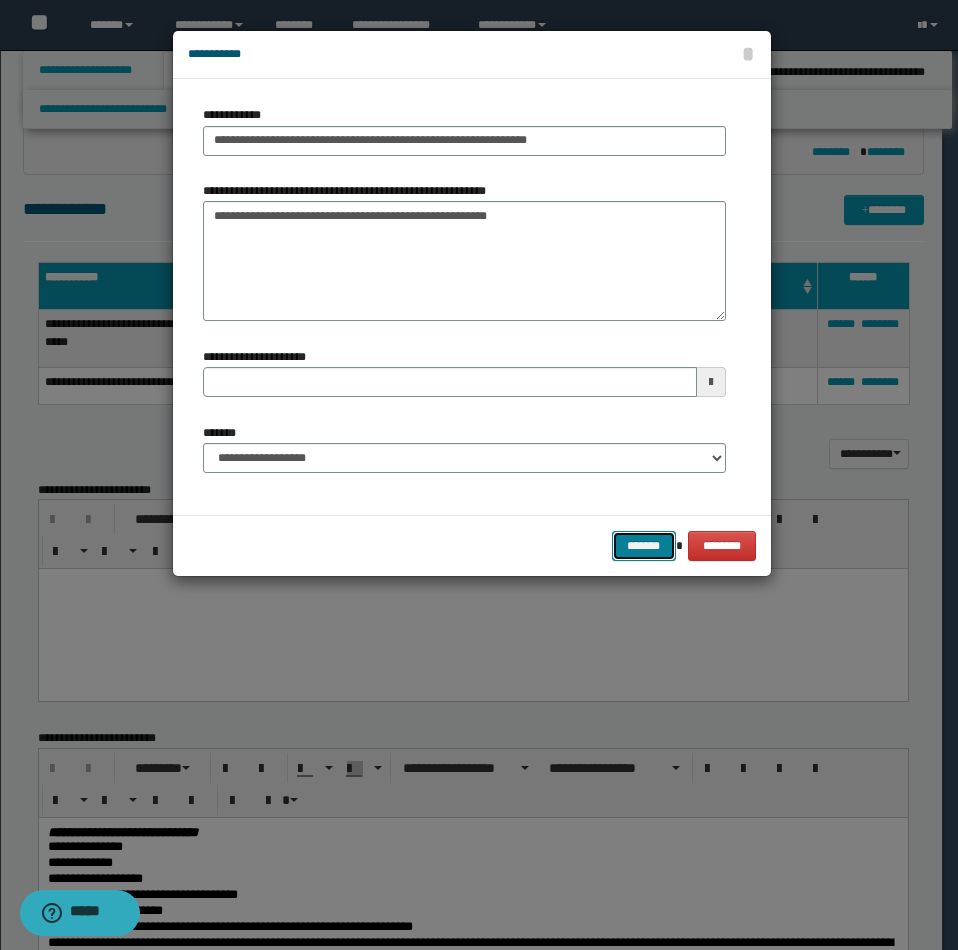 click on "*******" at bounding box center (644, 546) 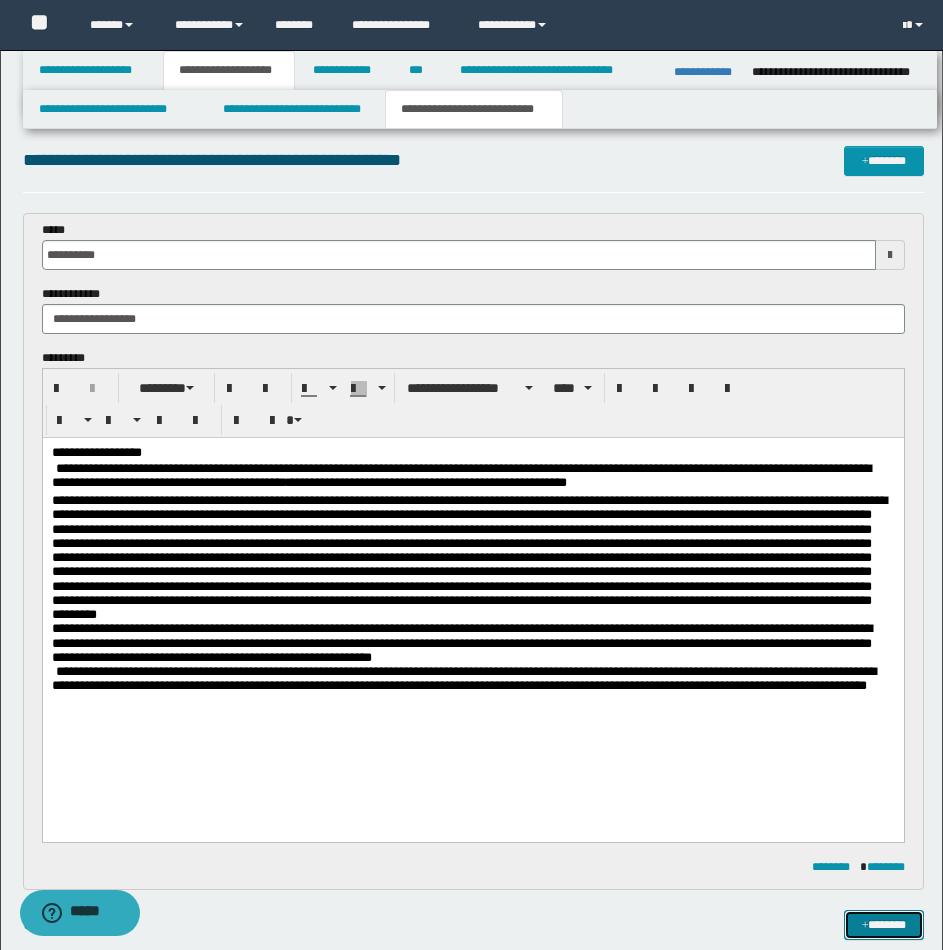 scroll, scrollTop: 0, scrollLeft: 0, axis: both 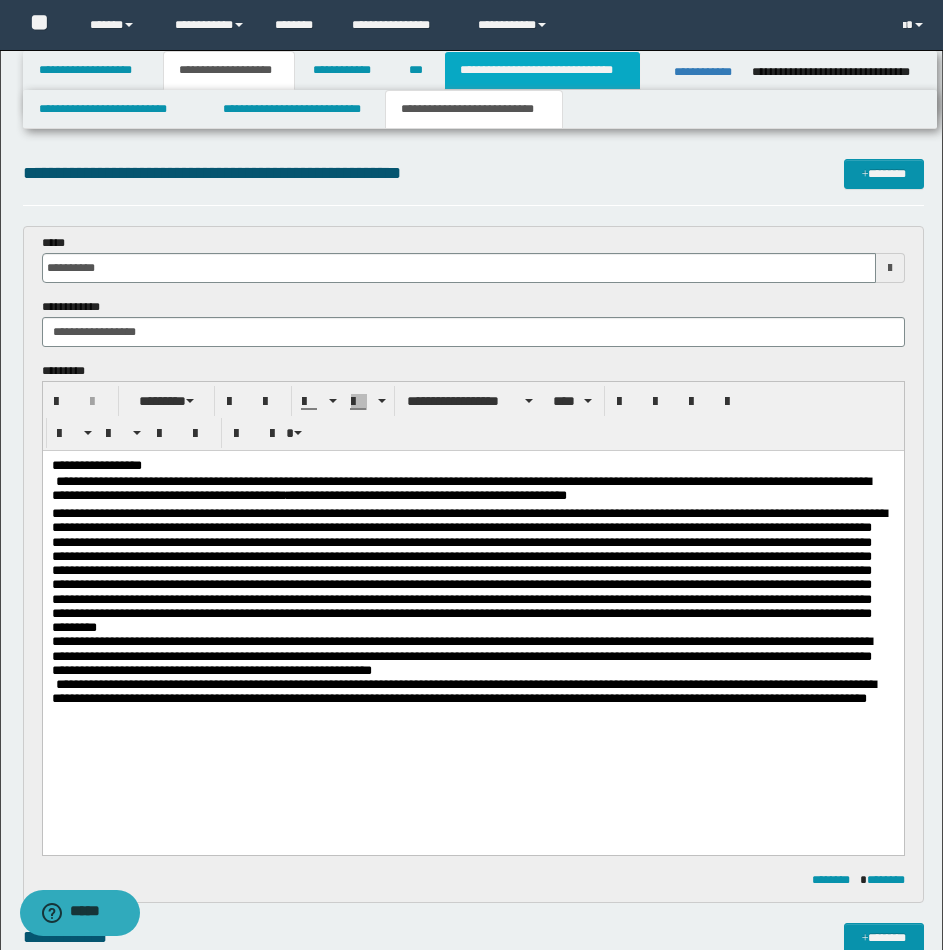 click on "**********" at bounding box center [542, 70] 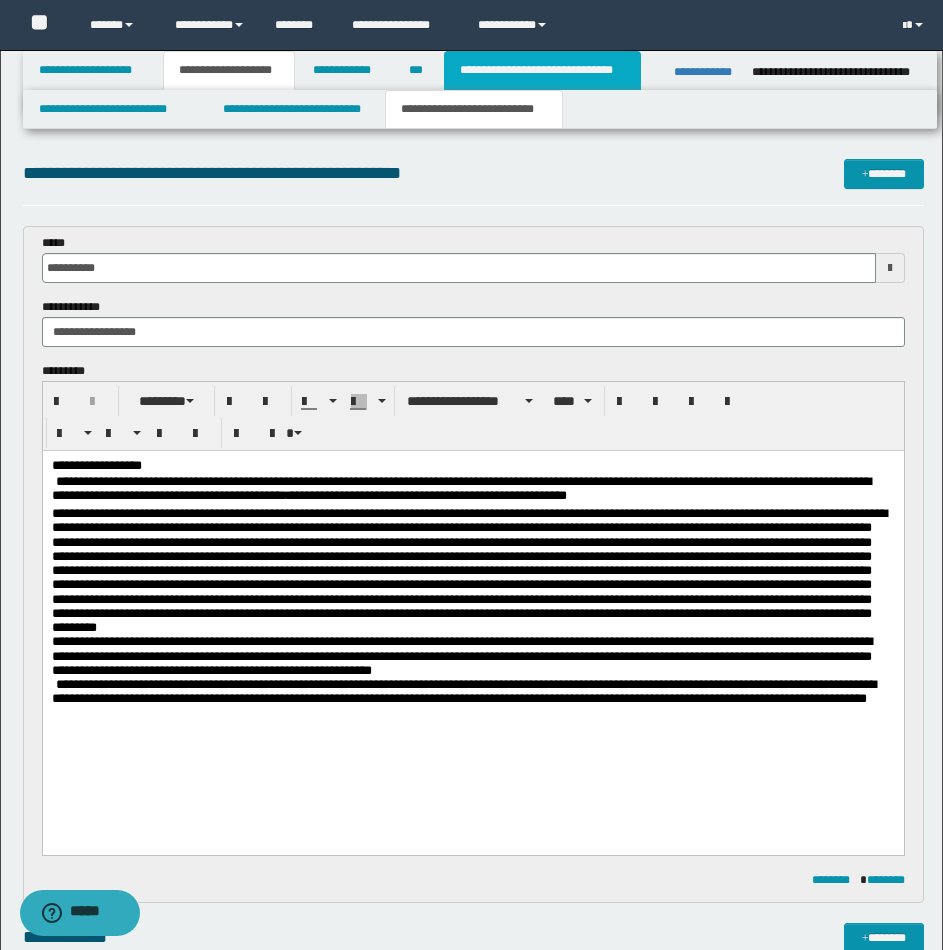 type 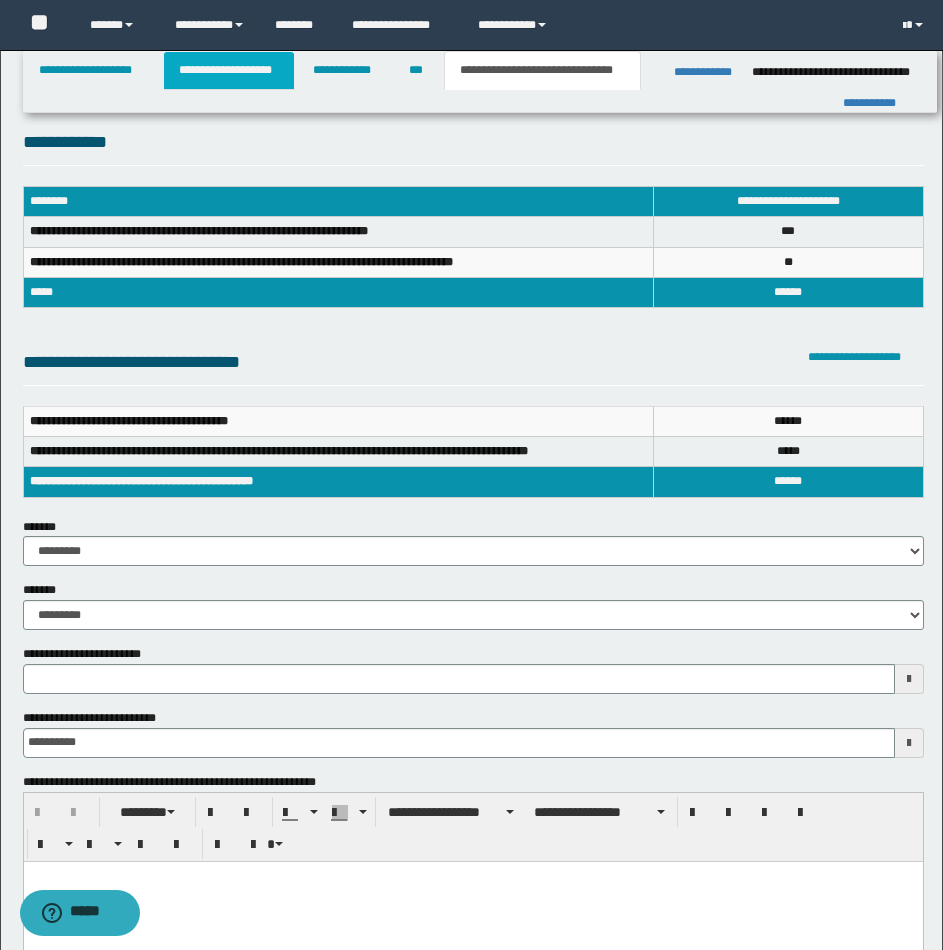 click on "**********" at bounding box center (229, 70) 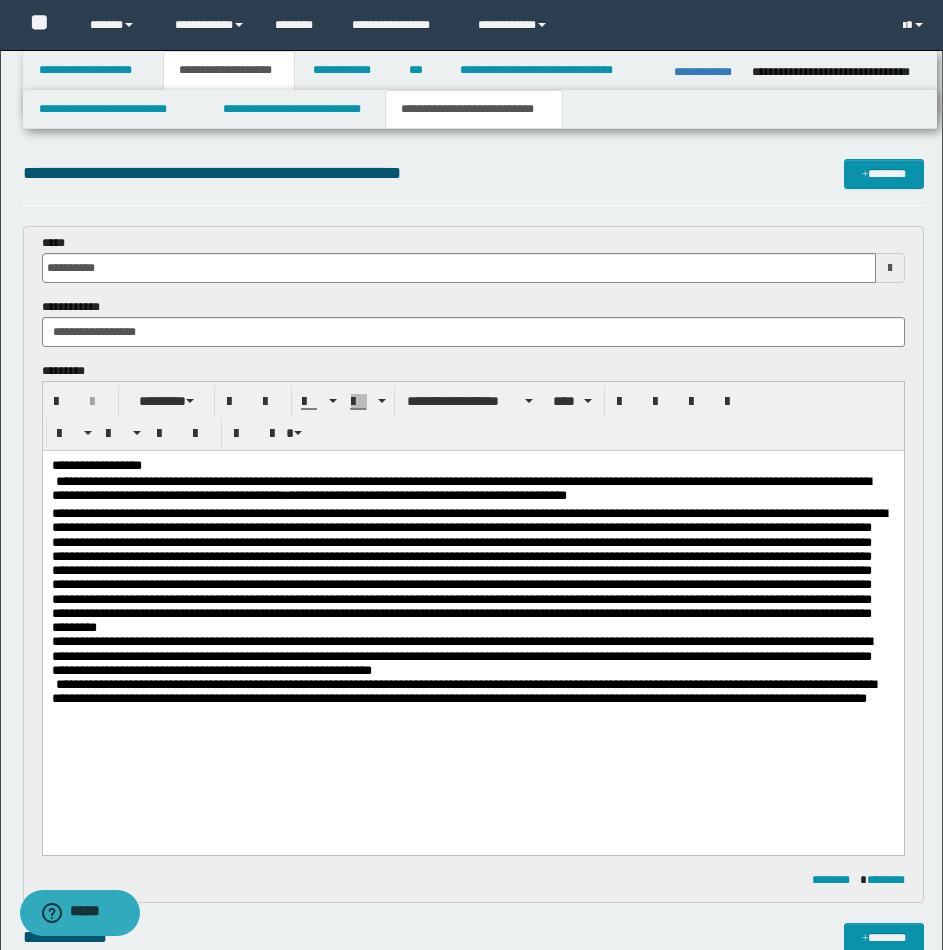 scroll, scrollTop: 831, scrollLeft: 0, axis: vertical 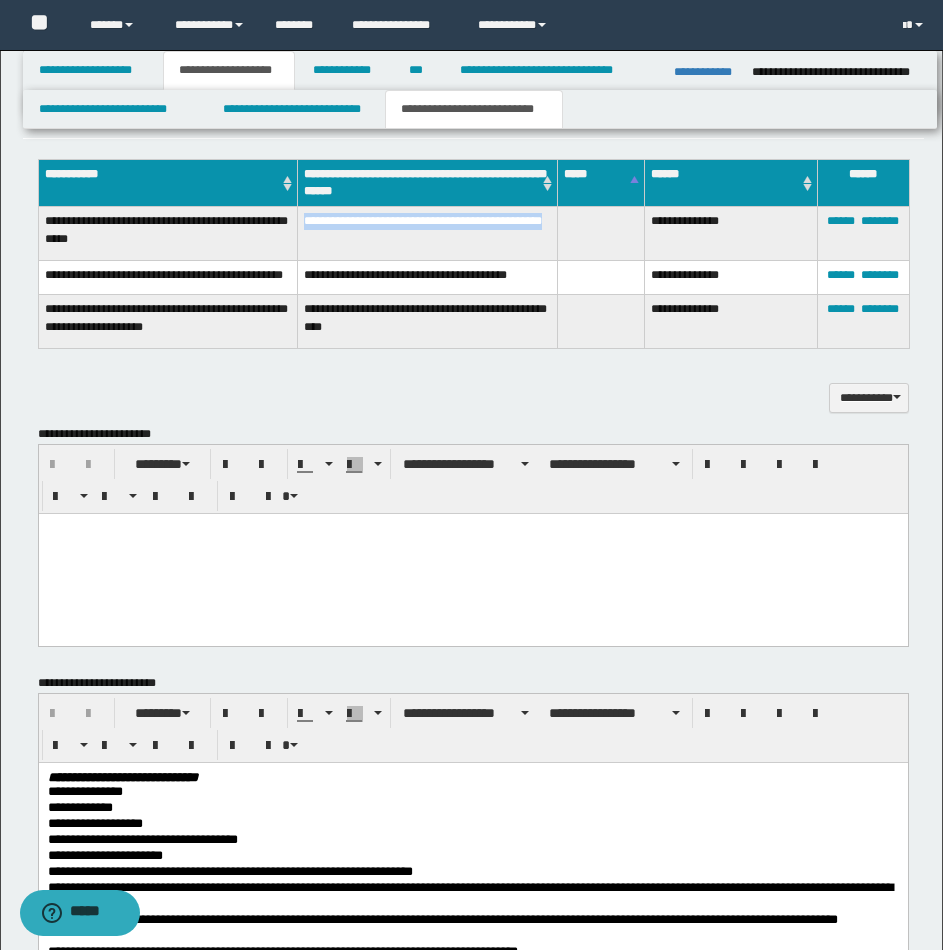 drag, startPoint x: 307, startPoint y: 219, endPoint x: 347, endPoint y: 240, distance: 45.17743 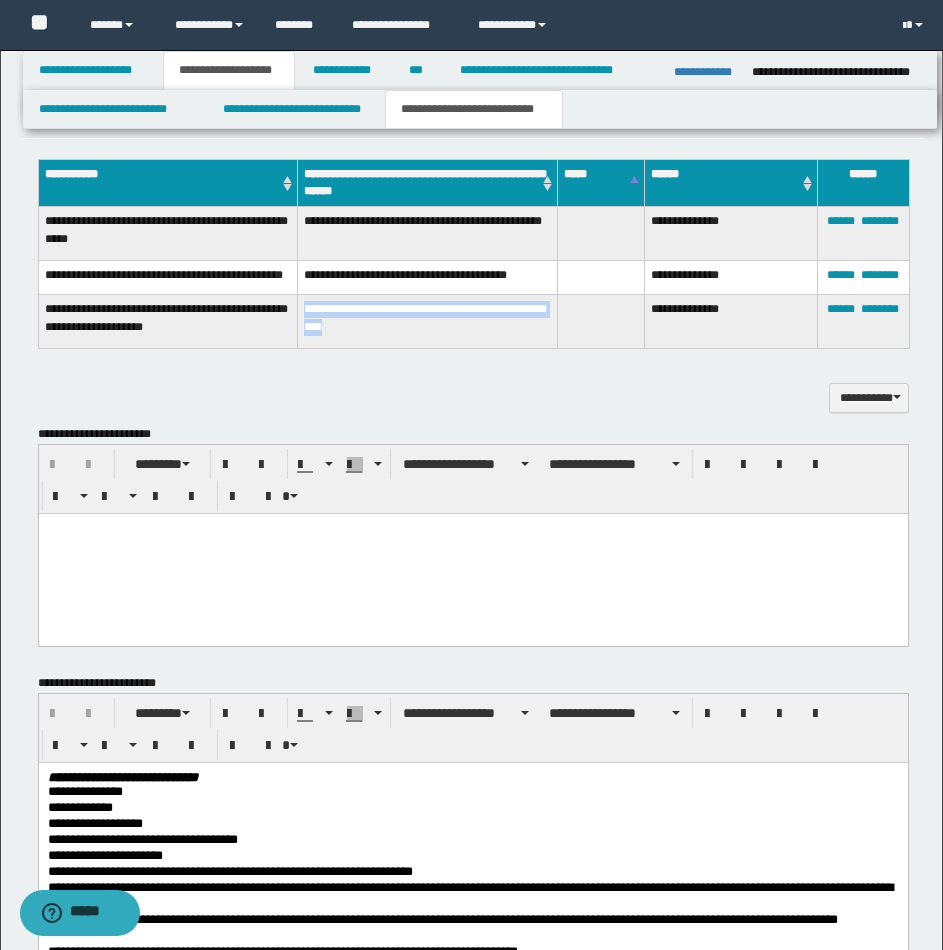 drag, startPoint x: 300, startPoint y: 312, endPoint x: 354, endPoint y: 339, distance: 60.373837 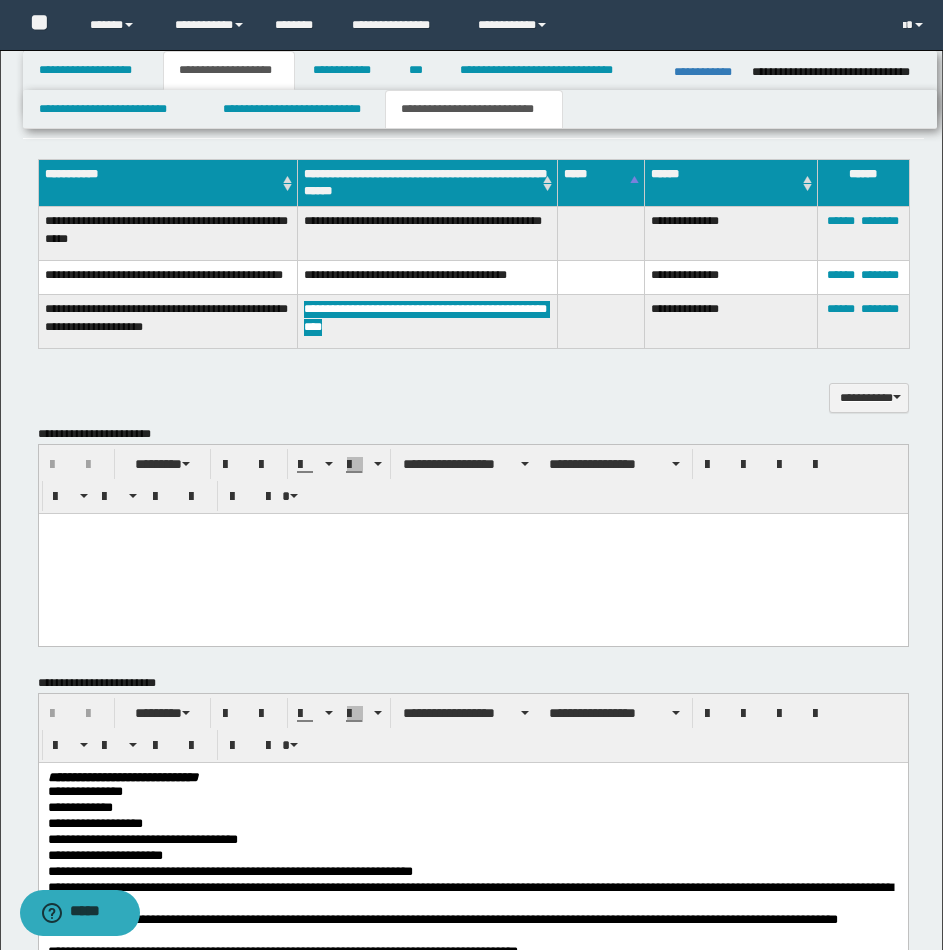 click at bounding box center [472, 528] 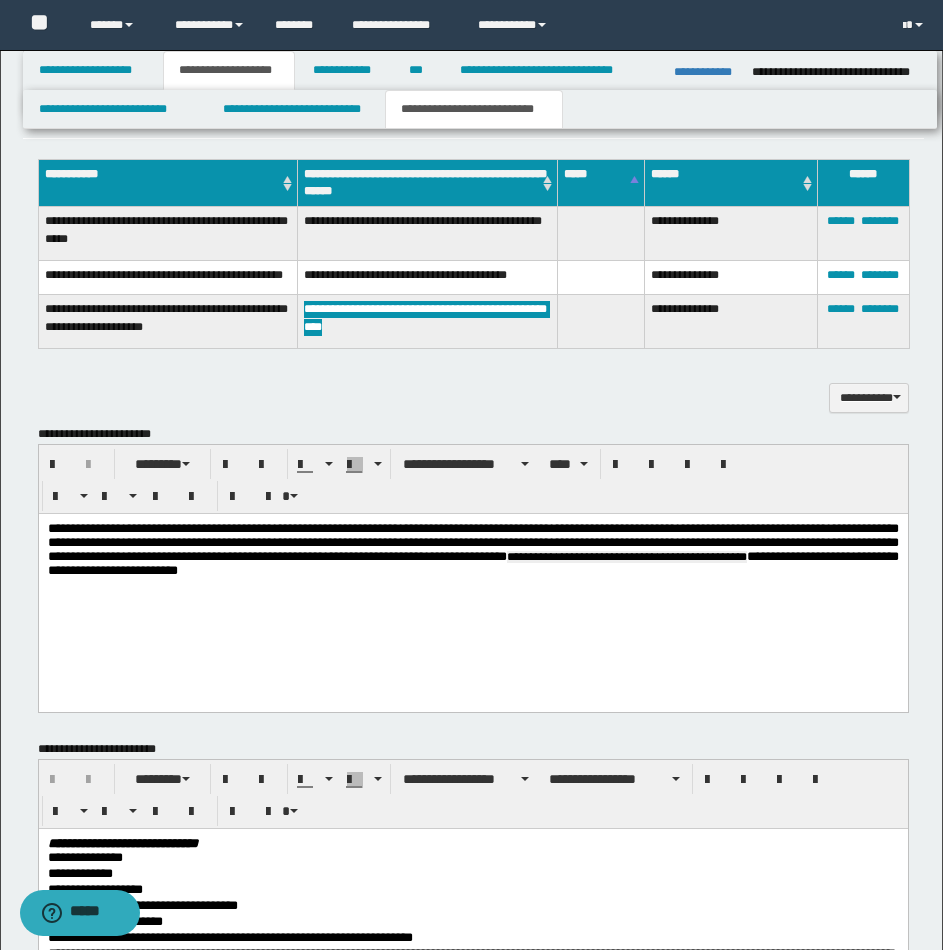 scroll, scrollTop: 0, scrollLeft: 0, axis: both 